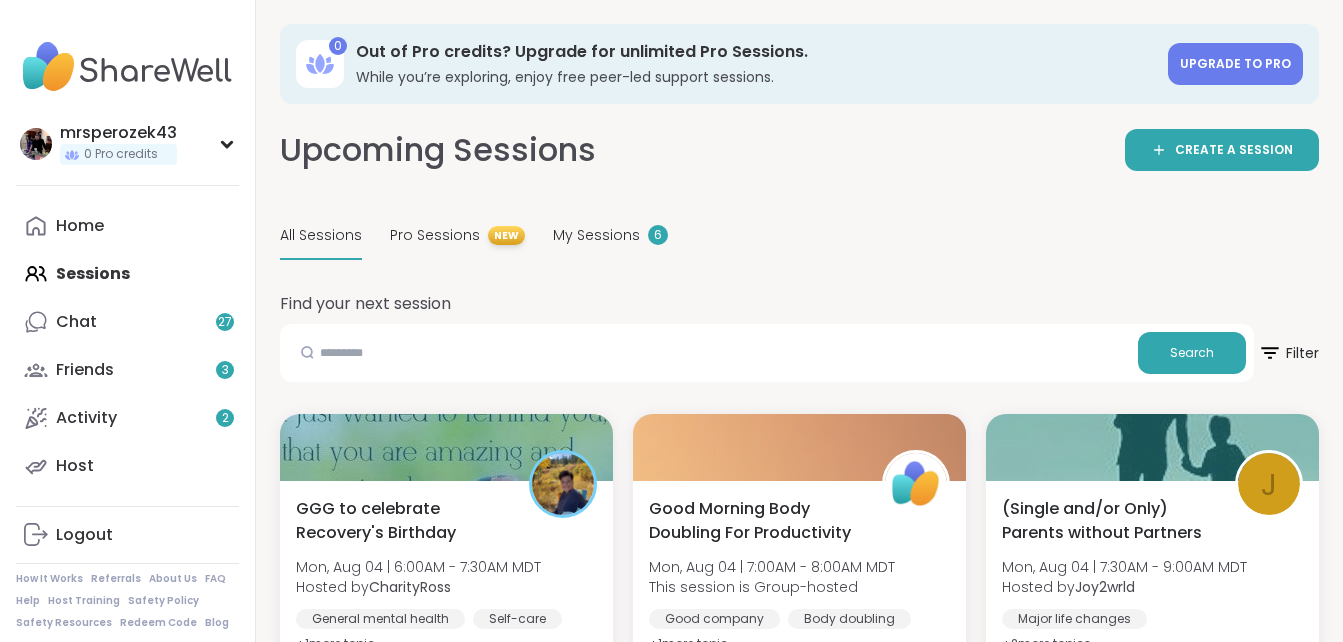 scroll, scrollTop: 0, scrollLeft: 0, axis: both 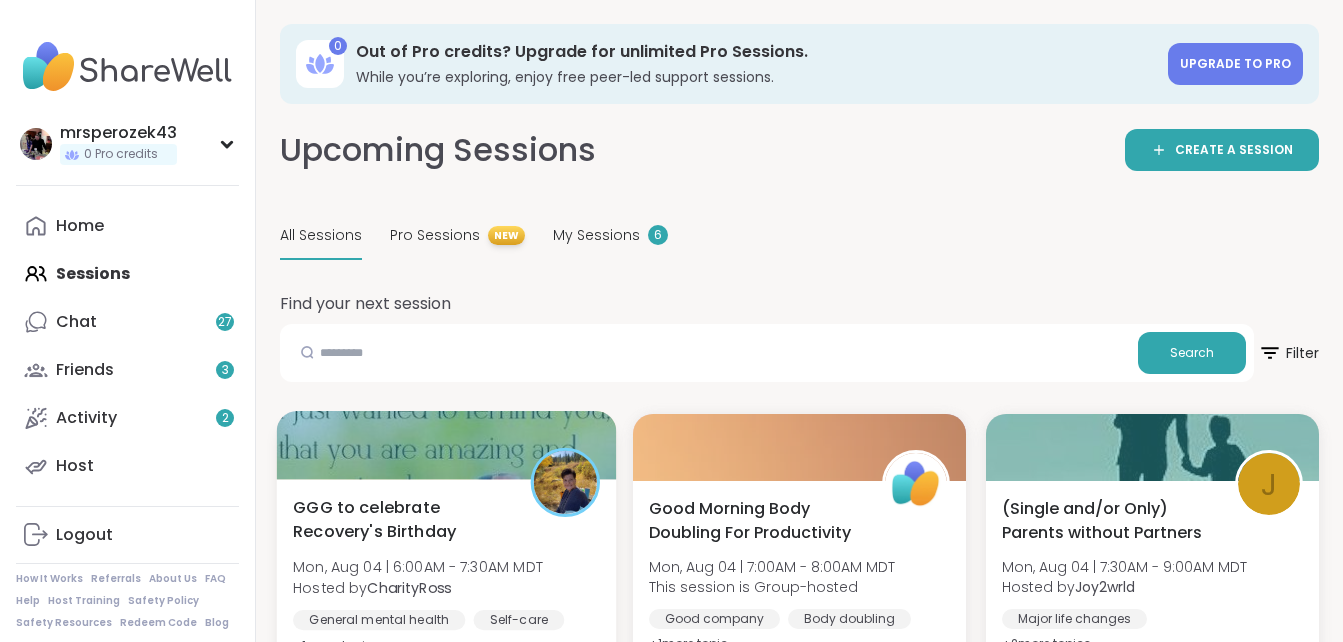 click on "GGG to celebrate Recovery's Birthday" at bounding box center [400, 519] 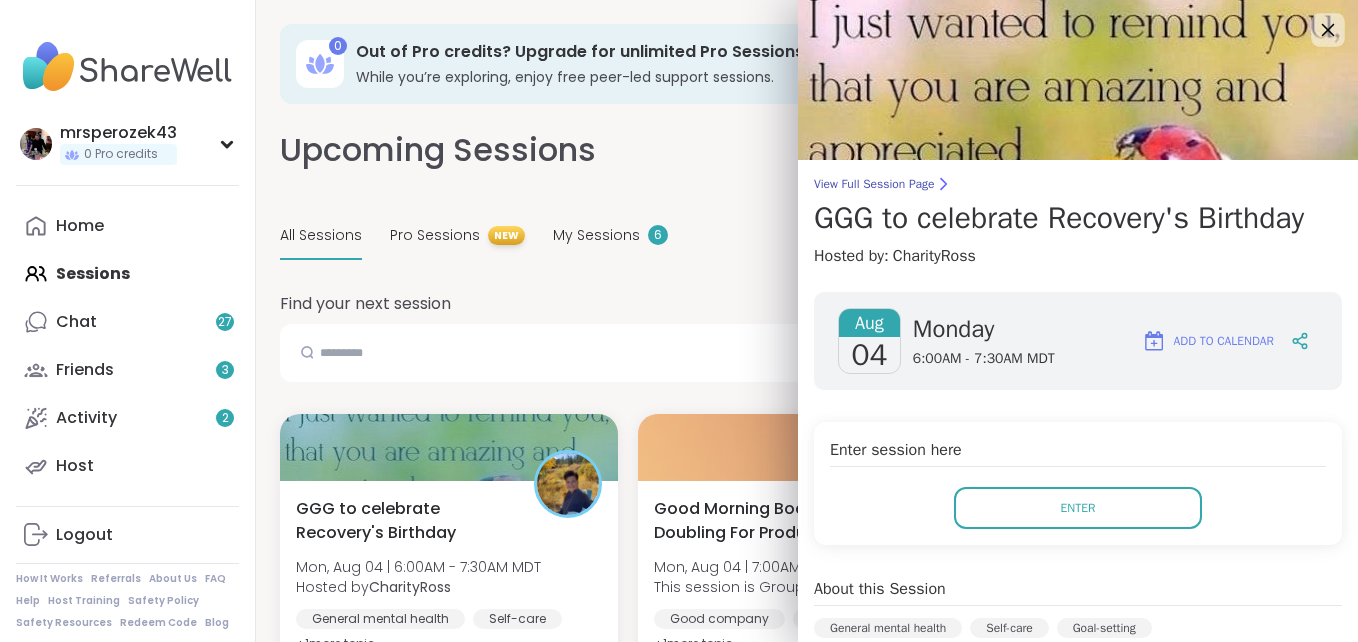click 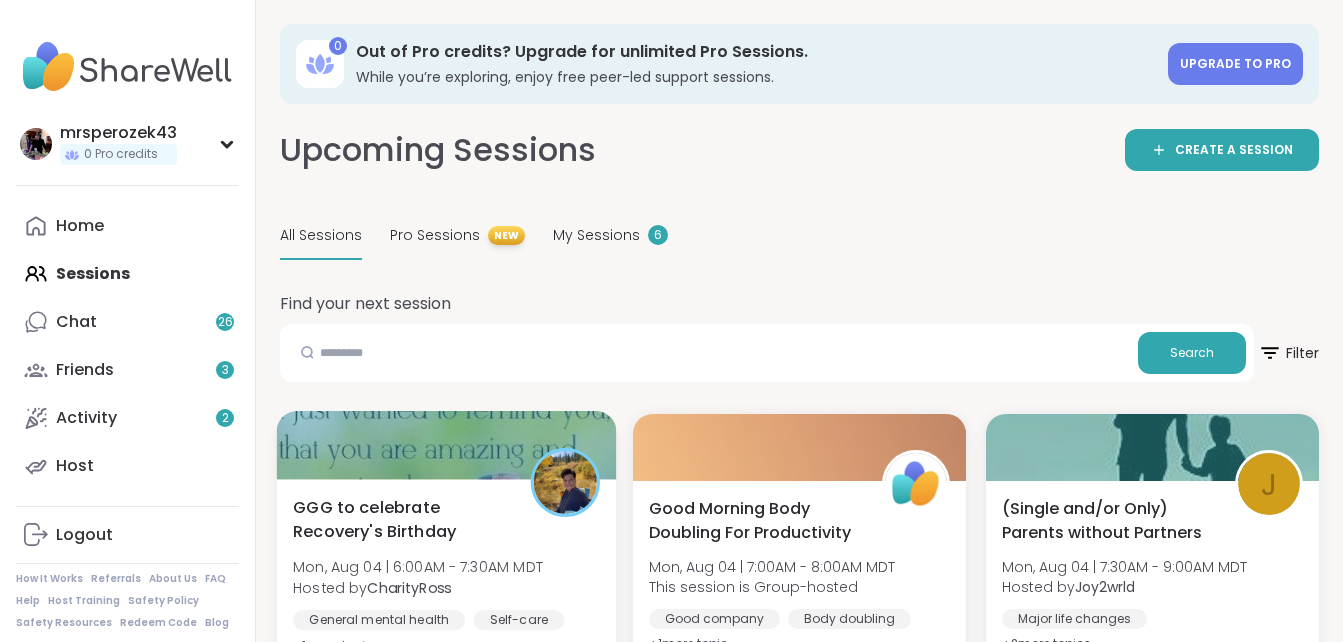 click on "GGG to celebrate Recovery's Birthday" at bounding box center (400, 519) 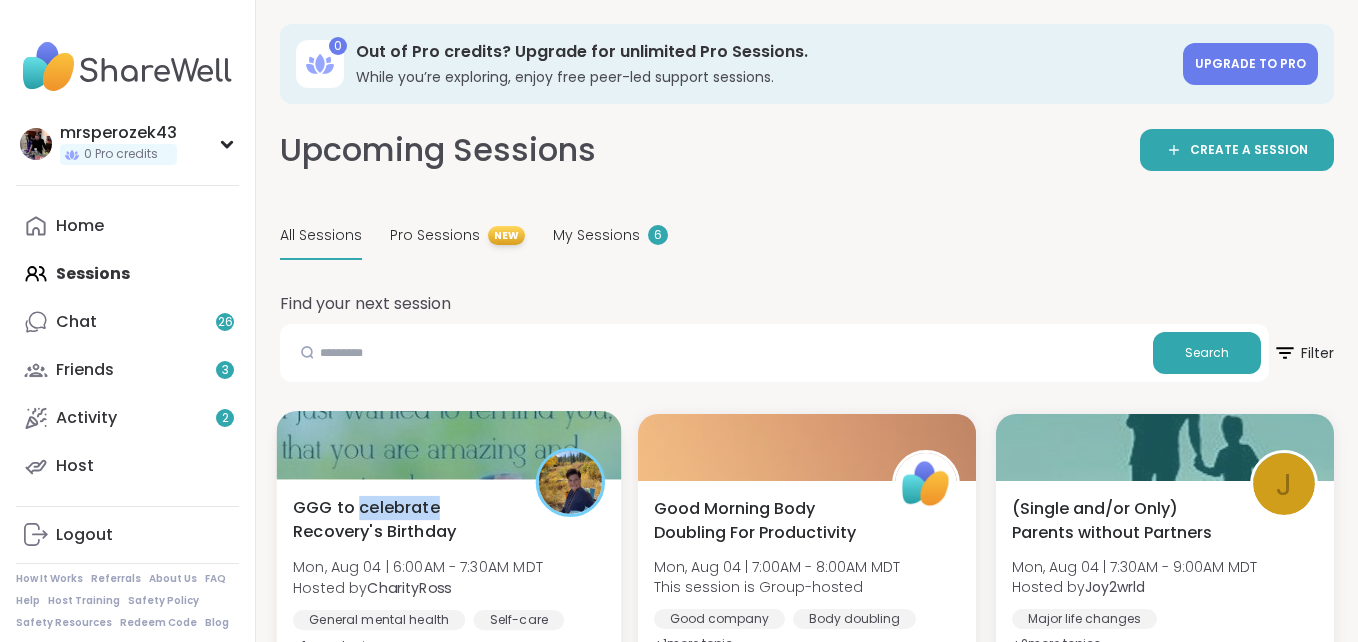 click on "GGG to celebrate Recovery's Birthday" at bounding box center (403, 519) 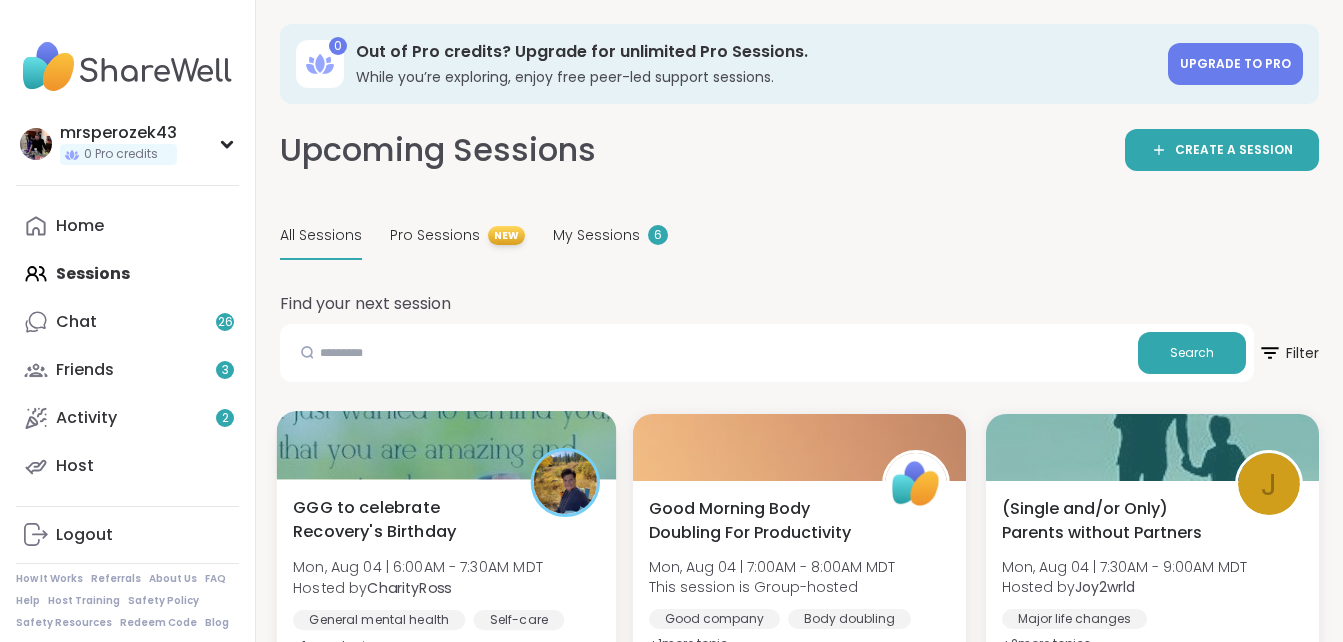 drag, startPoint x: 463, startPoint y: 500, endPoint x: 336, endPoint y: 527, distance: 129.83836 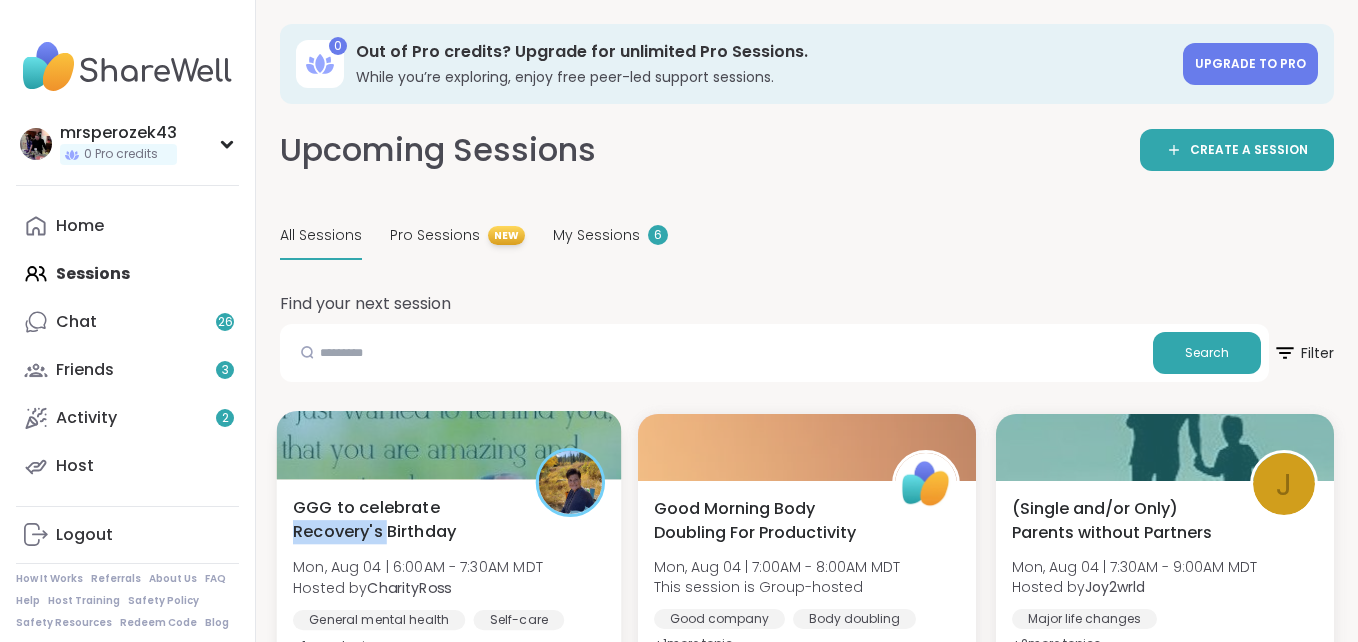 click on "GGG to celebrate Recovery's Birthday" at bounding box center (403, 519) 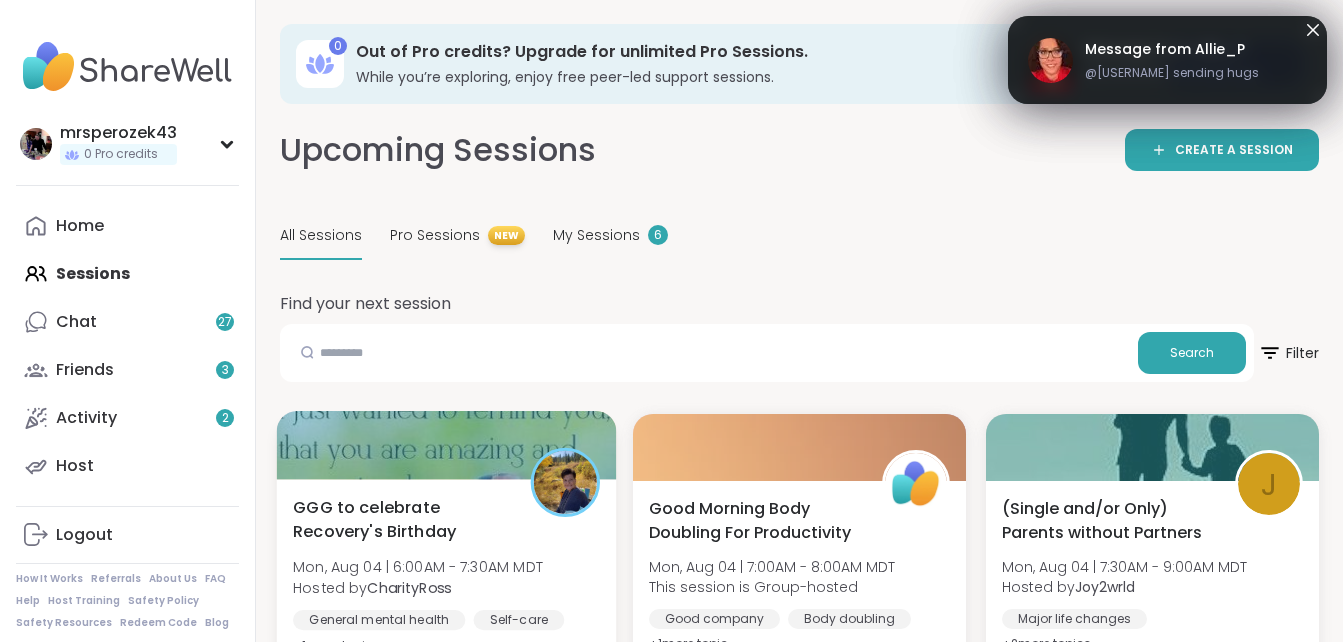 drag, startPoint x: 336, startPoint y: 527, endPoint x: 415, endPoint y: 529, distance: 79.025314 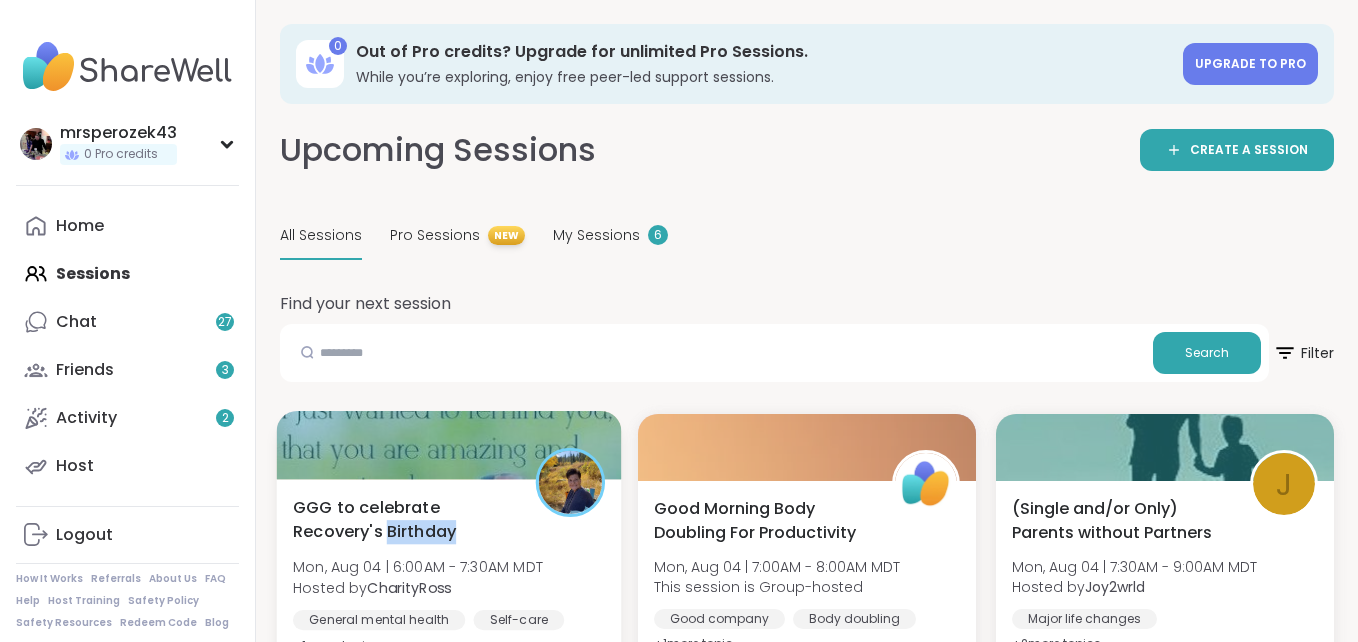 click on "GGG to celebrate Recovery's Birthday" at bounding box center (403, 519) 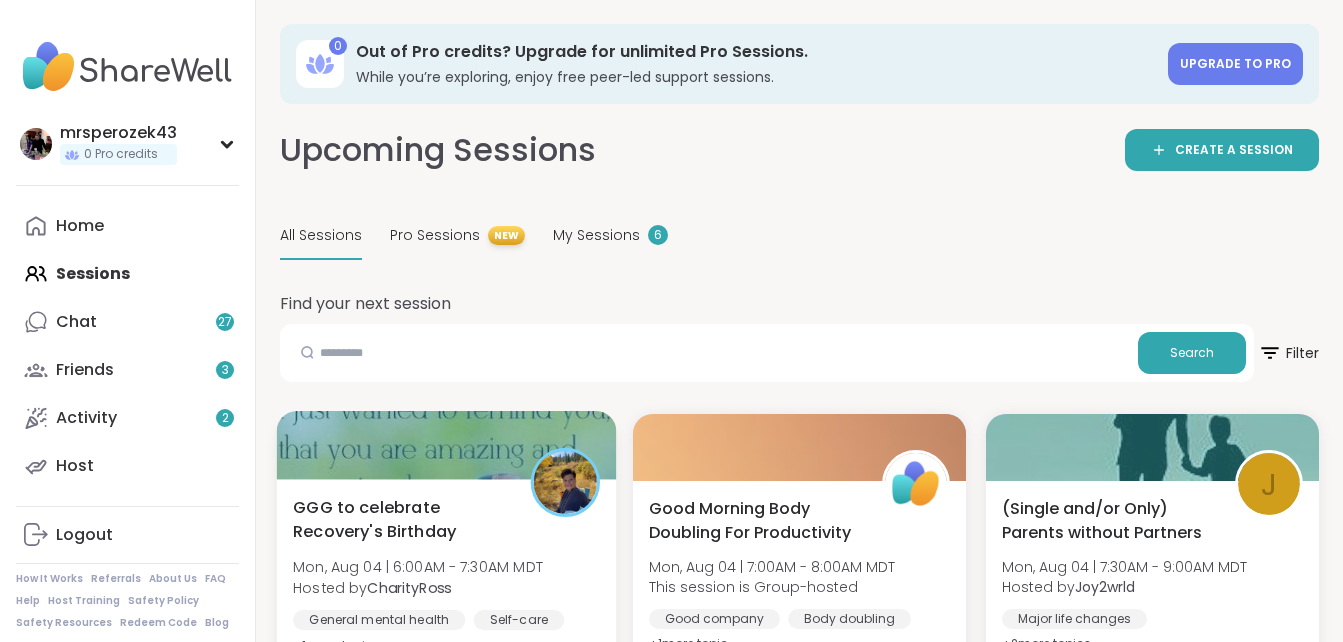 drag, startPoint x: 415, startPoint y: 529, endPoint x: 358, endPoint y: 581, distance: 77.155685 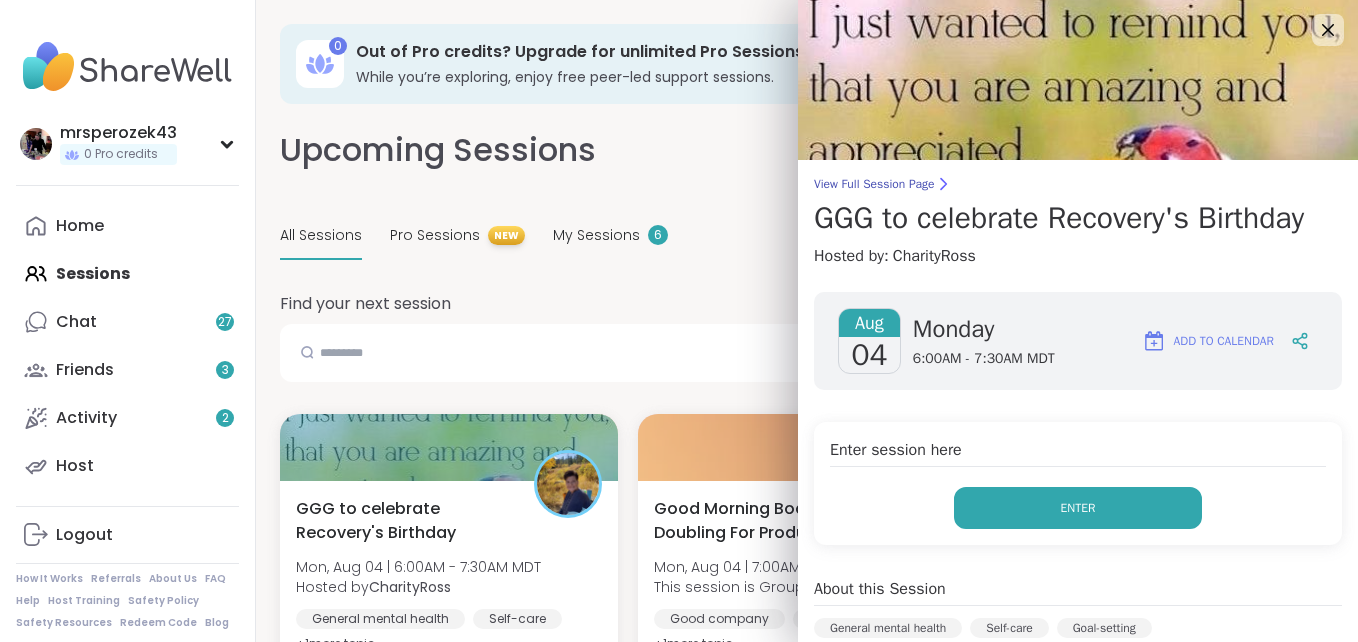click on "Enter" at bounding box center [1078, 508] 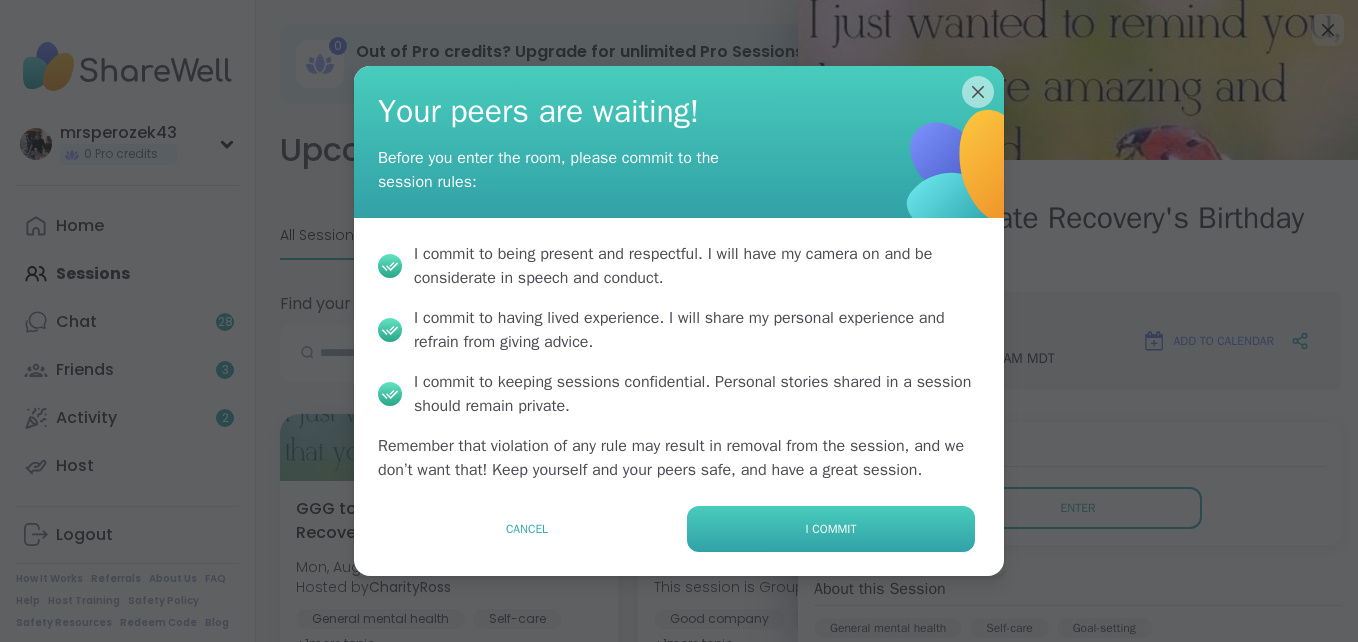 click on "I commit" at bounding box center [831, 529] 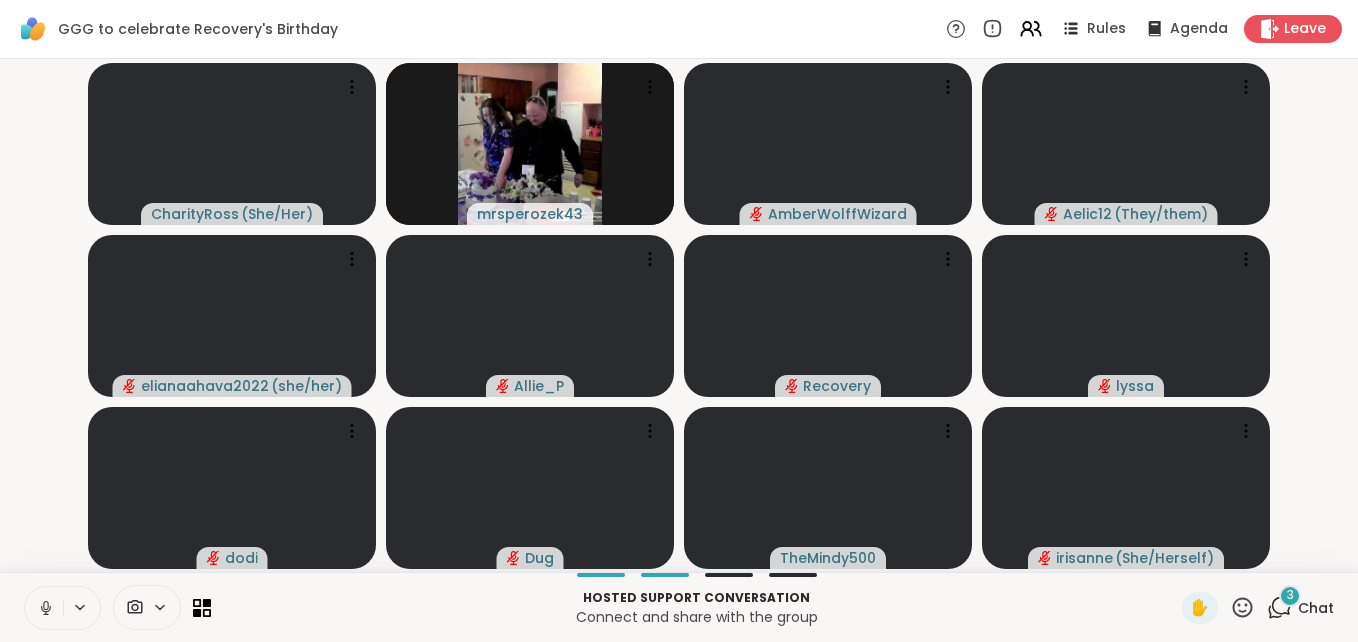 click 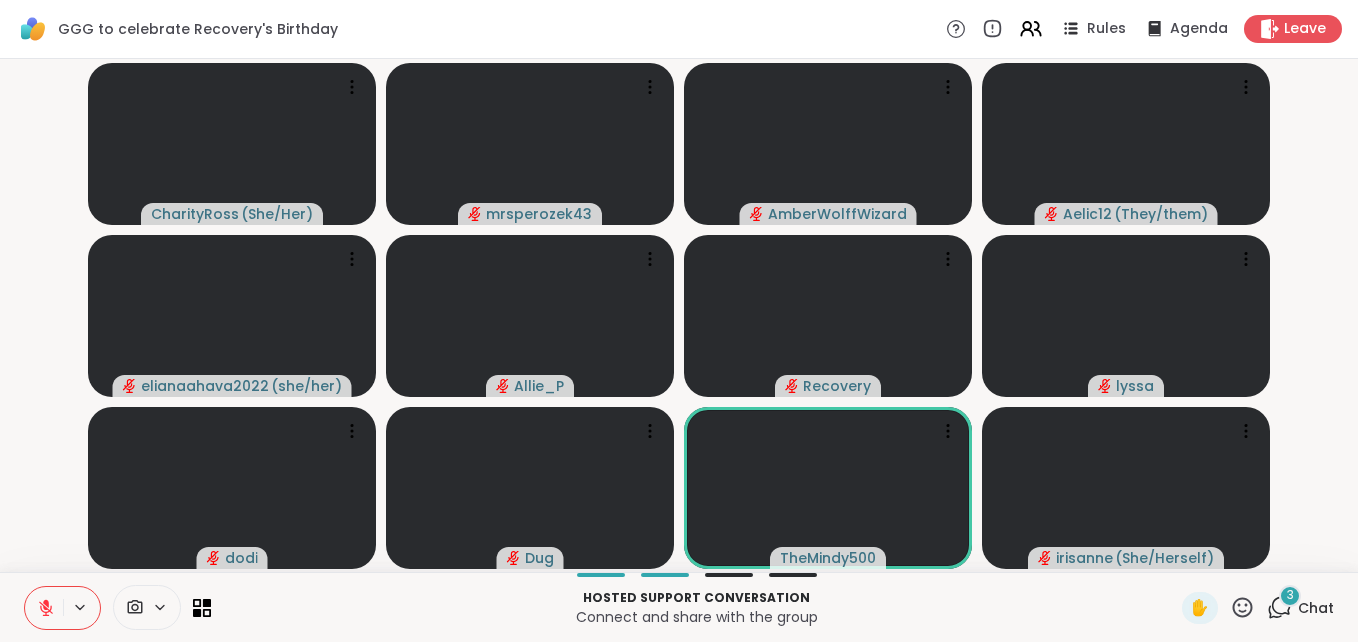 click on "3" at bounding box center (1290, 595) 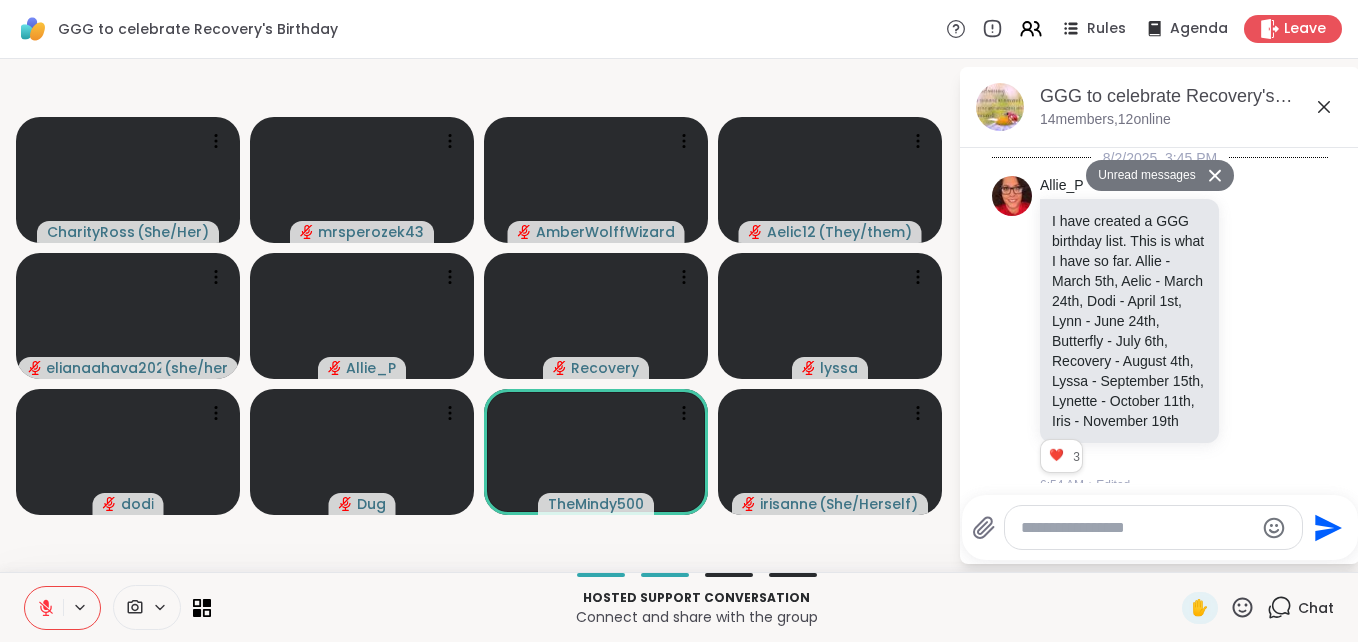 scroll, scrollTop: 4782, scrollLeft: 0, axis: vertical 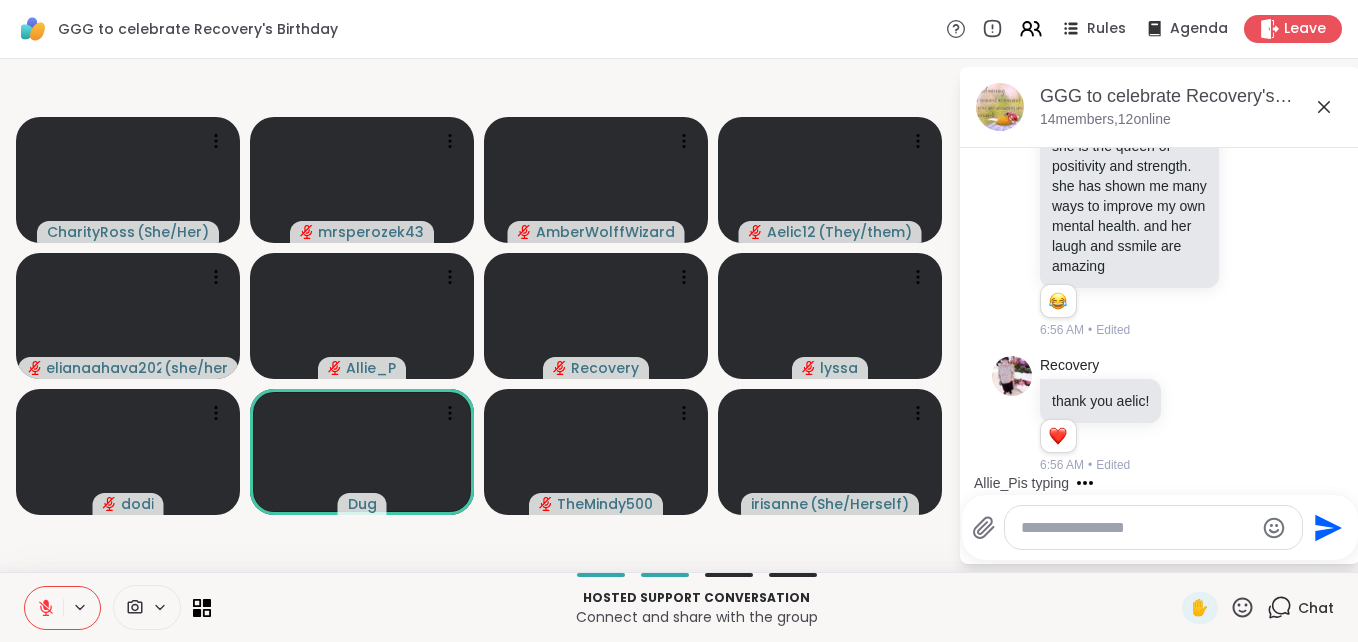 click on "[FIRST]_[LAST]  is typing" at bounding box center [1164, 483] 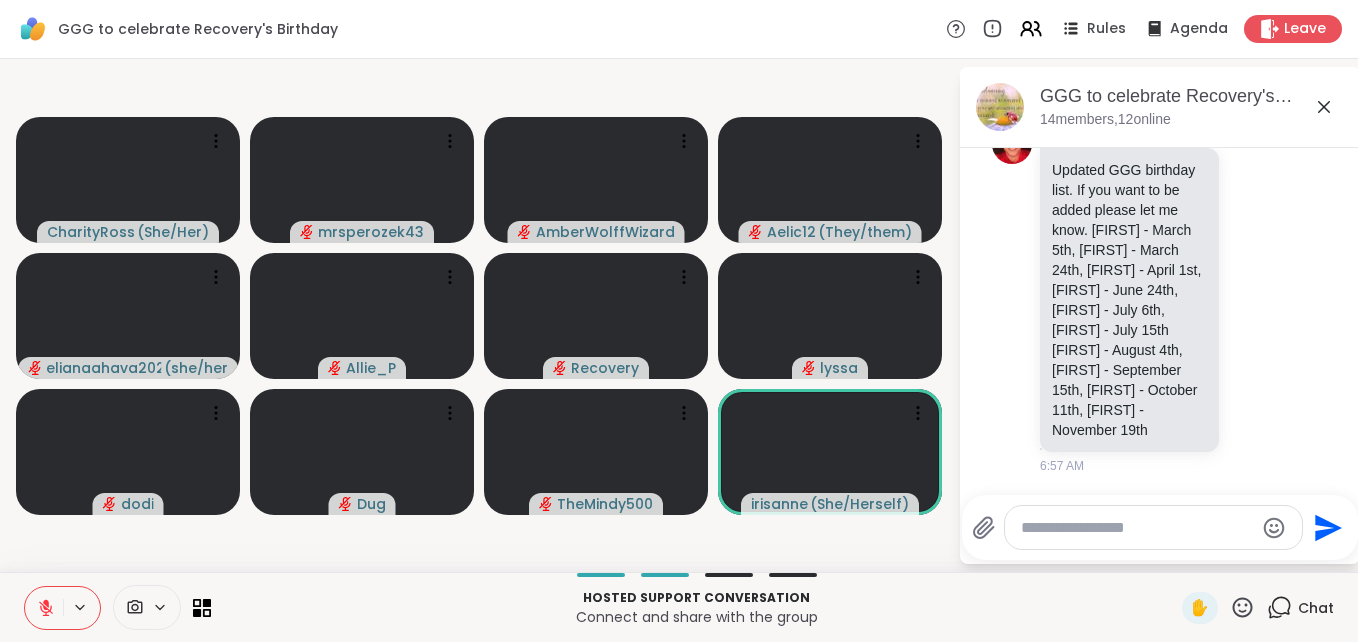 scroll, scrollTop: 5121, scrollLeft: 0, axis: vertical 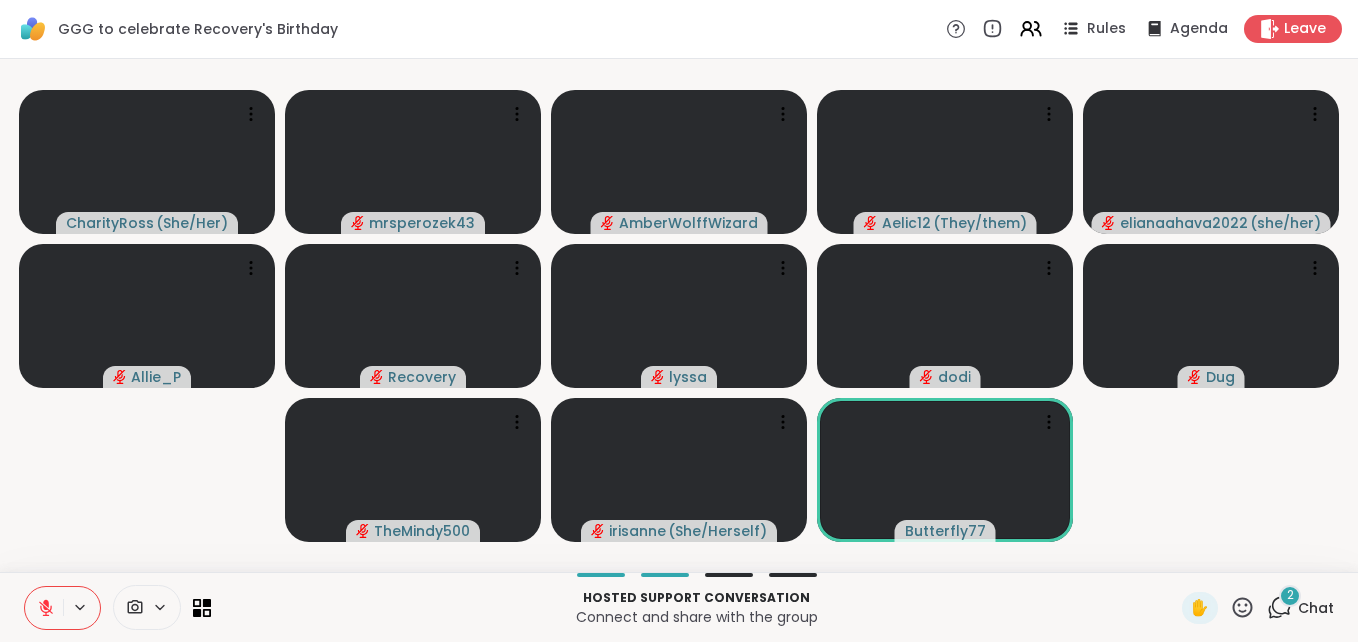 click on "2" at bounding box center (1290, 596) 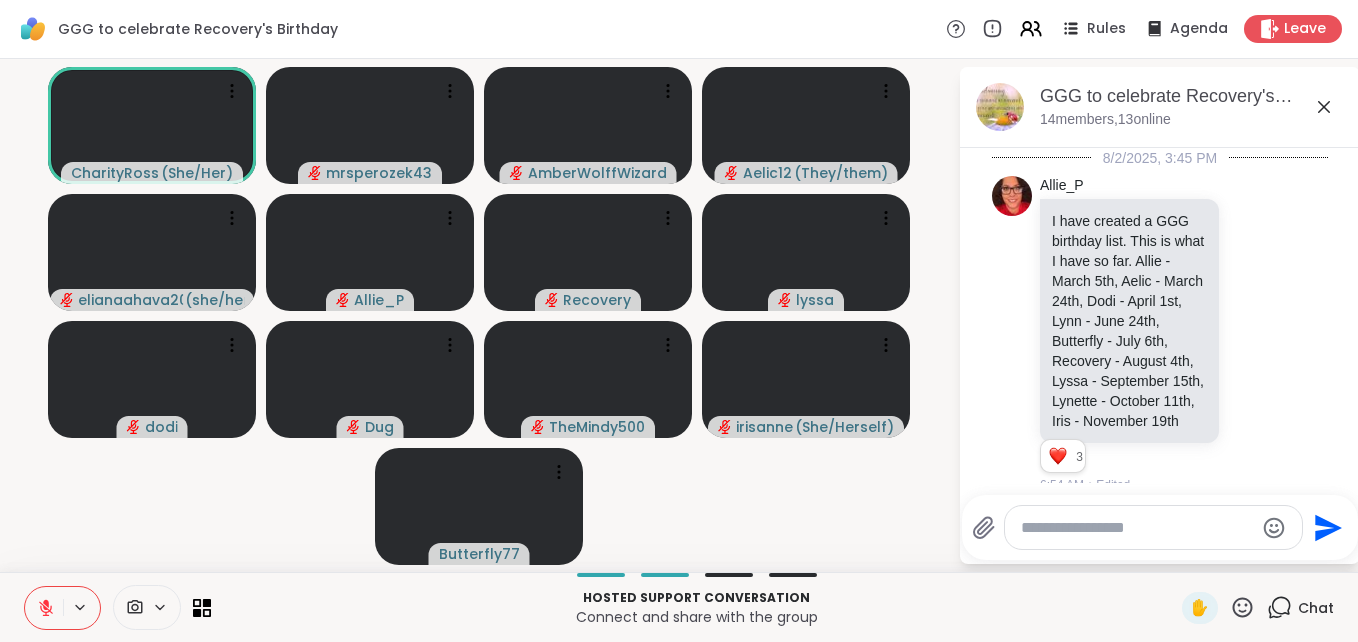 scroll, scrollTop: 5624, scrollLeft: 0, axis: vertical 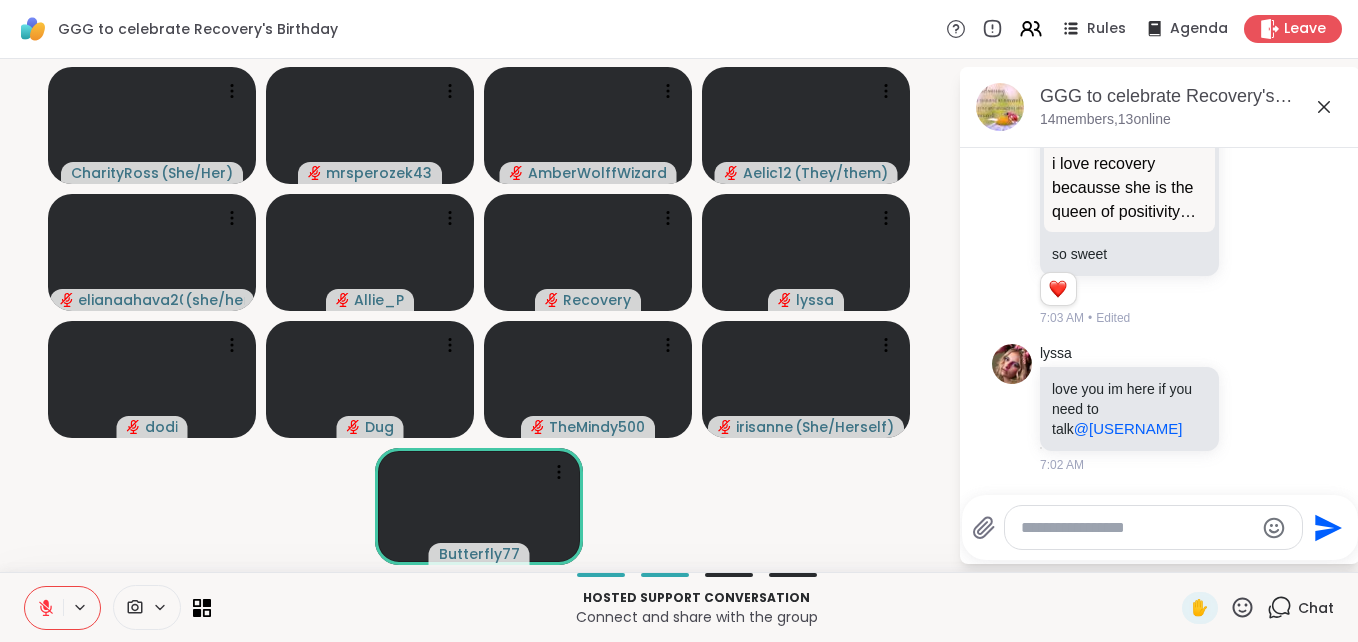 click 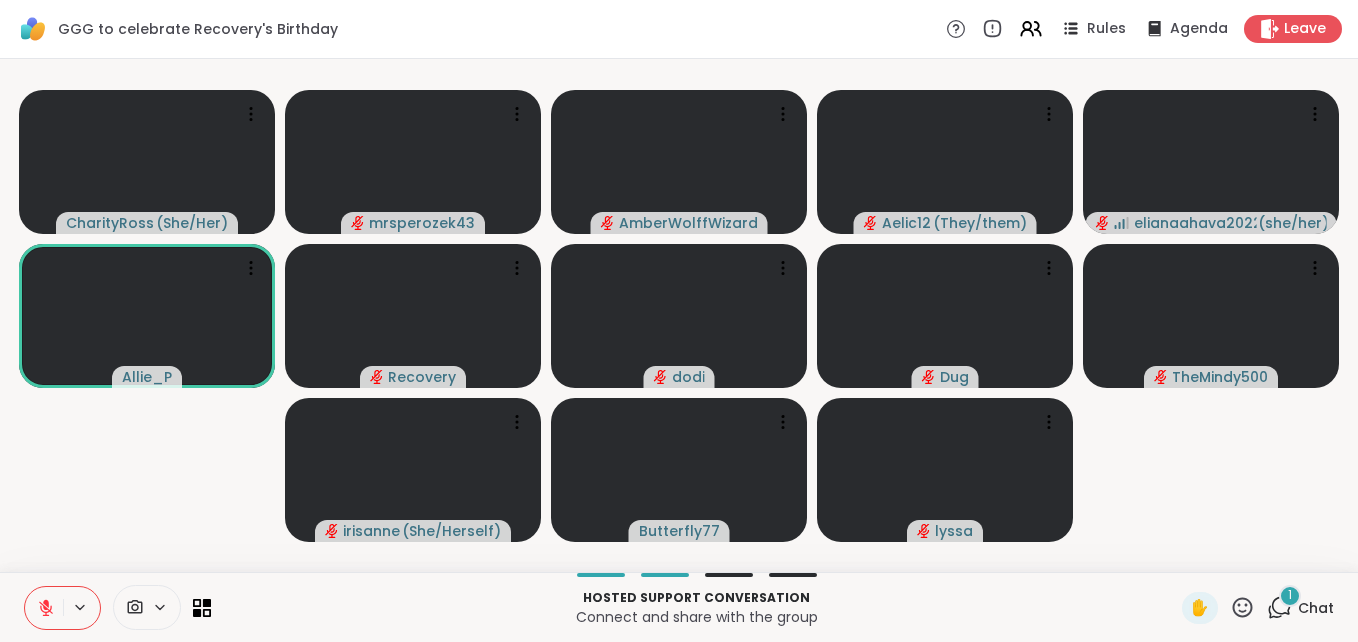 click on "1" at bounding box center [1290, 596] 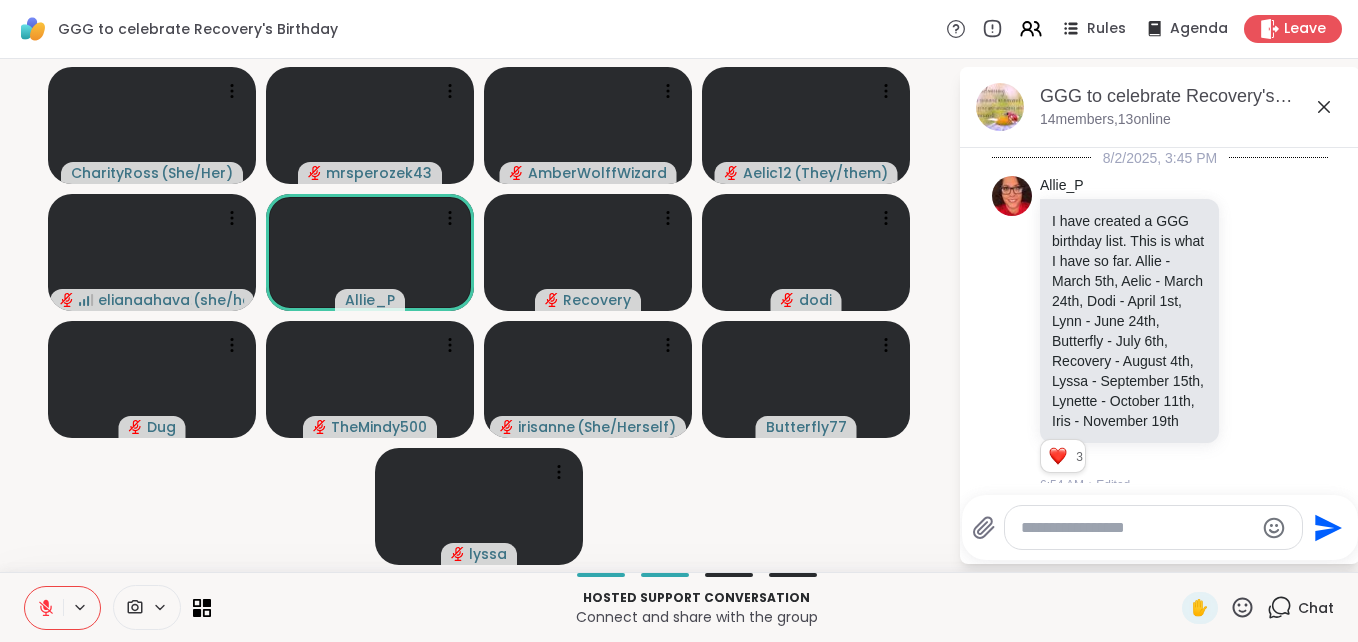 scroll, scrollTop: 5730, scrollLeft: 0, axis: vertical 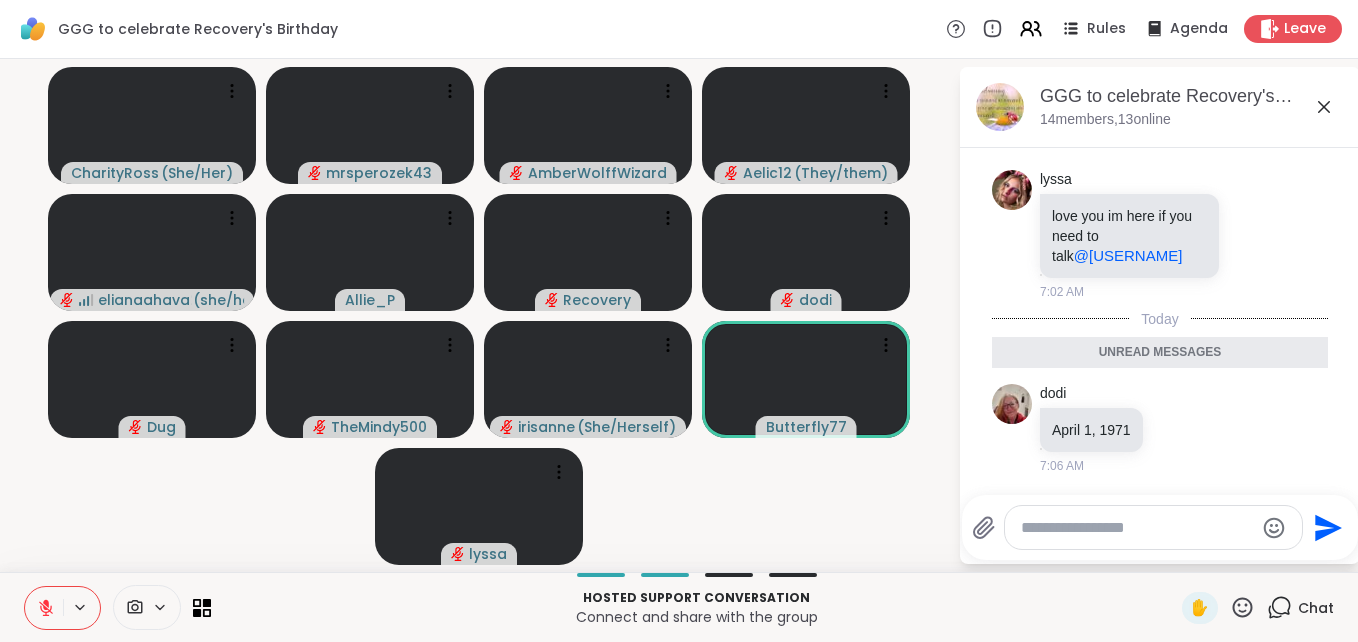 click at bounding box center (1137, 528) 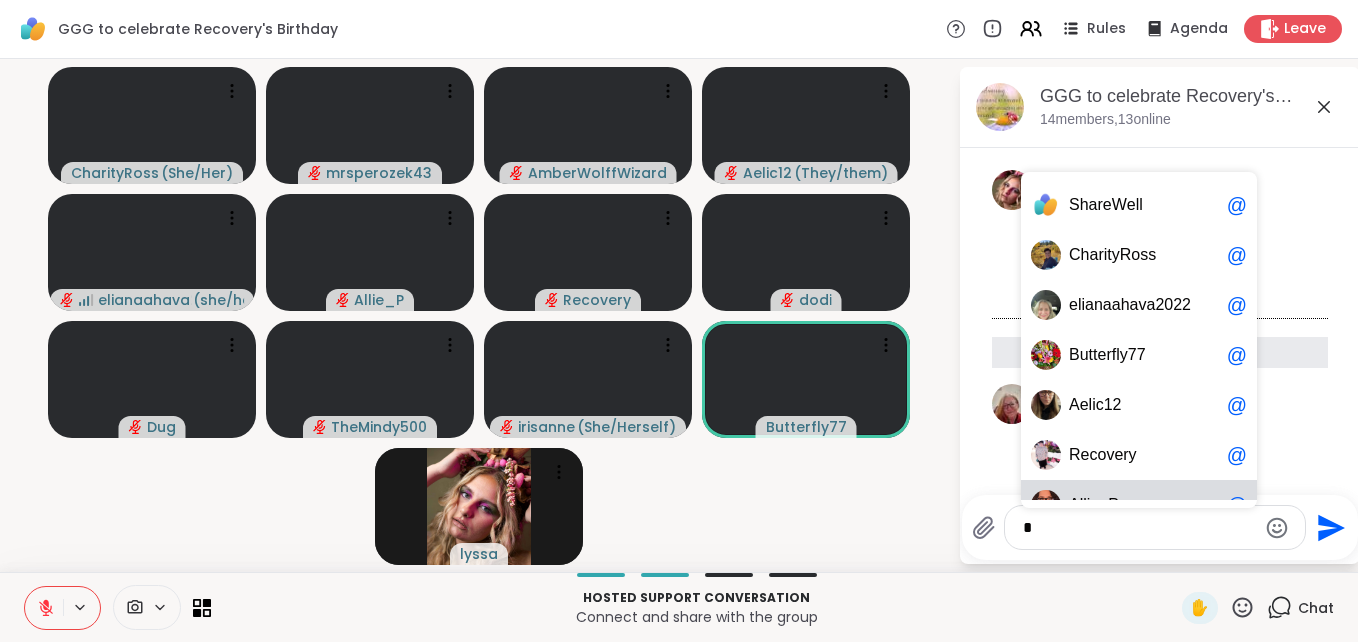 click on "A l l i e _ P @" at bounding box center [1139, 505] 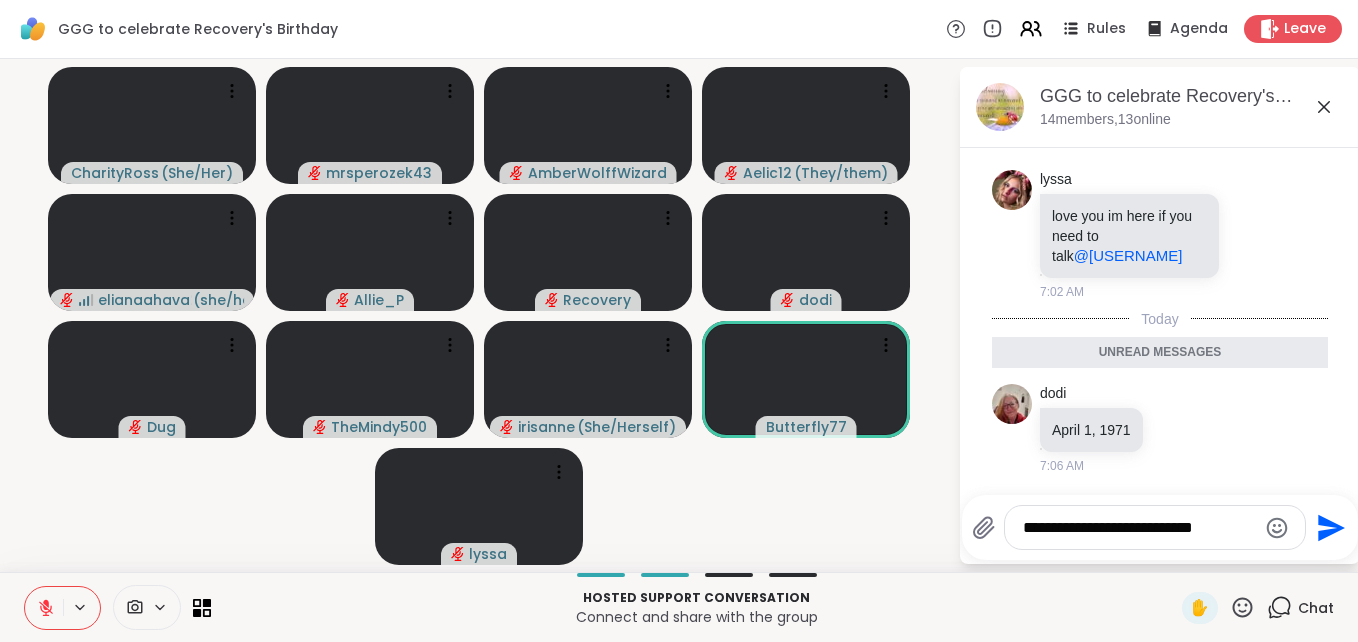 type on "**********" 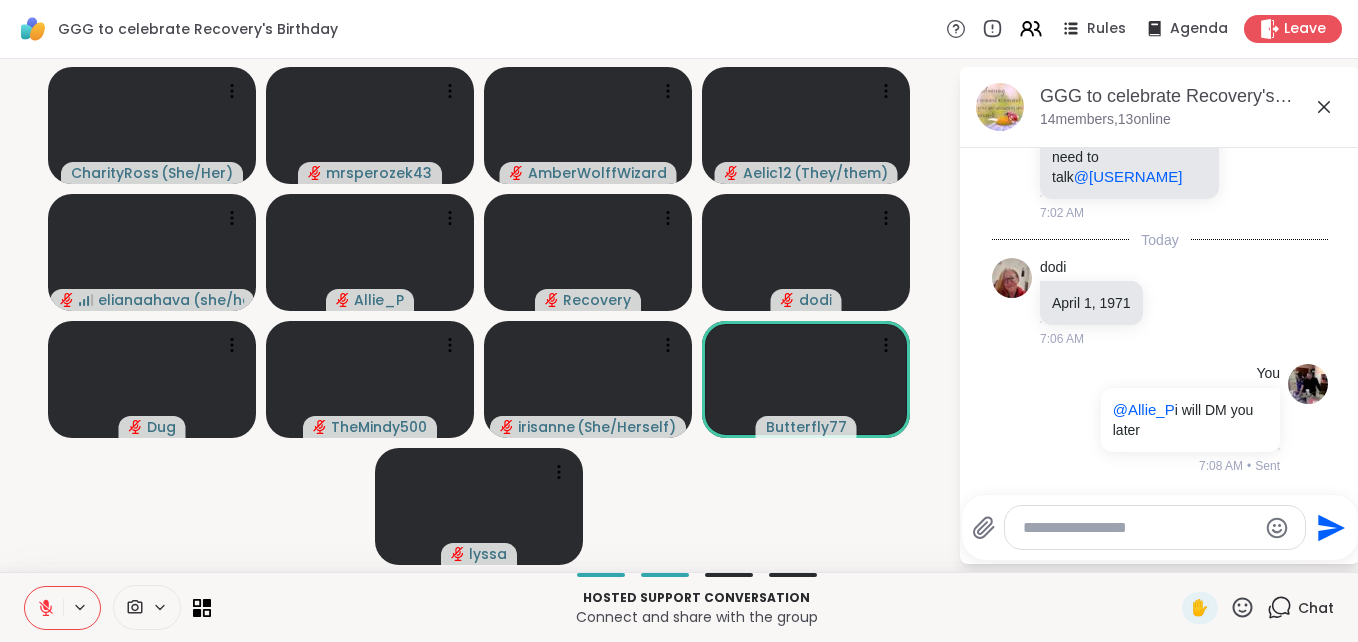 scroll, scrollTop: 5809, scrollLeft: 0, axis: vertical 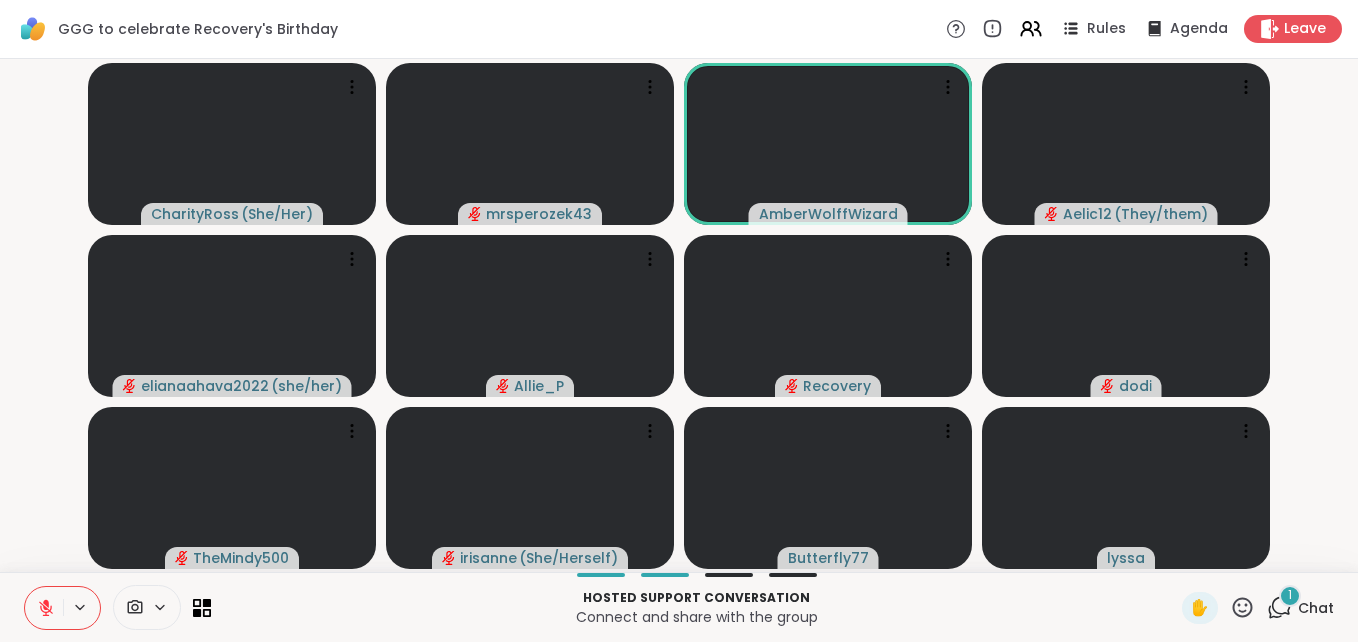 click on "1" at bounding box center [1290, 595] 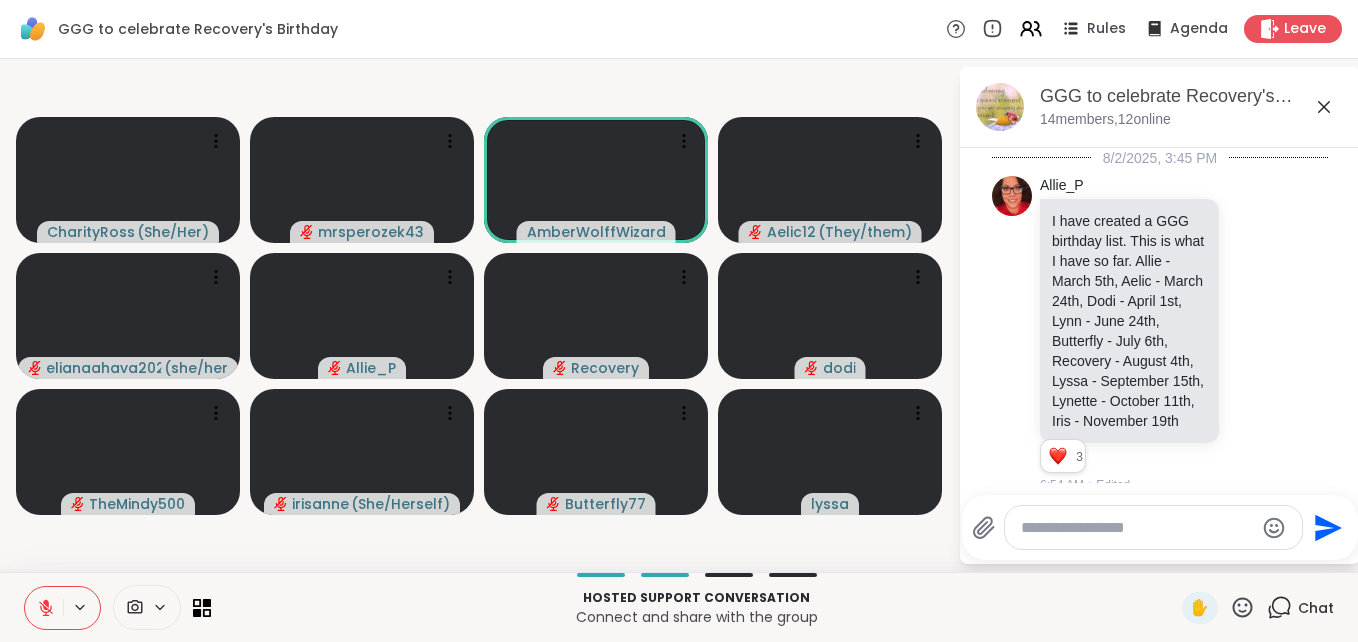 scroll, scrollTop: 6012, scrollLeft: 0, axis: vertical 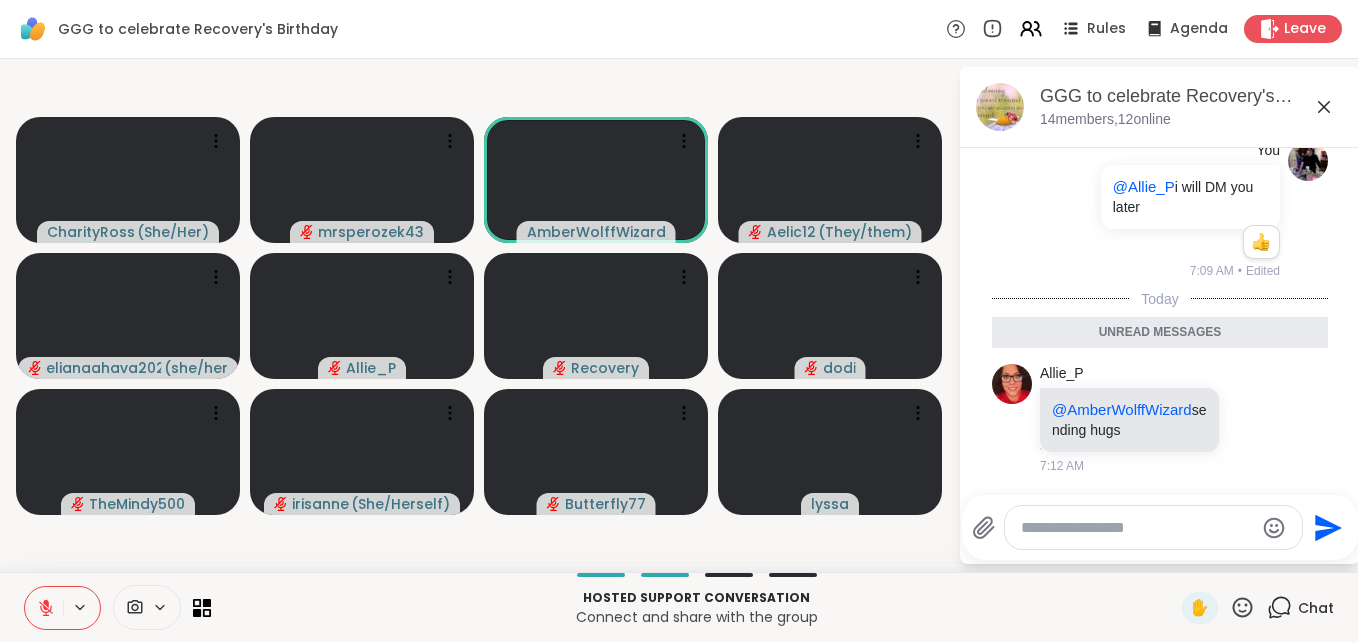 click 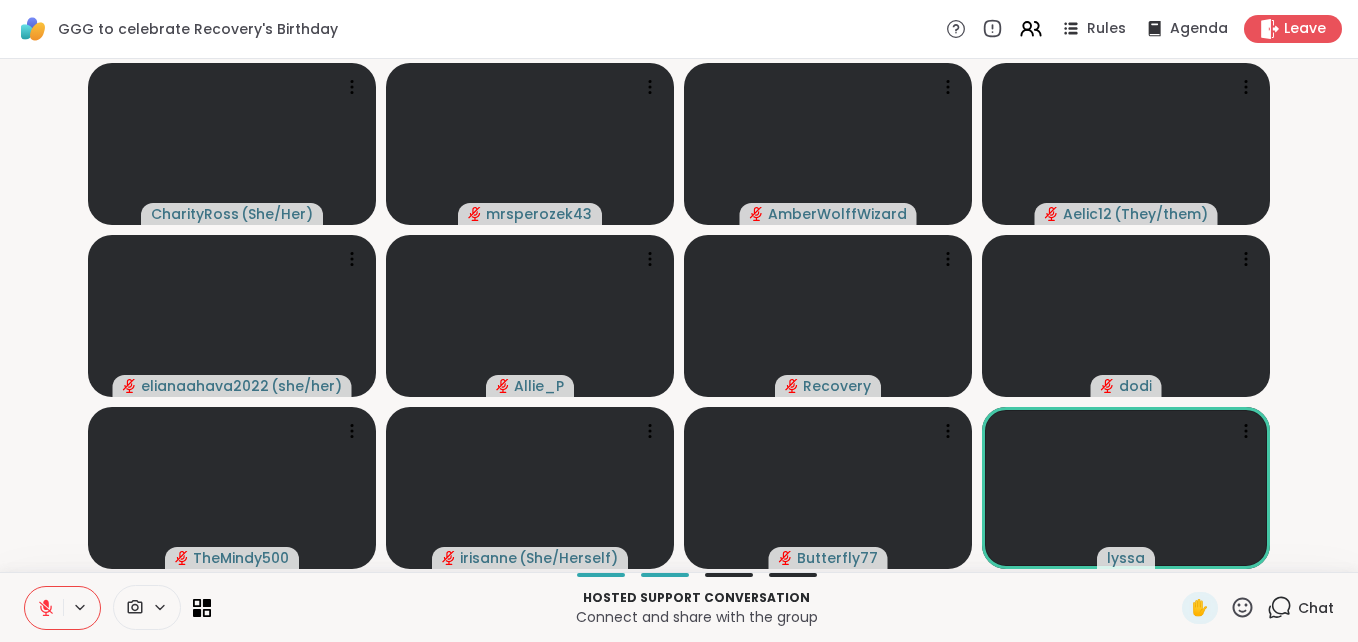 click 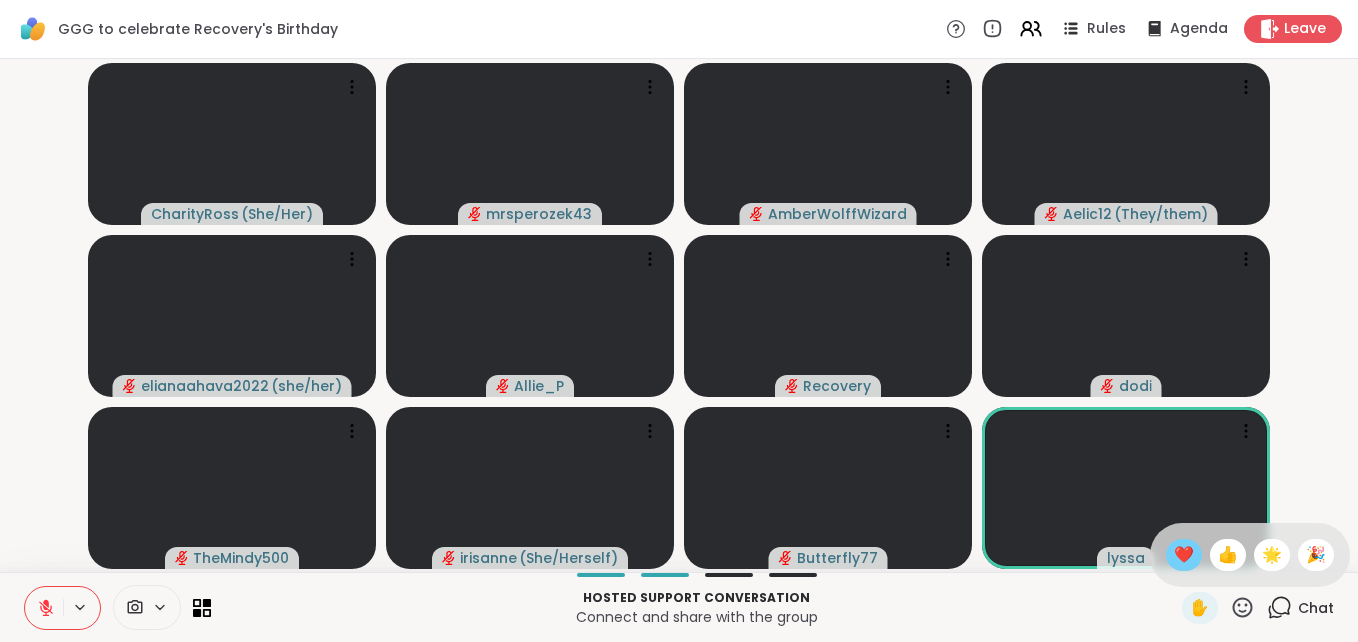 click on "❤️" at bounding box center [1184, 555] 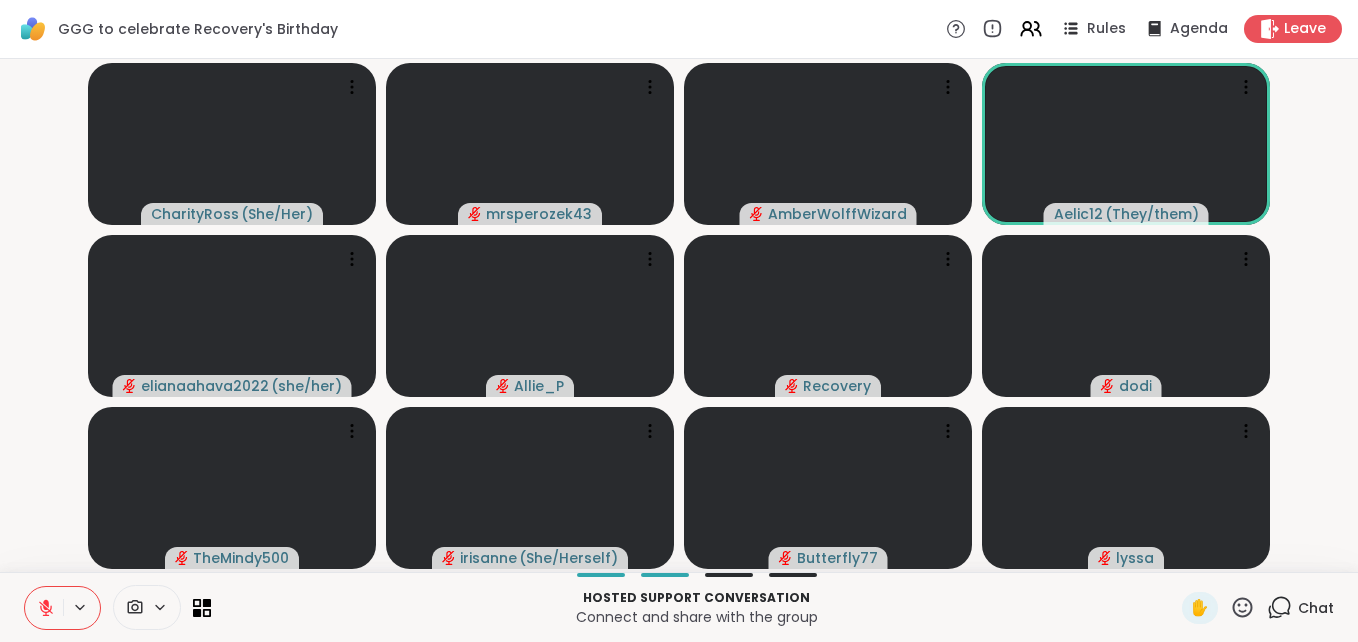 click on "Hosted support conversation" at bounding box center (696, 598) 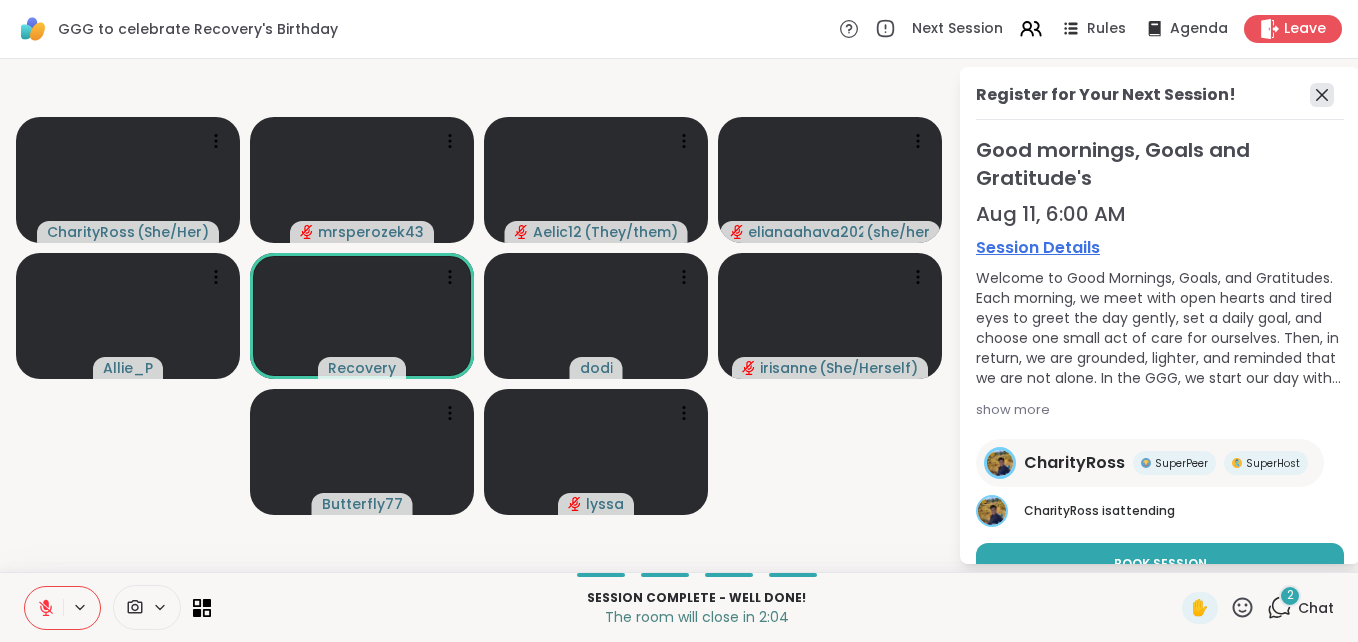 click 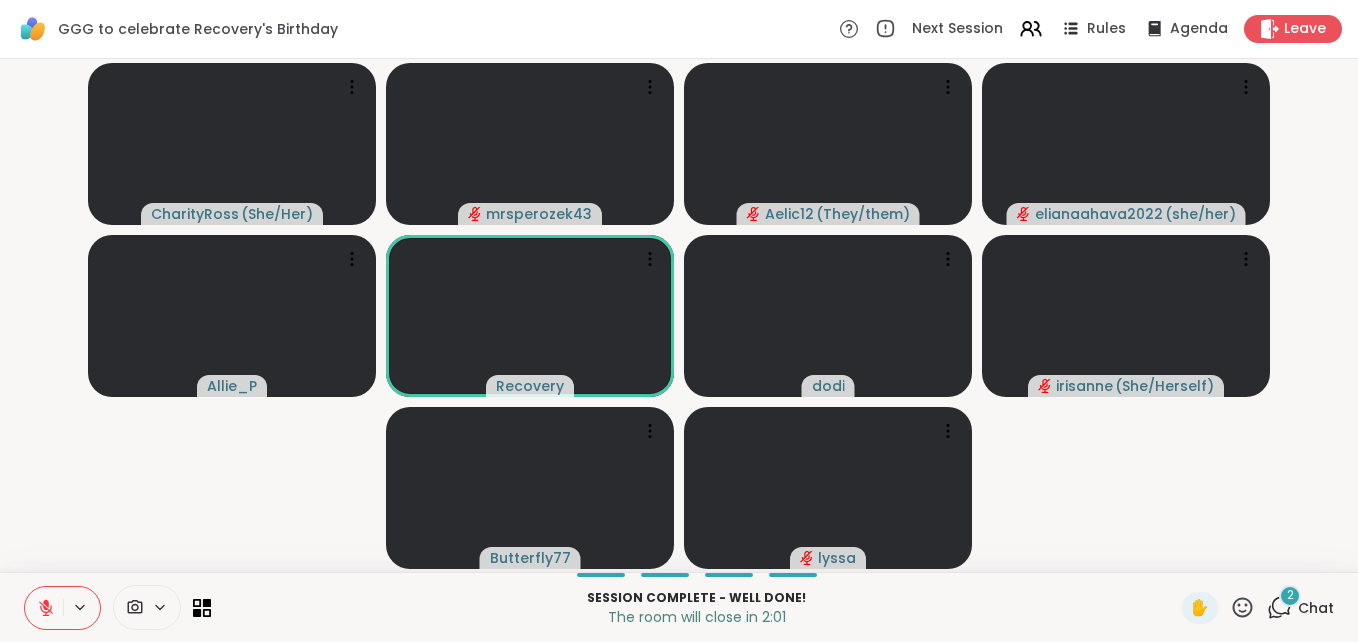 click on "2" at bounding box center [1290, 595] 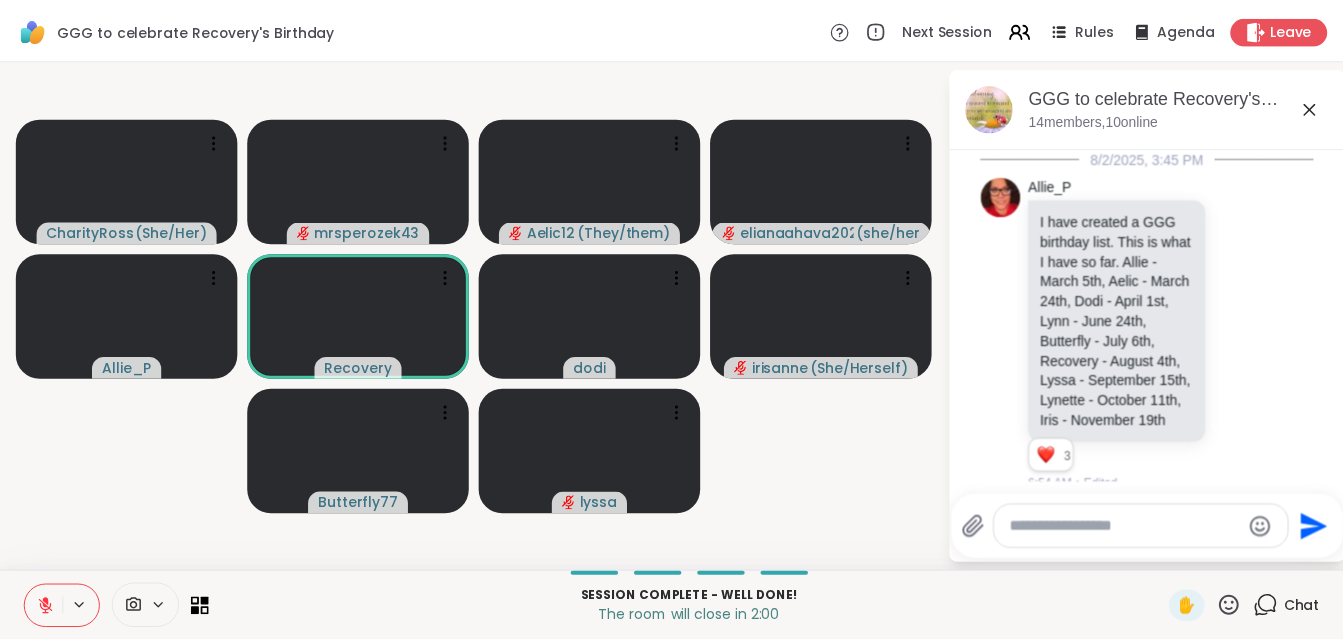 scroll, scrollTop: 6434, scrollLeft: 0, axis: vertical 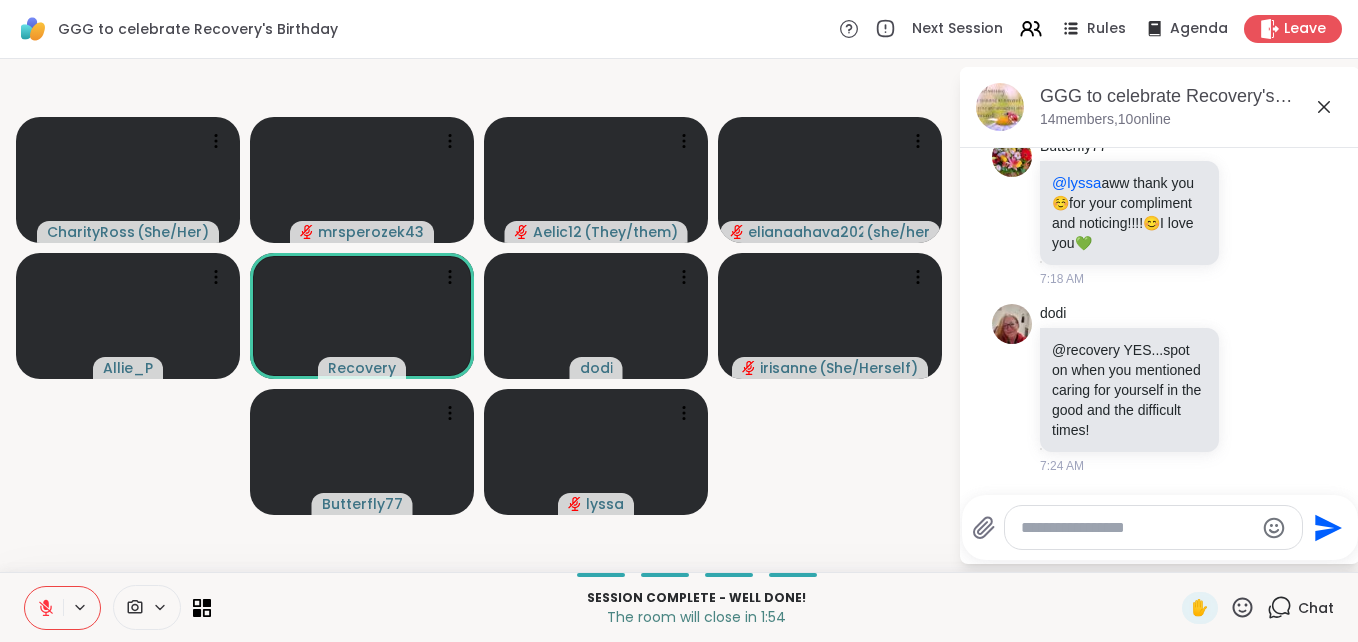 click 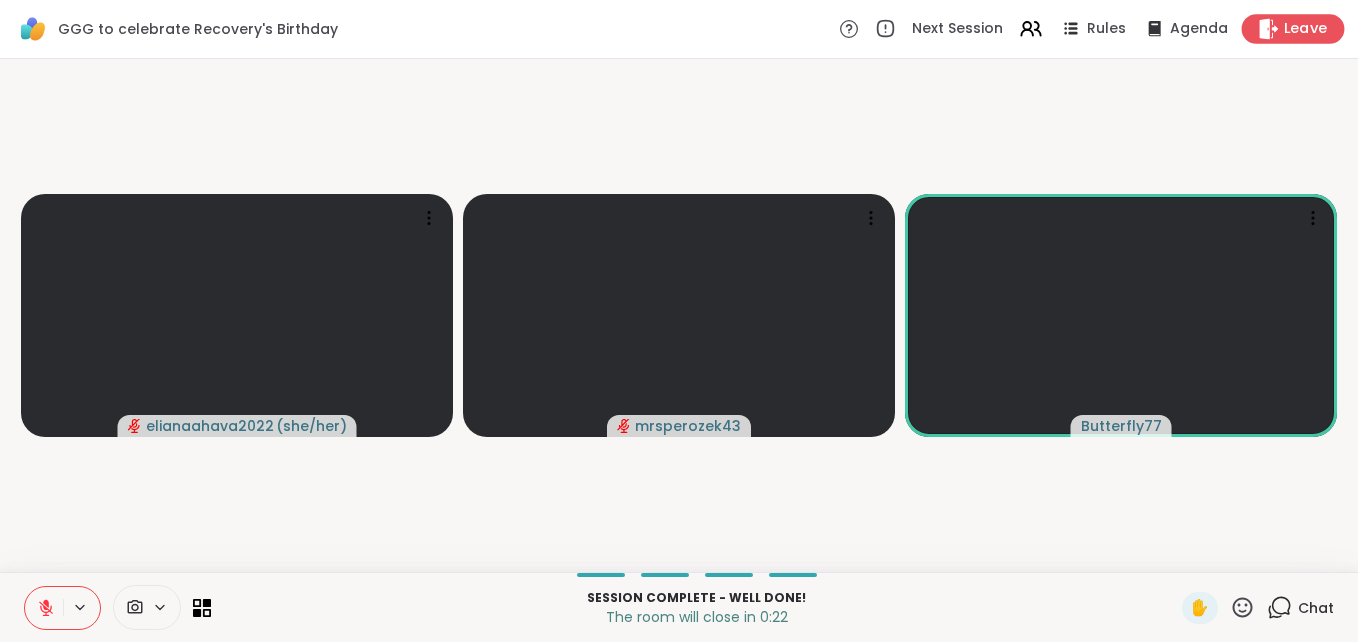 click on "Leave" at bounding box center (1306, 29) 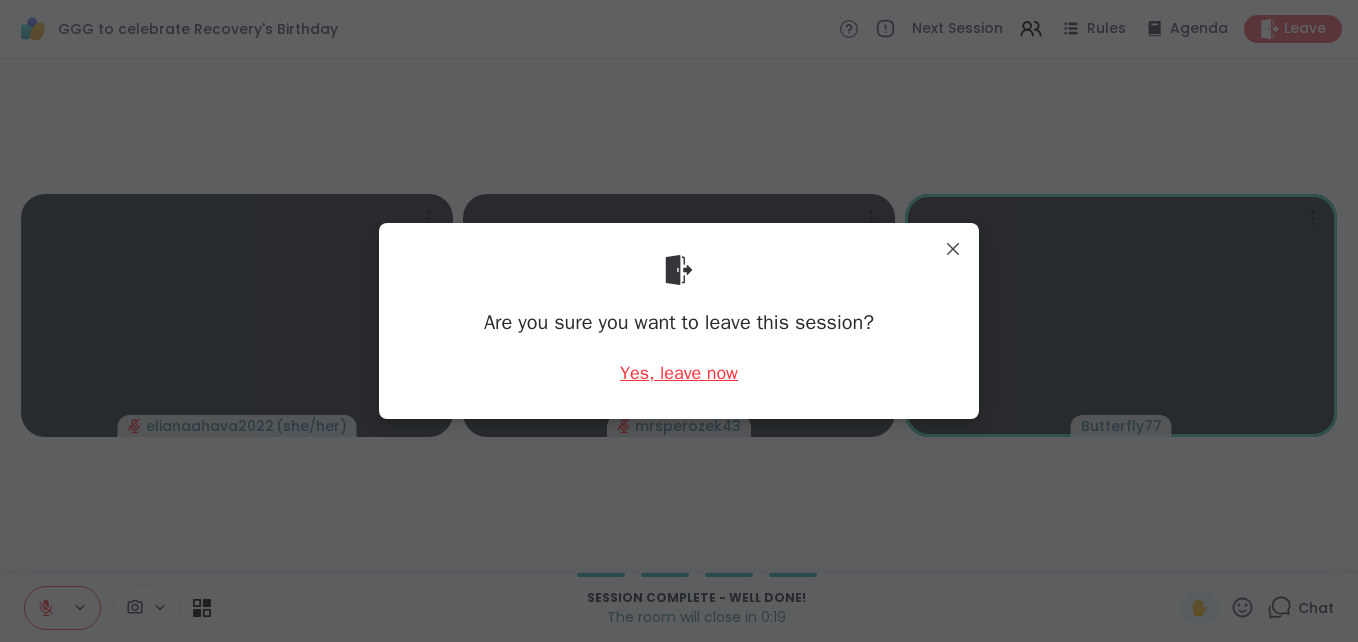 click on "Yes, leave now" at bounding box center [679, 373] 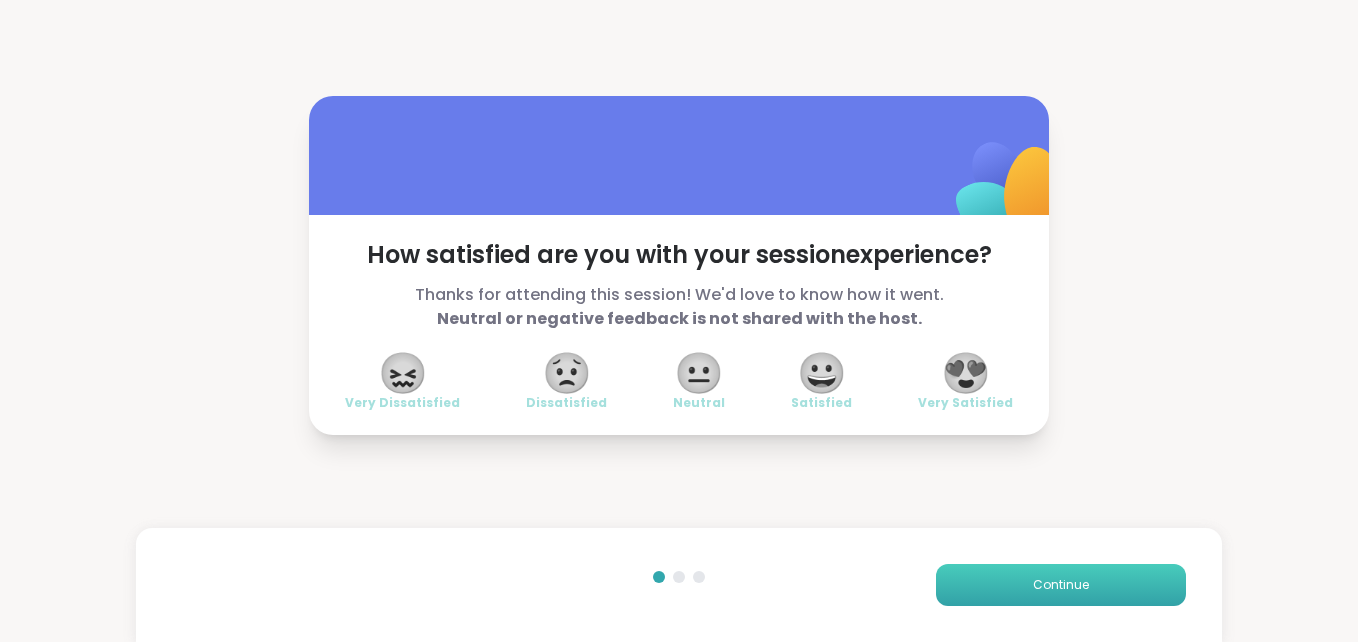 click on "Continue" at bounding box center [1061, 585] 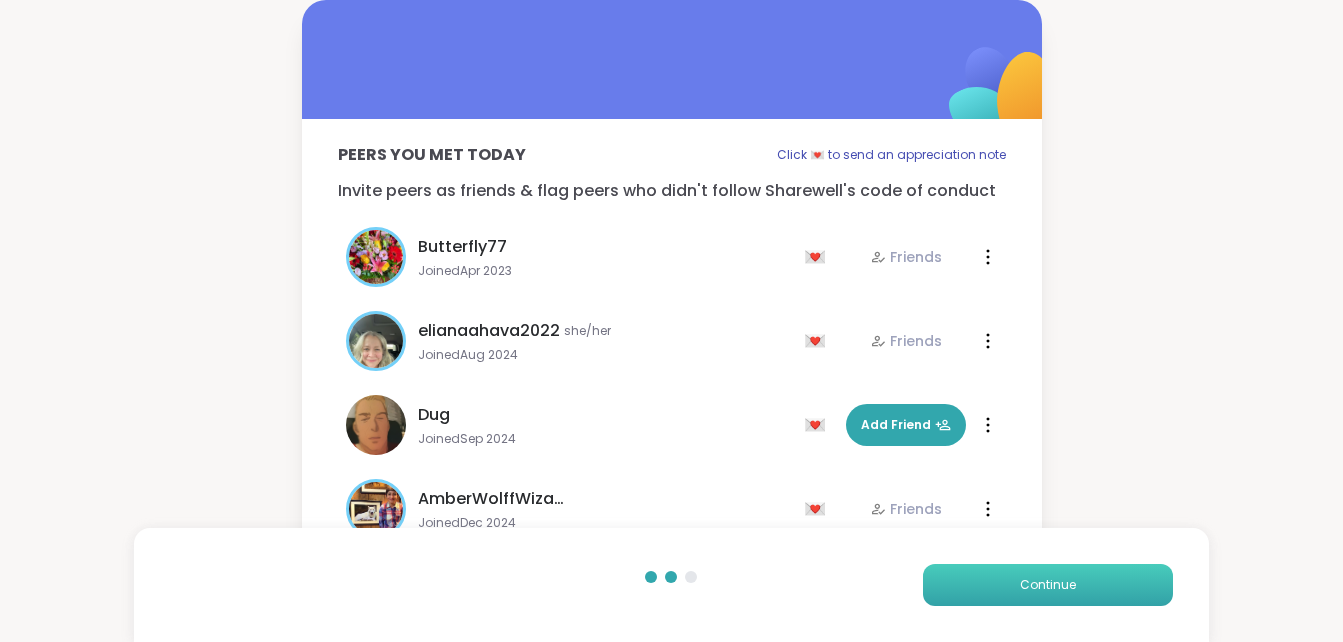 click on "Continue" at bounding box center [1048, 585] 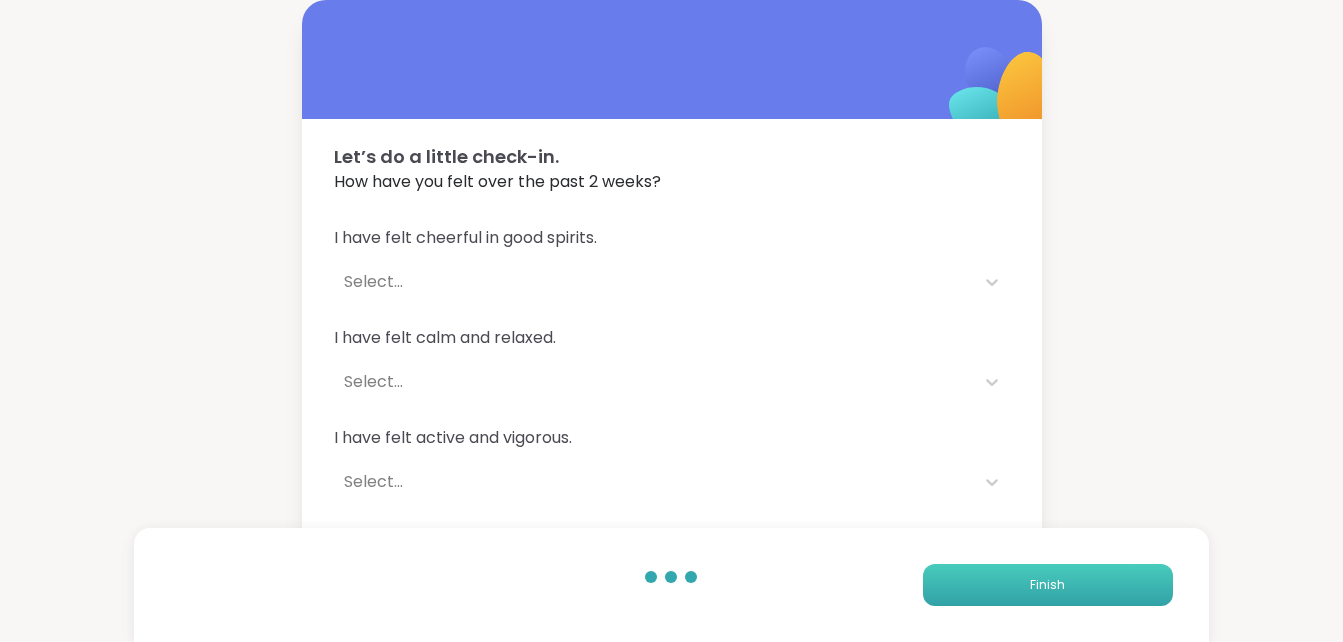 click on "Finish" at bounding box center [1048, 585] 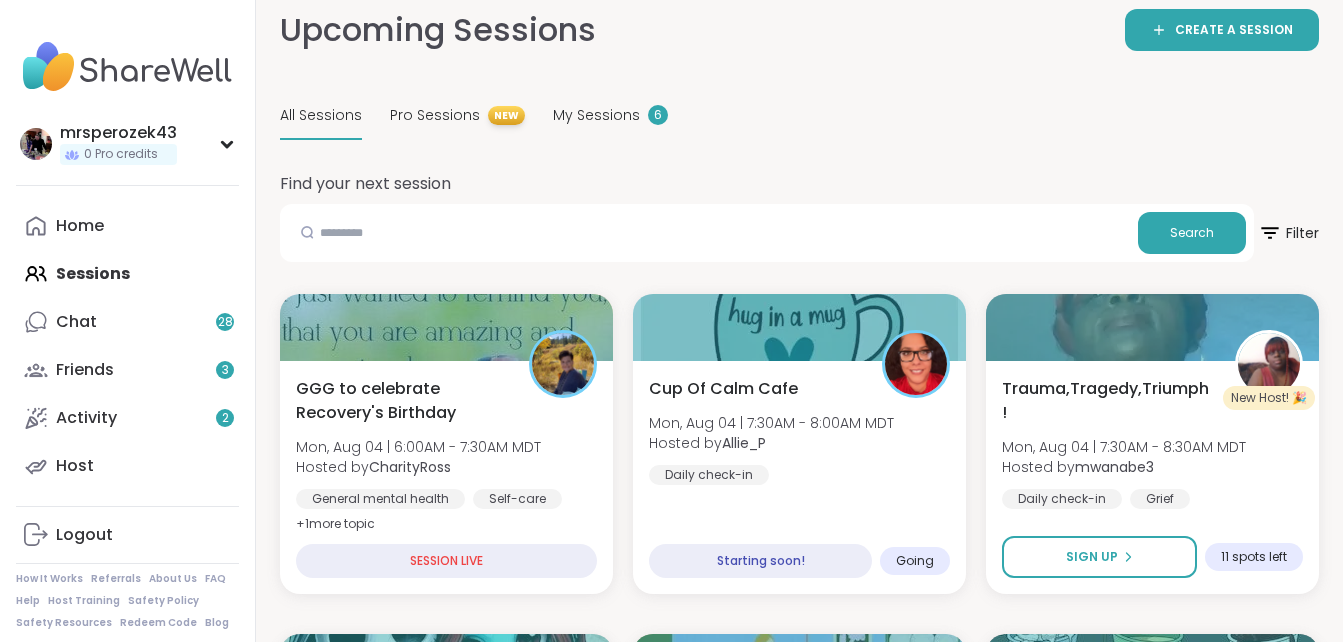 scroll, scrollTop: 160, scrollLeft: 0, axis: vertical 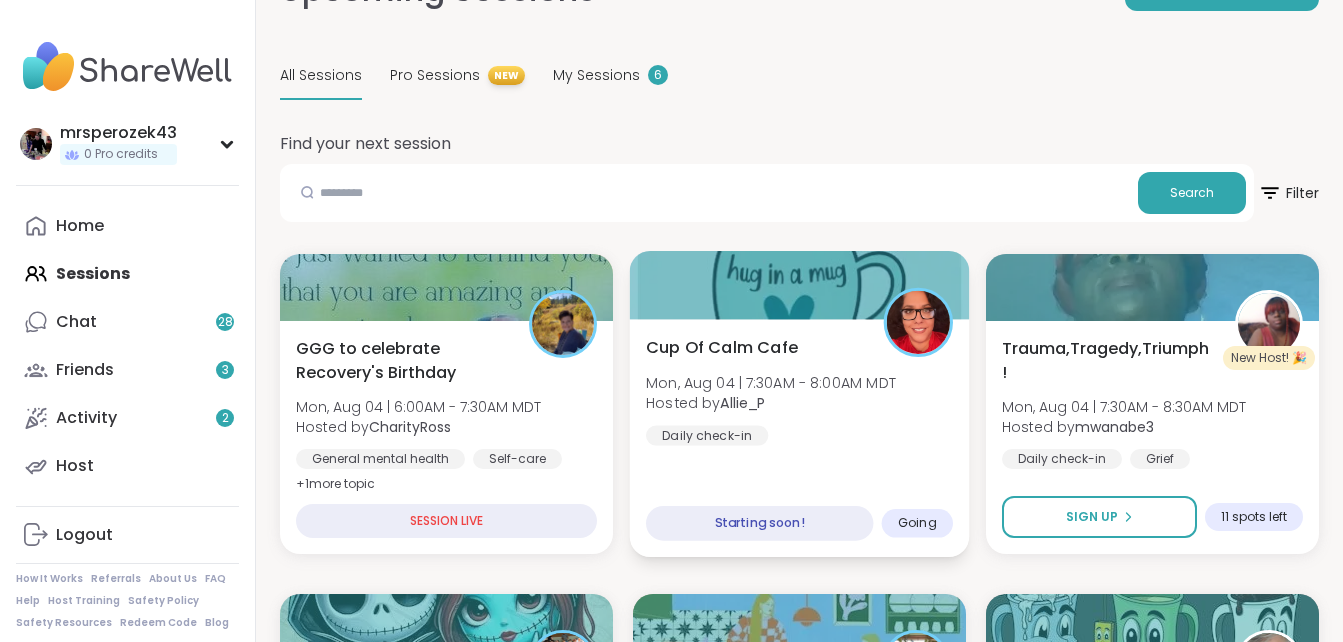 click on "Hosted by  [FIRST]_[LAST]" at bounding box center (771, 403) 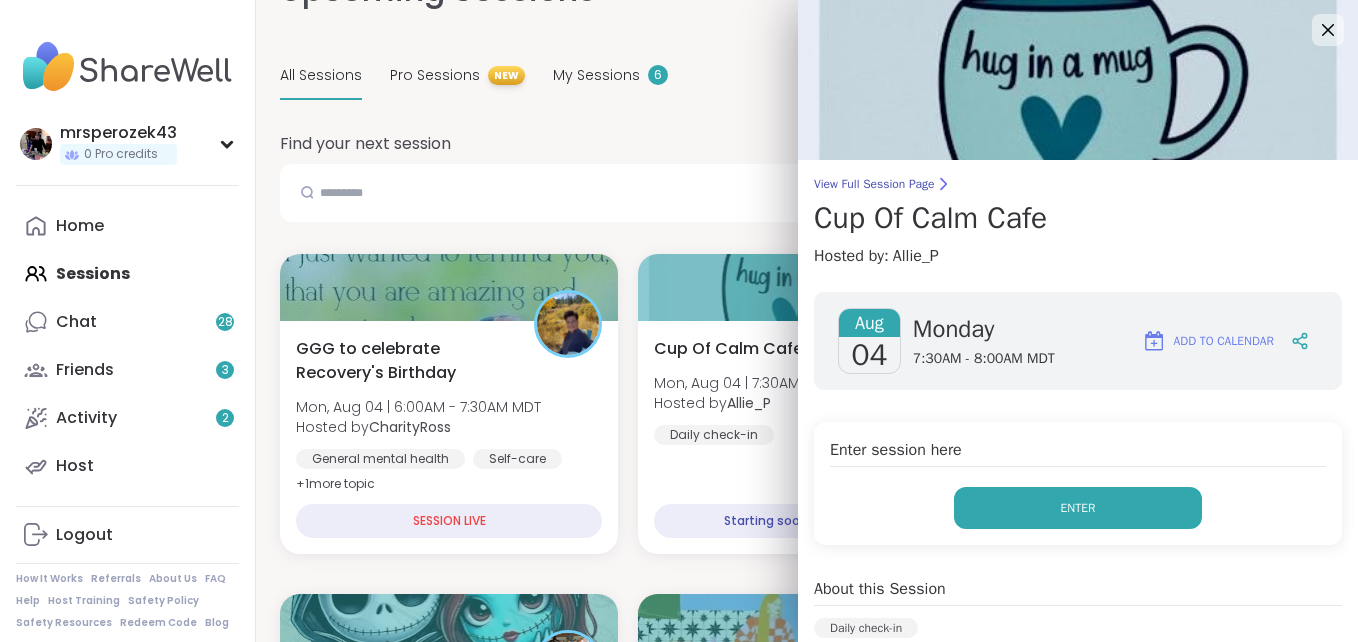 click on "Enter" at bounding box center [1078, 508] 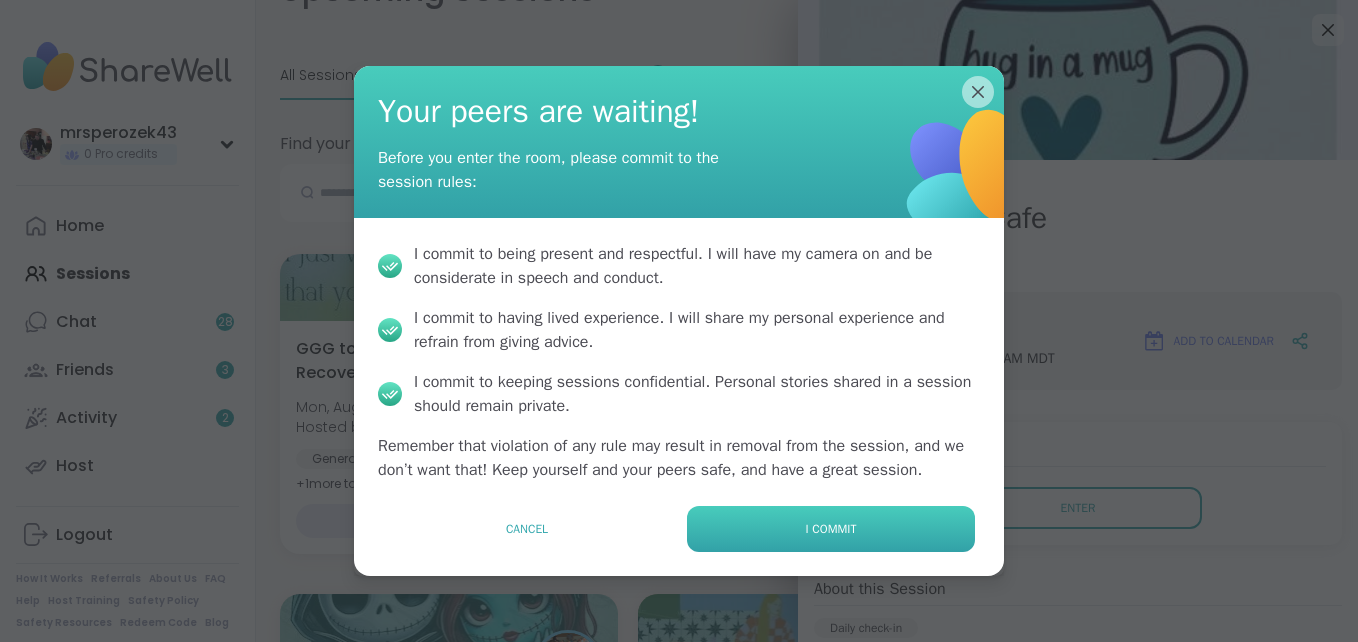 click on "I commit" at bounding box center [831, 529] 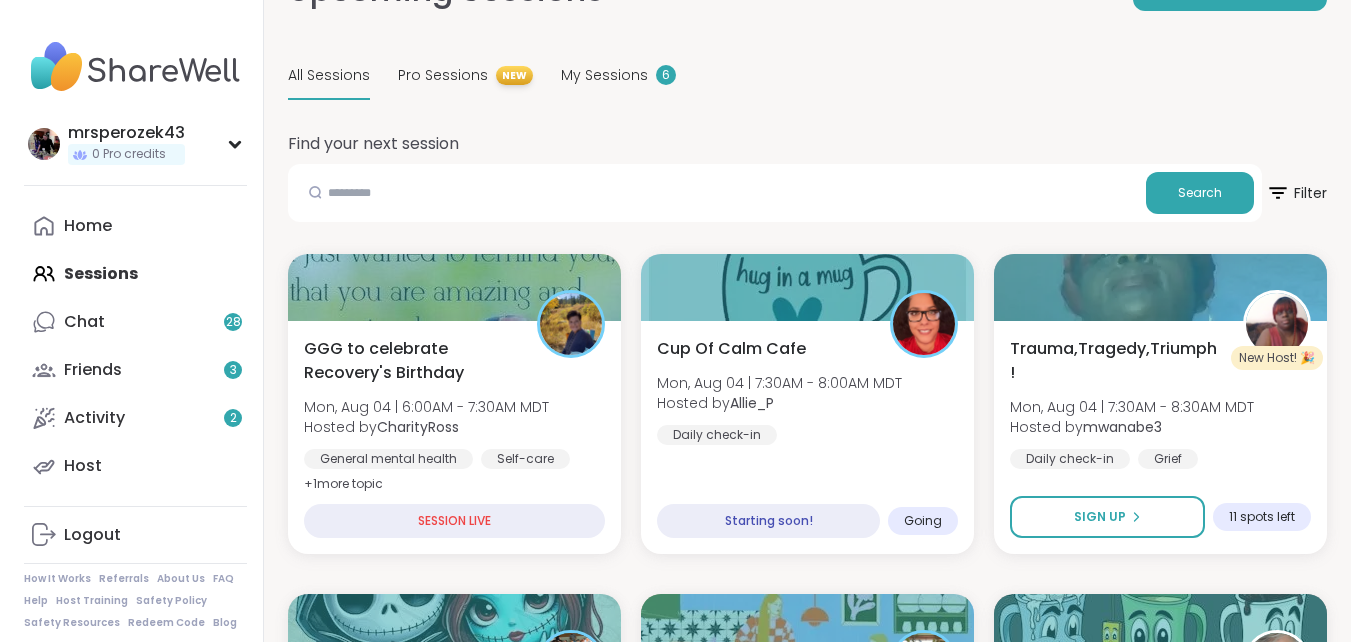 scroll, scrollTop: 0, scrollLeft: 0, axis: both 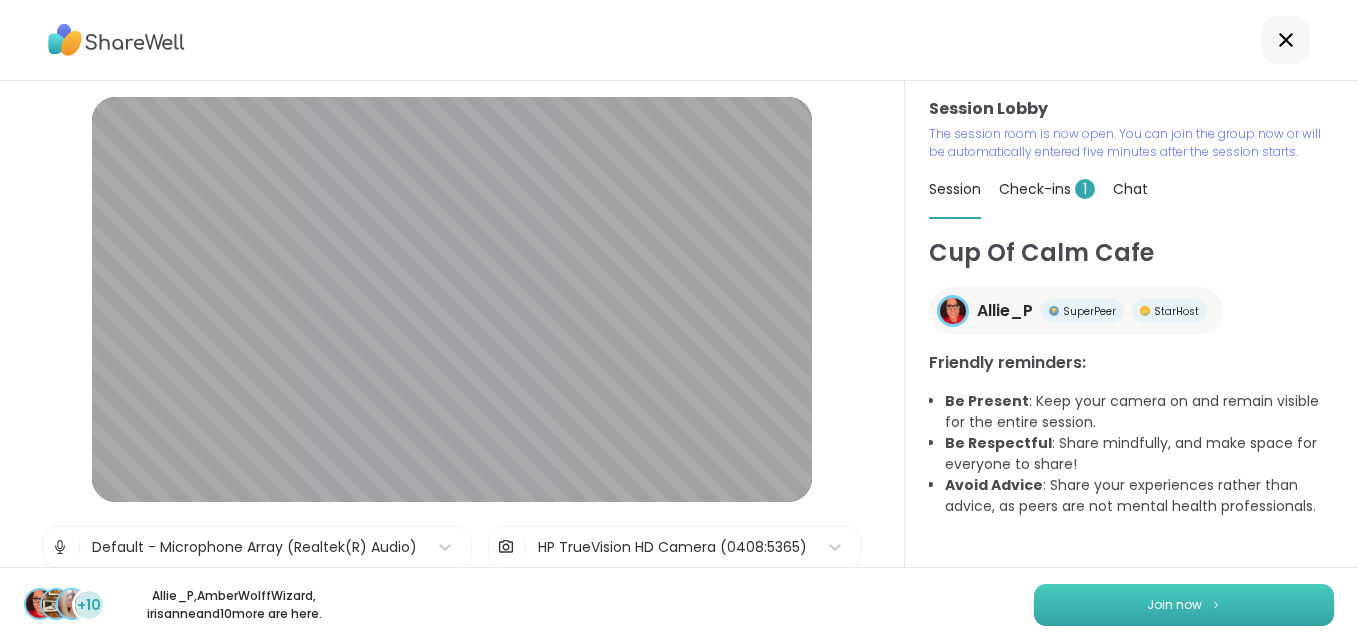 click on "Join now" at bounding box center (1184, 605) 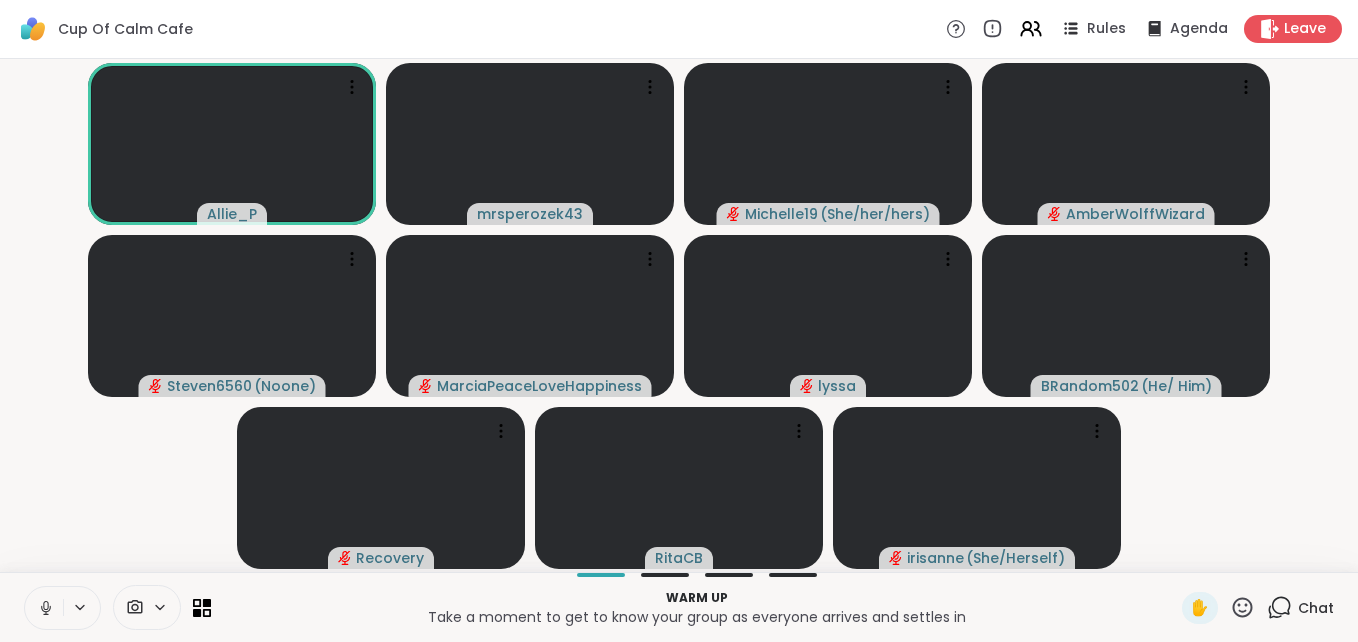 click 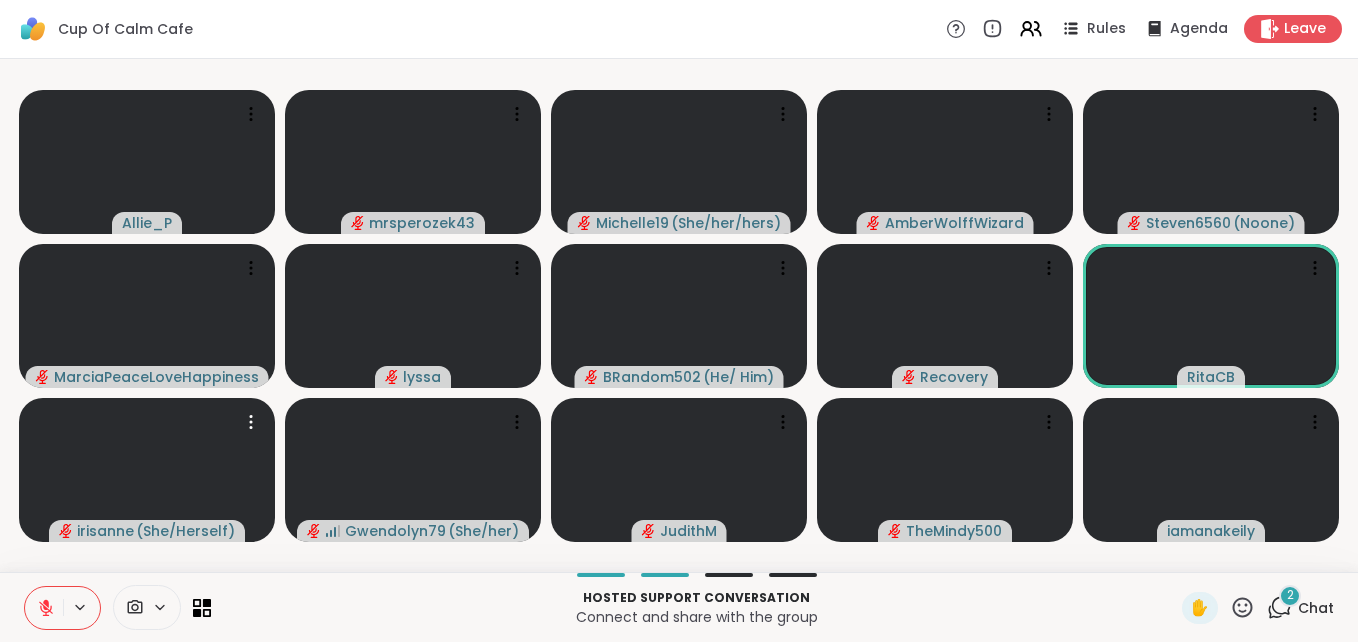 click at bounding box center [147, 470] 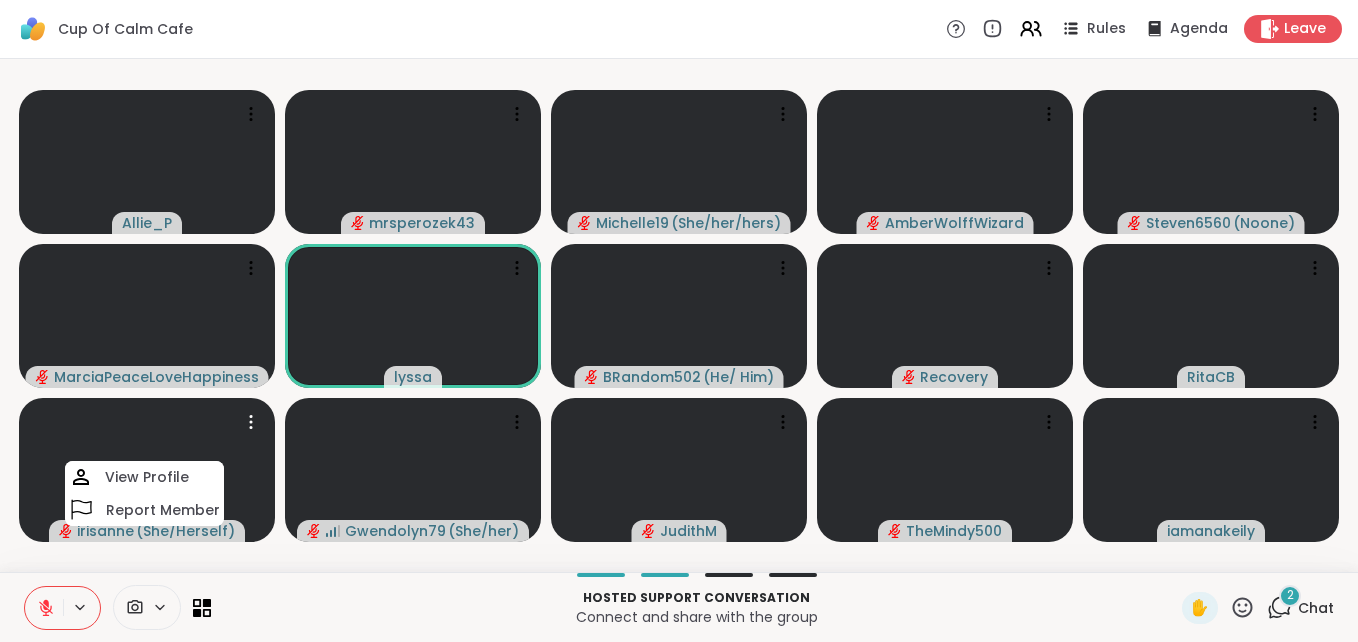 click on "View Profile" at bounding box center (144, 477) 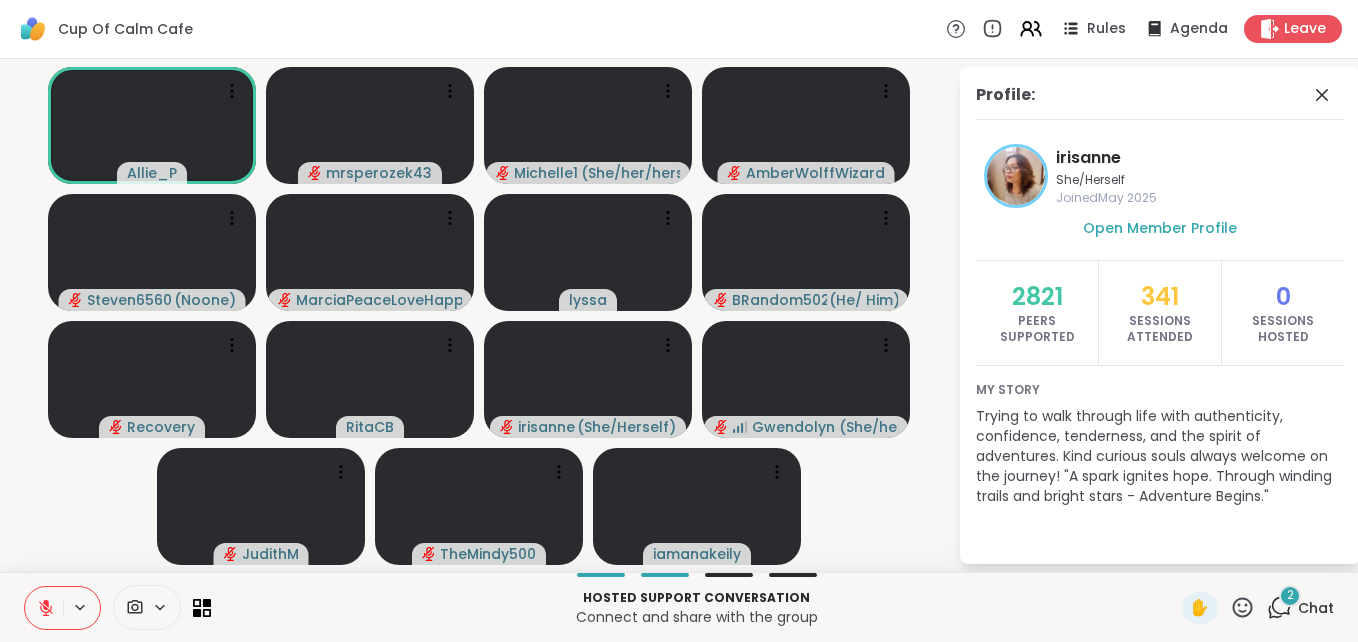 click on "[FIRST]_[LAST] [USERNAME] [USERNAME] ( She/her/hers ) [USERNAME] [USERNAME] ( Noone ) [USERNAME] [USERNAME] [USERNAME] ( He/ Him ) [FIRST] [FIRST] [USERNAME] ( She/Herself ) [USERNAME] ( She/her ) [USERNAME] [USERNAME] [USERNAME]" at bounding box center (479, 315) 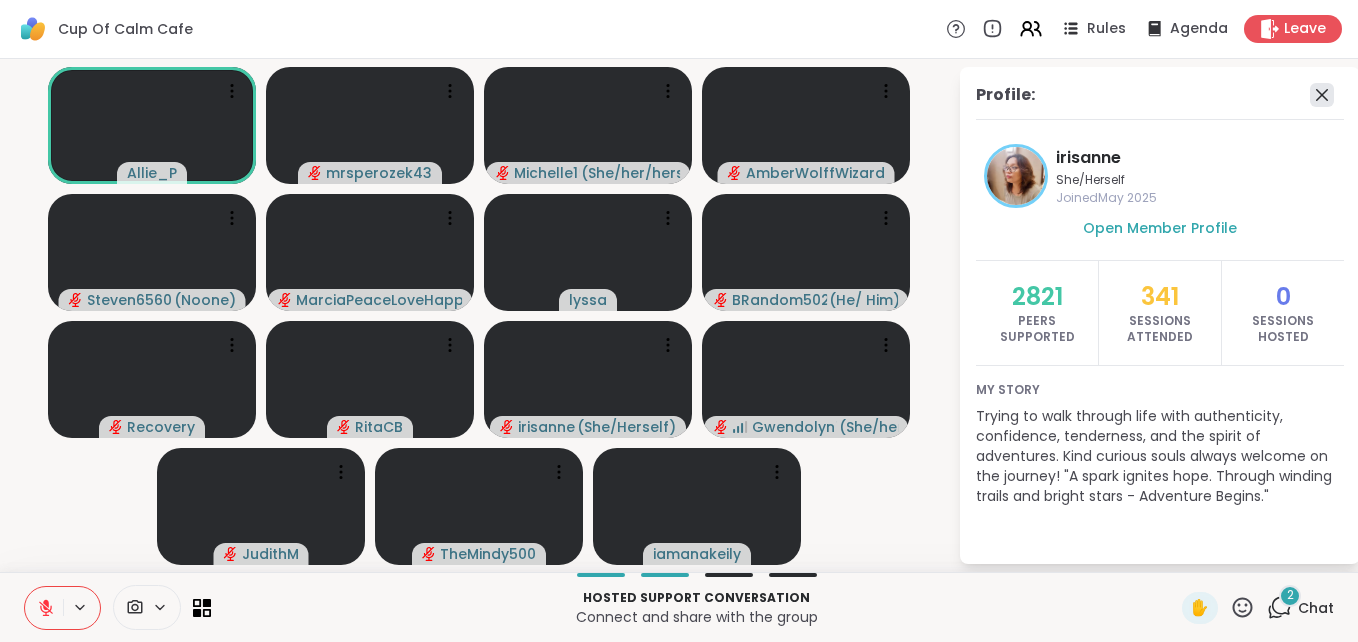 click 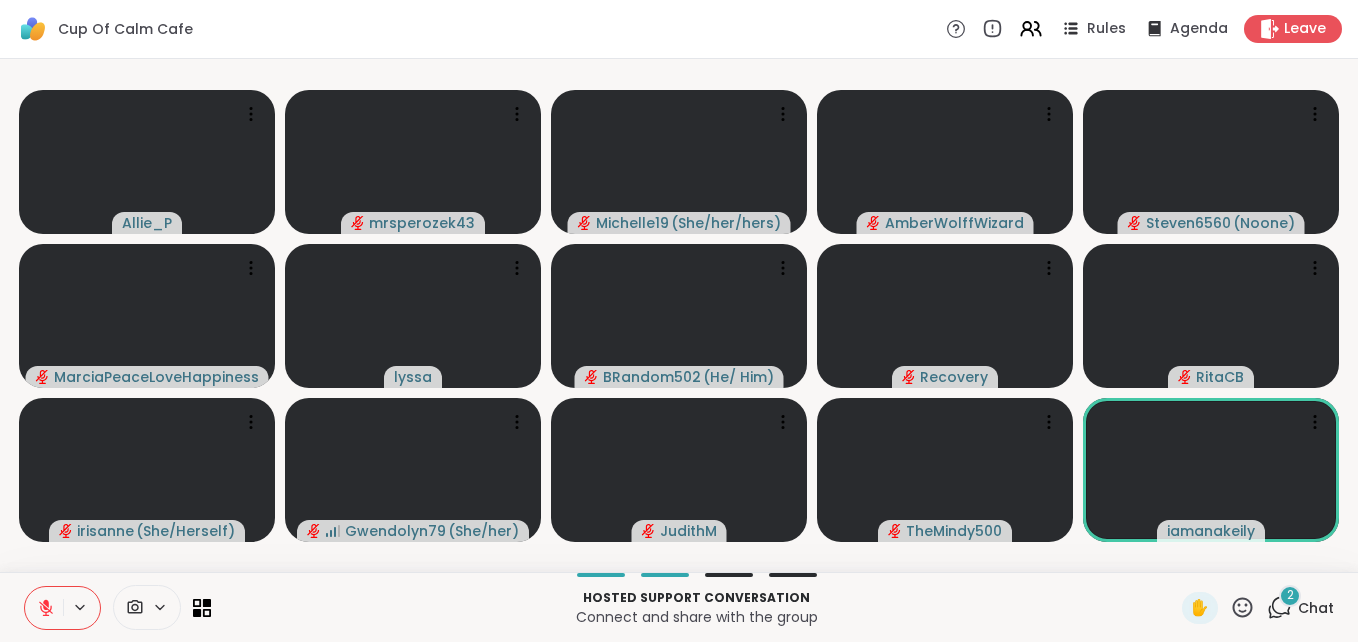 click on "2" at bounding box center (1290, 596) 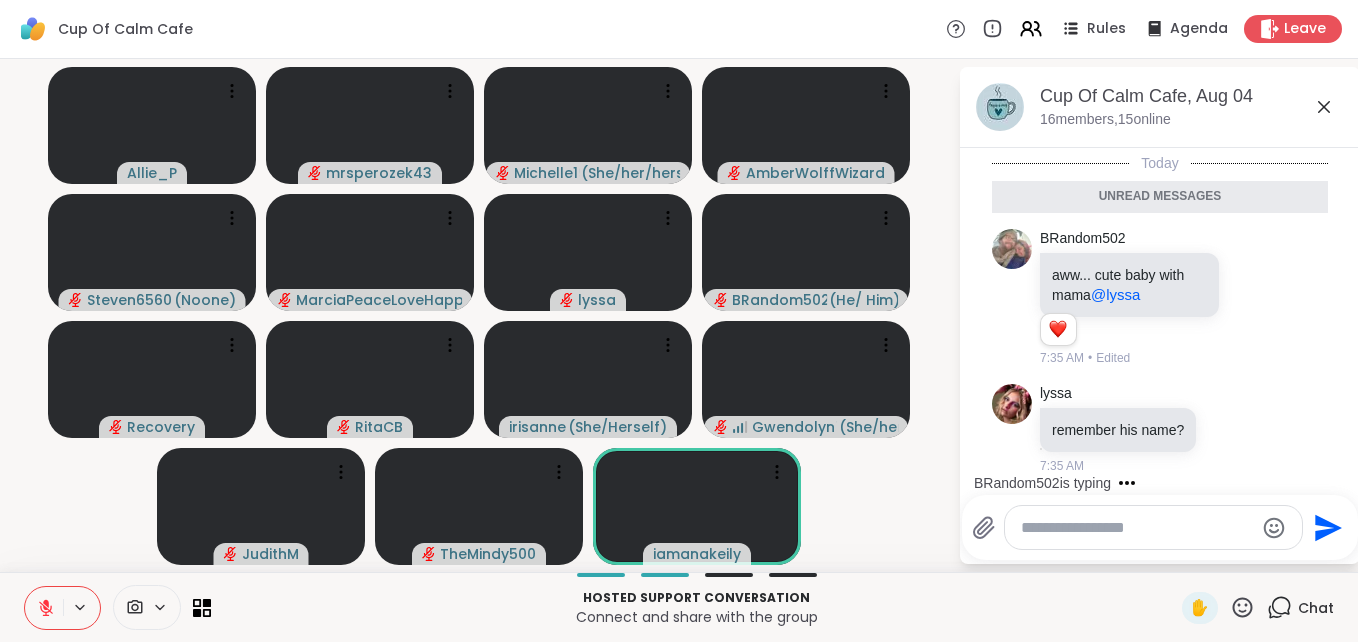 scroll, scrollTop: 1493, scrollLeft: 0, axis: vertical 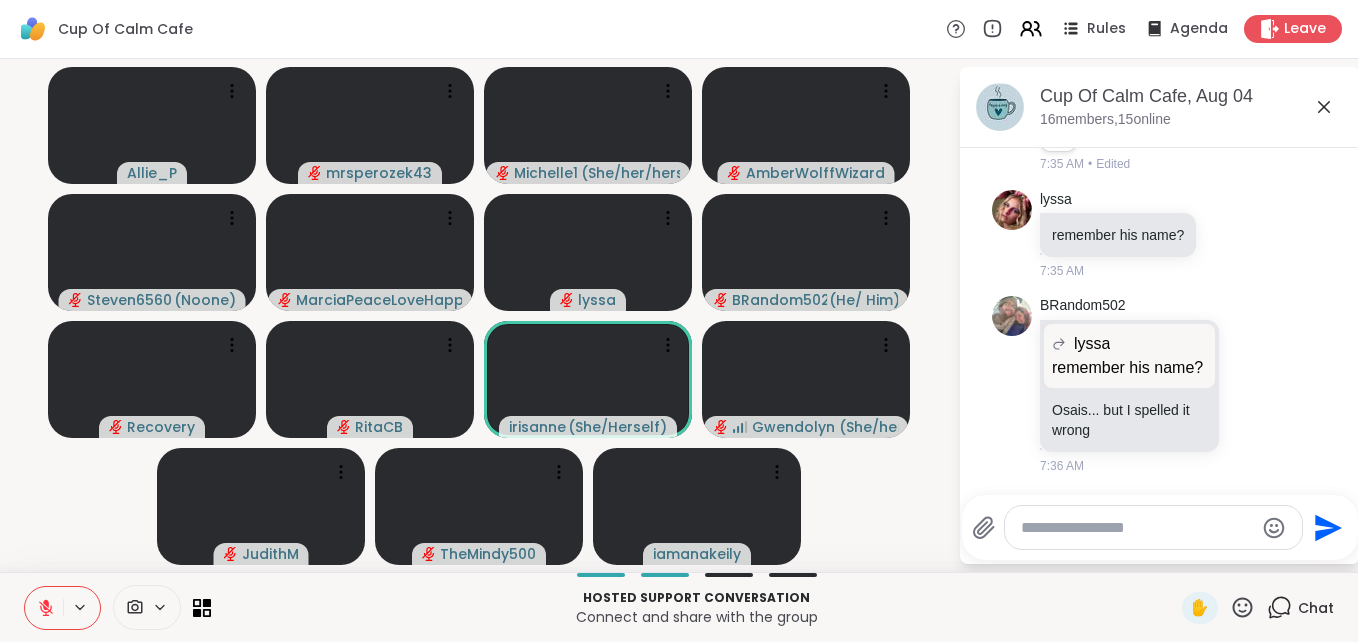 click 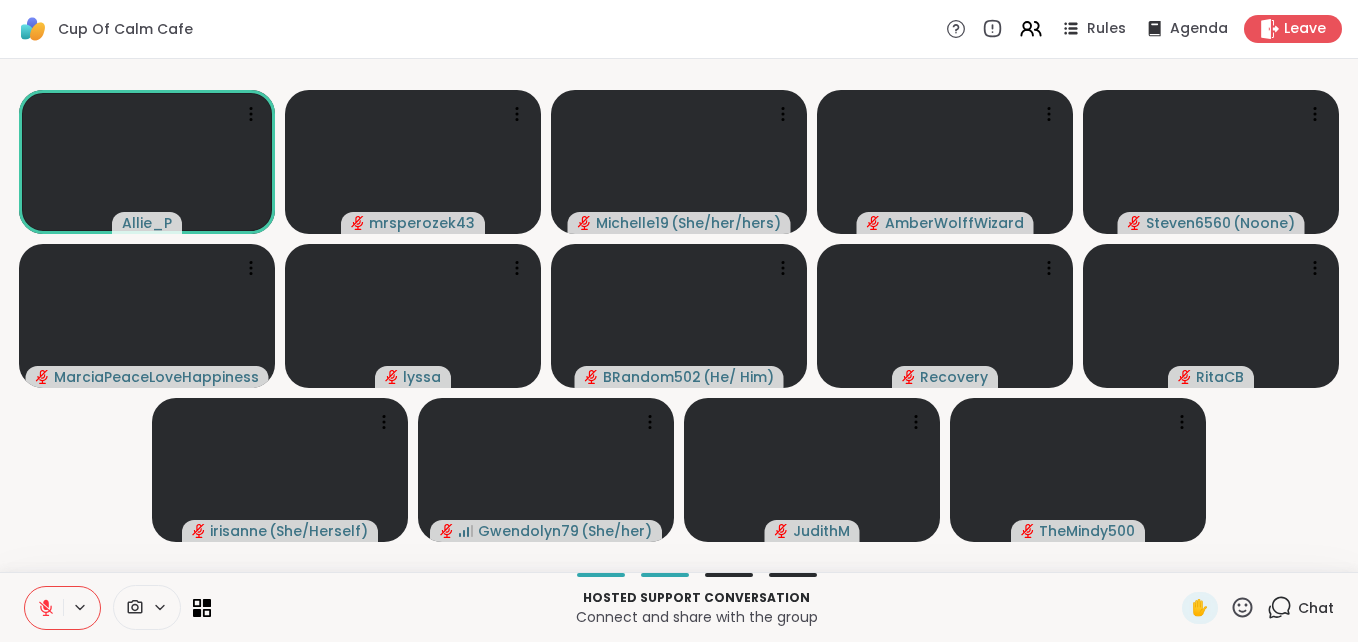 click 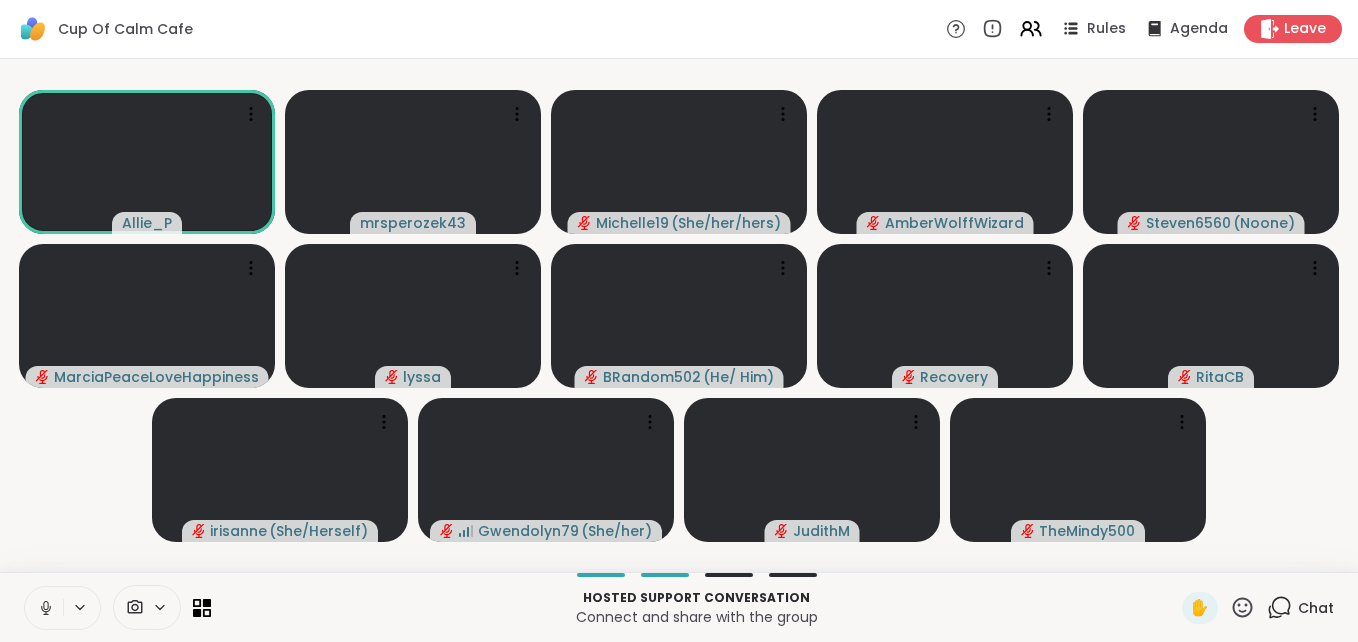 click at bounding box center (44, 608) 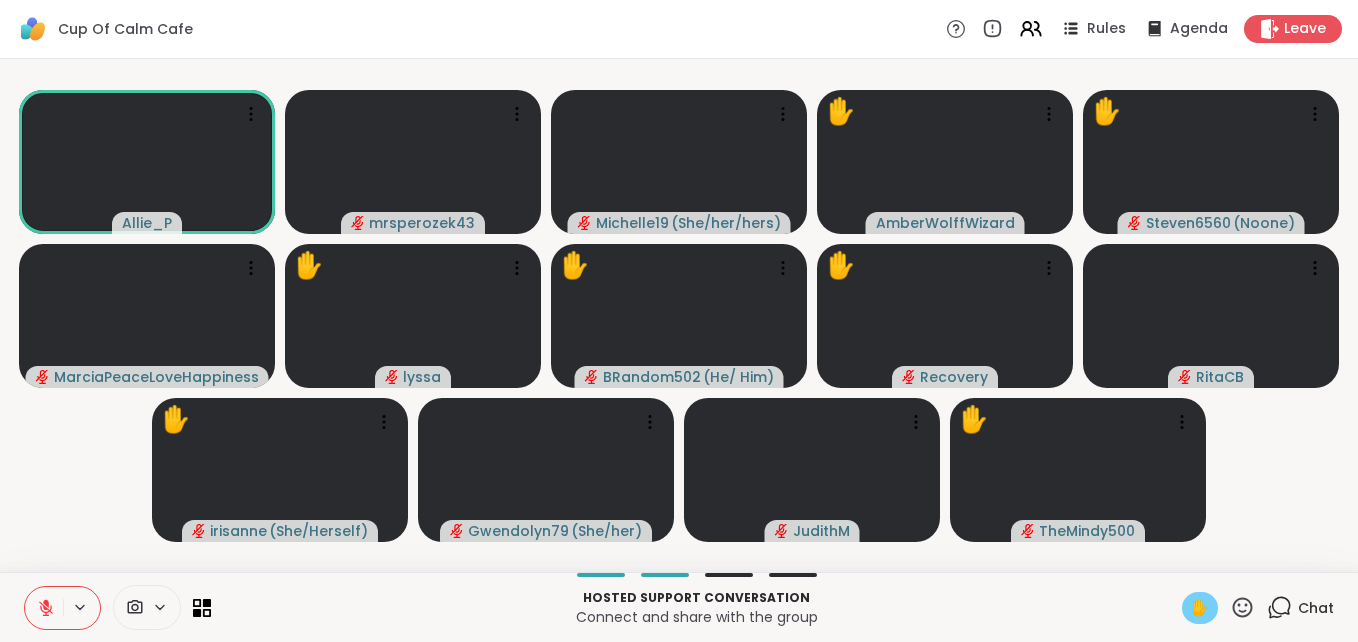 click on "✋" at bounding box center (1200, 608) 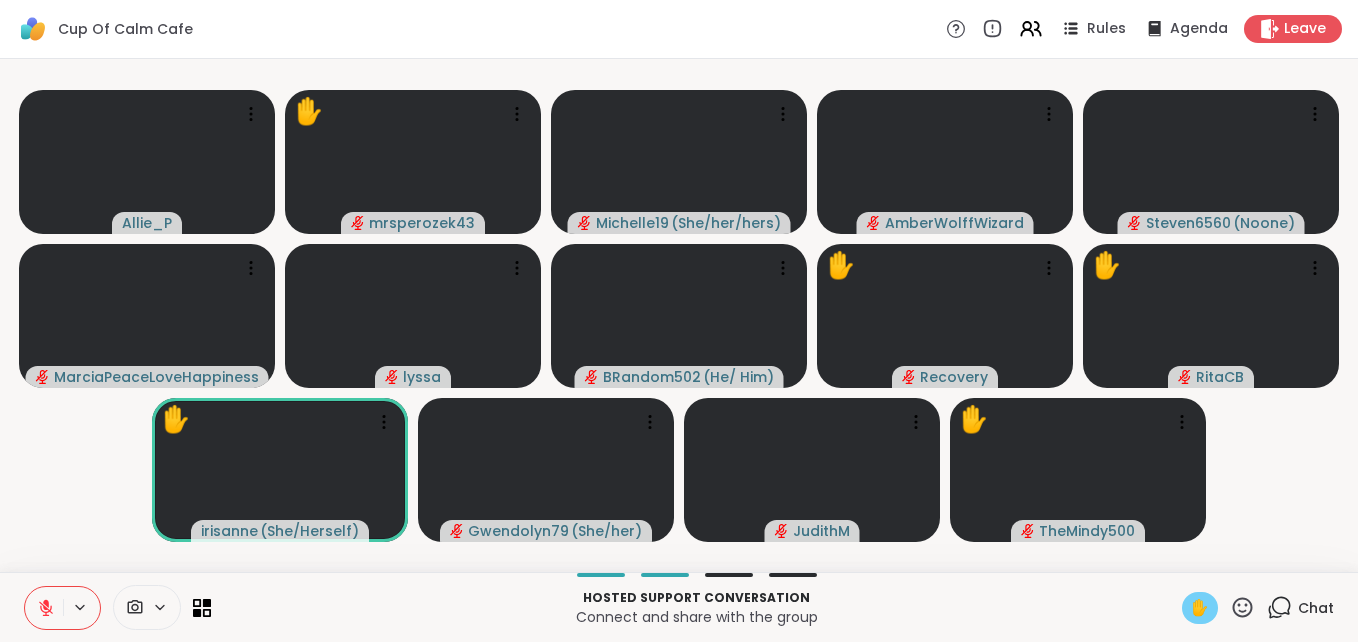 click on "Hosted support conversation Connect and share with the group ✋ Chat" at bounding box center [679, 607] 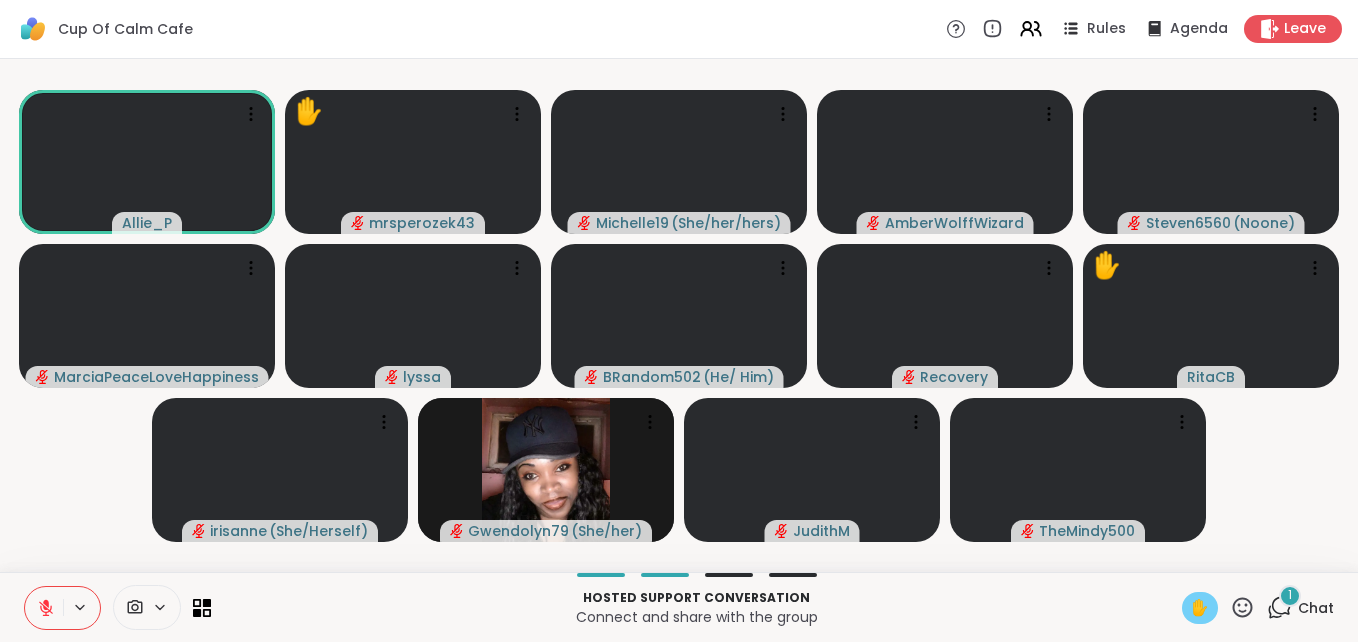 click on "Hosted support conversation Connect and share with the group ✋ 1 Chat" at bounding box center (679, 607) 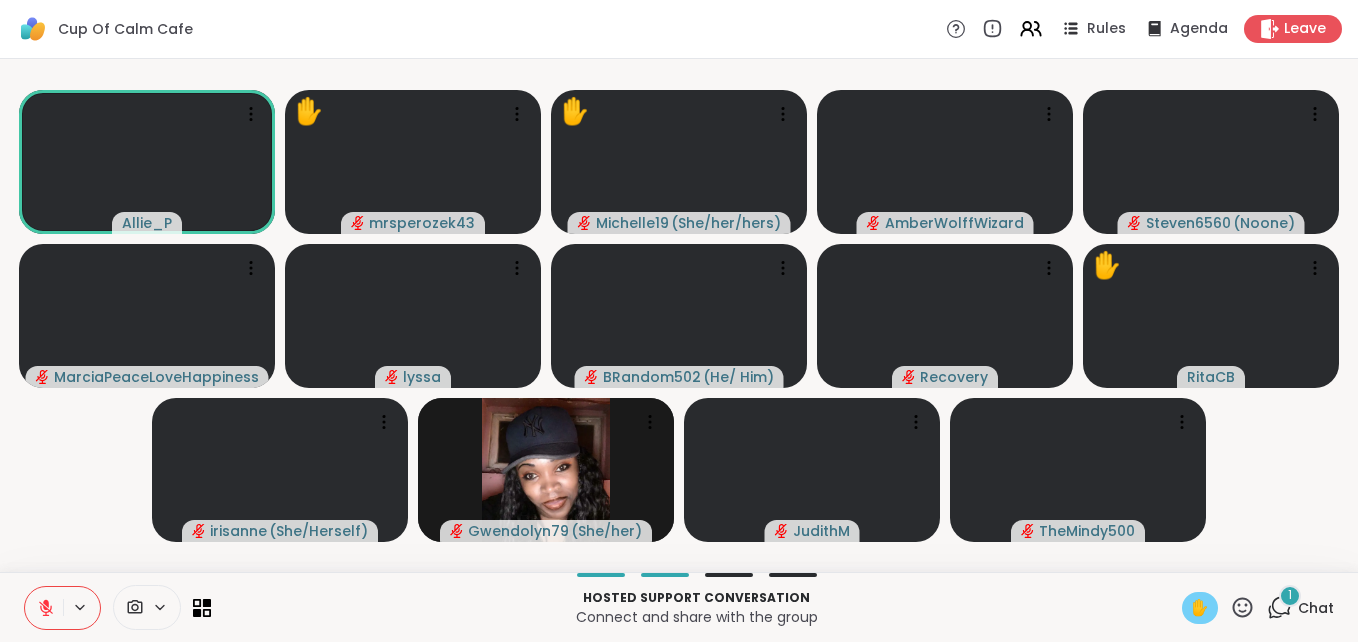 click 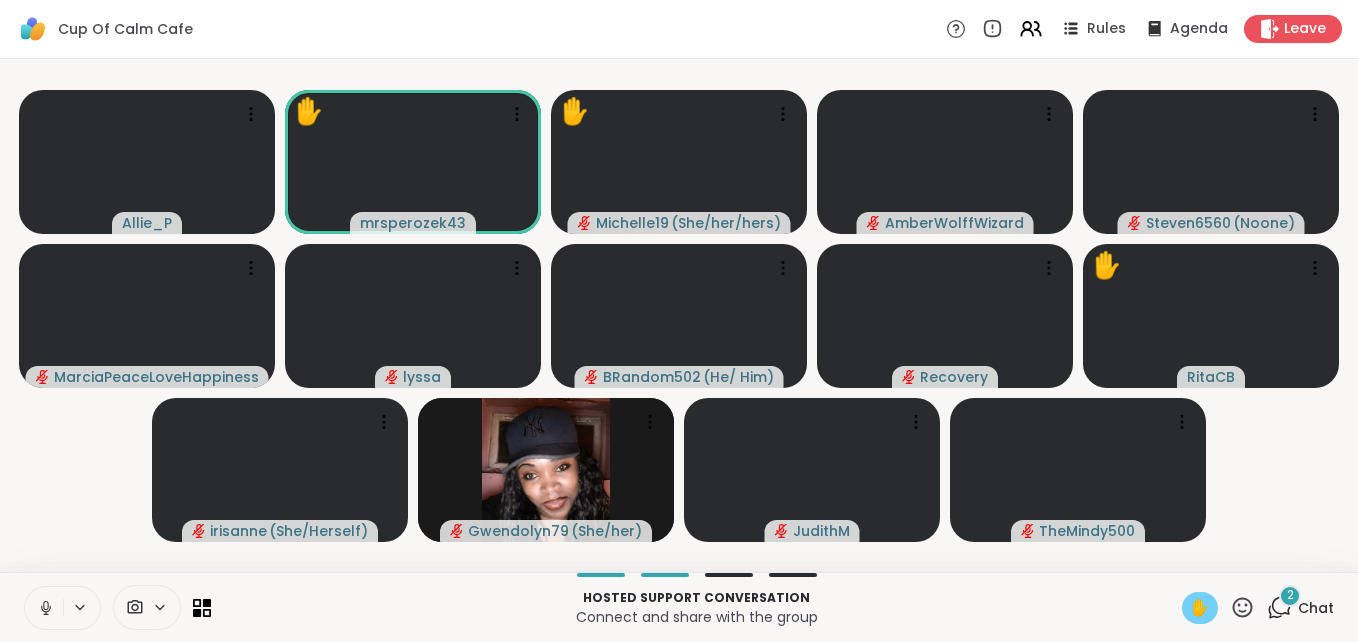 click 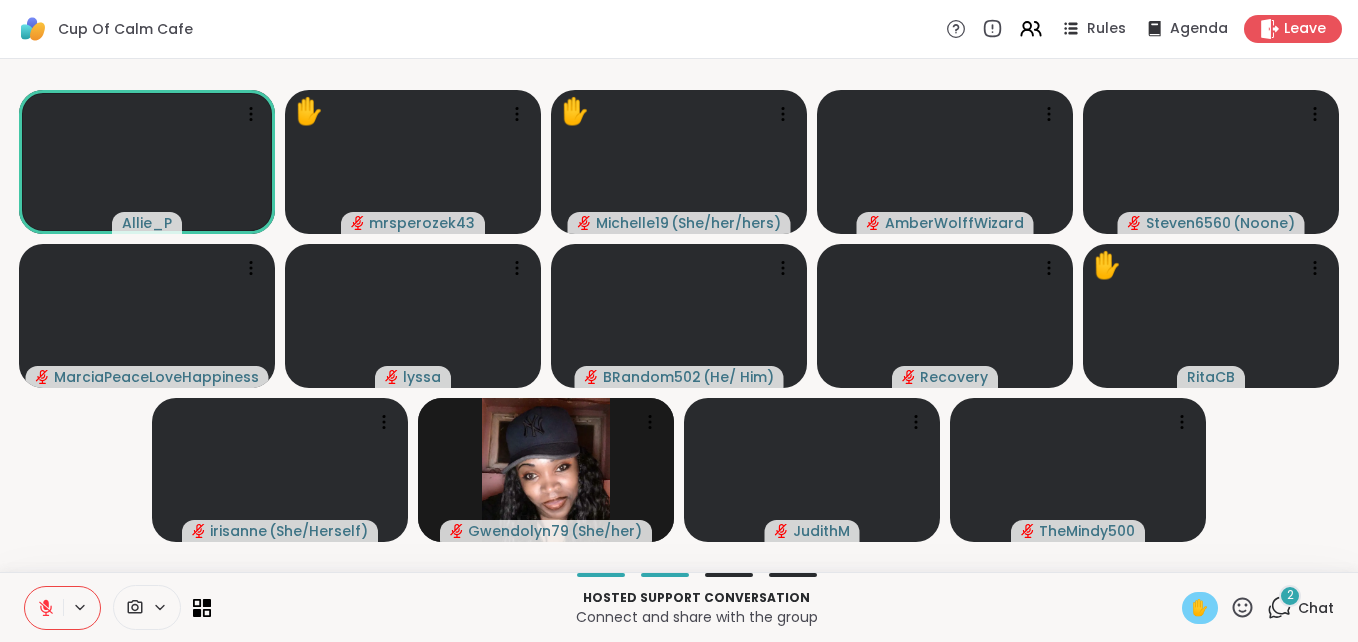 type 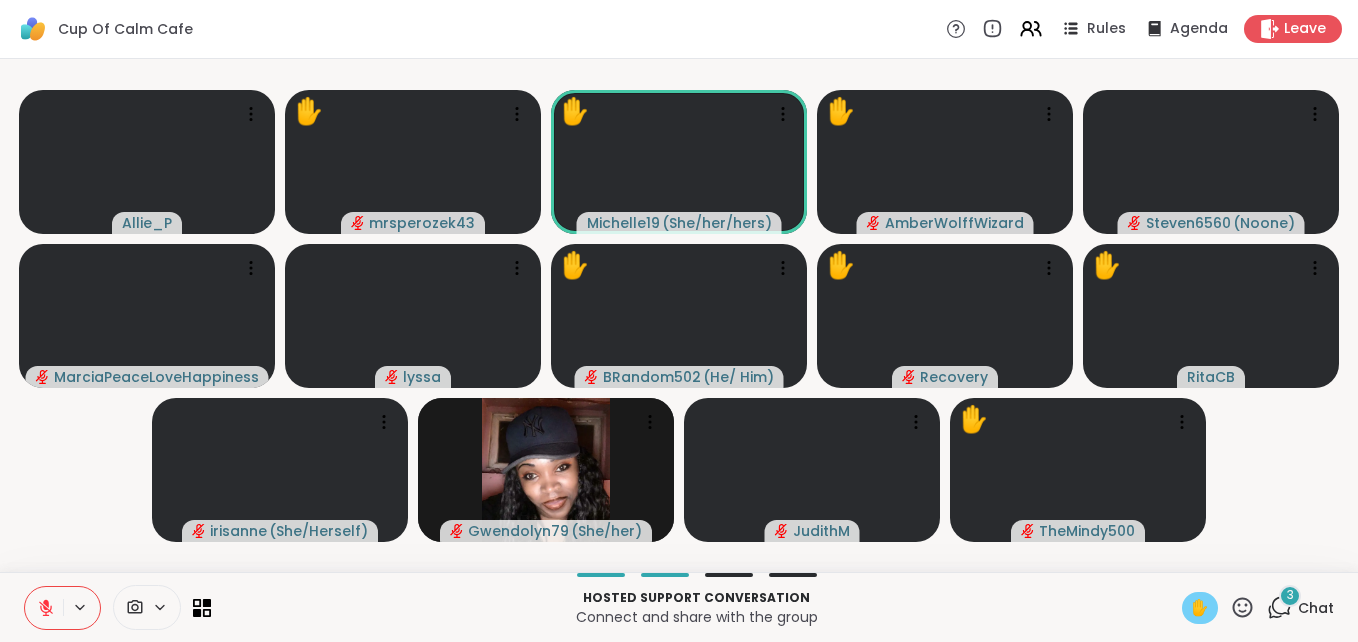 click on "✋" at bounding box center [1200, 608] 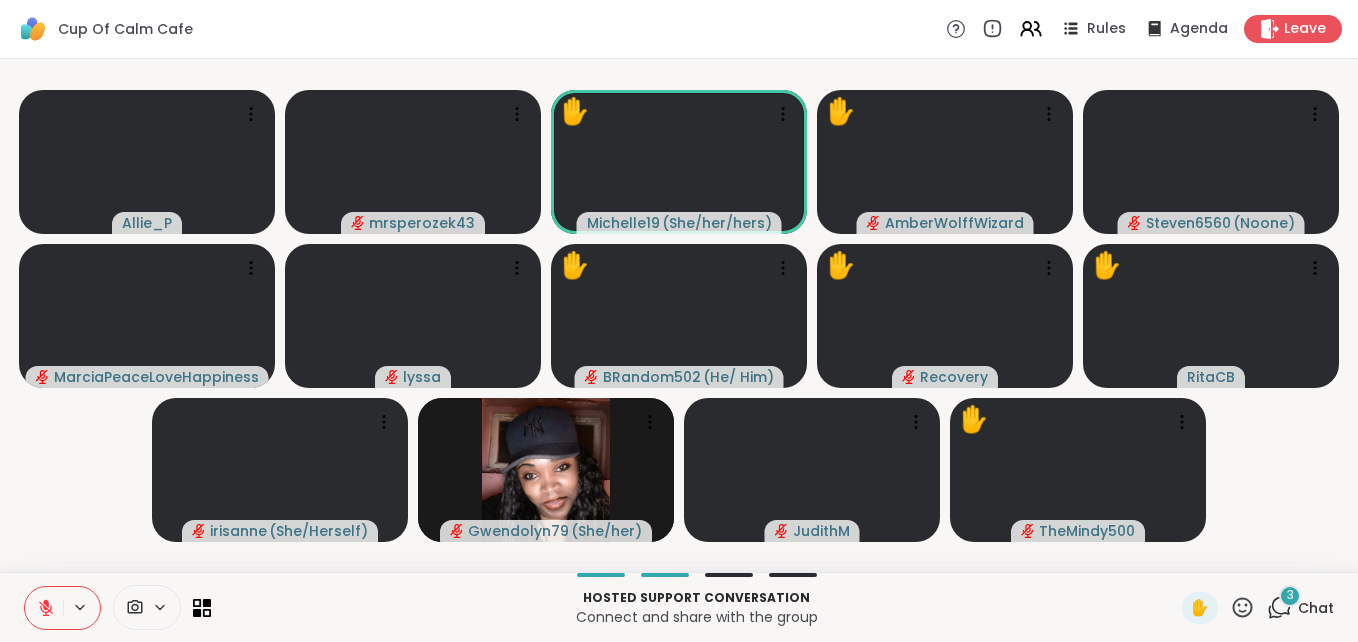 click on "3" at bounding box center (1290, 595) 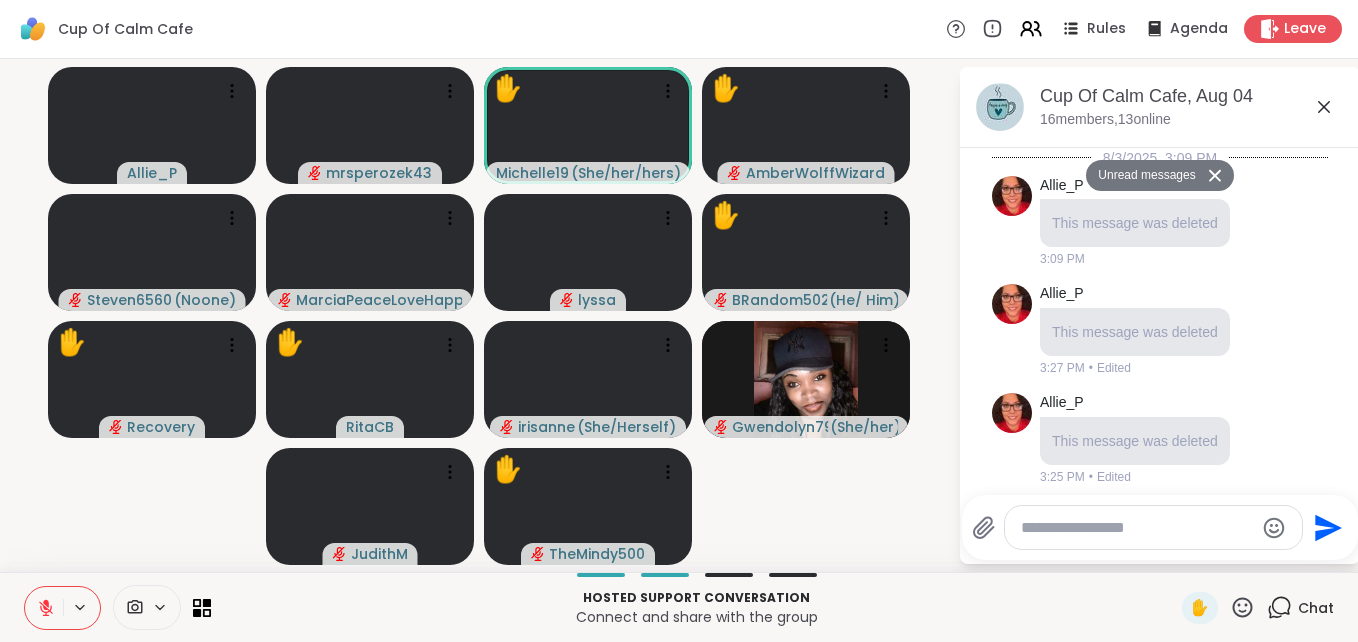 scroll, scrollTop: 2747, scrollLeft: 0, axis: vertical 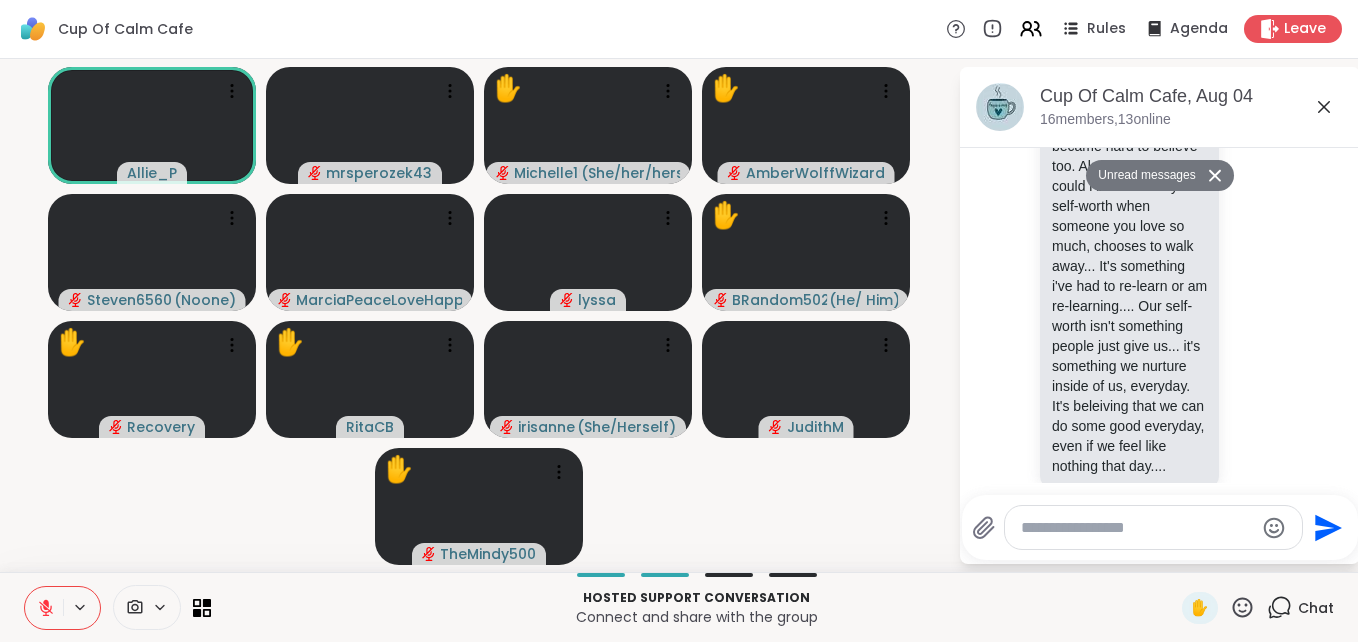click 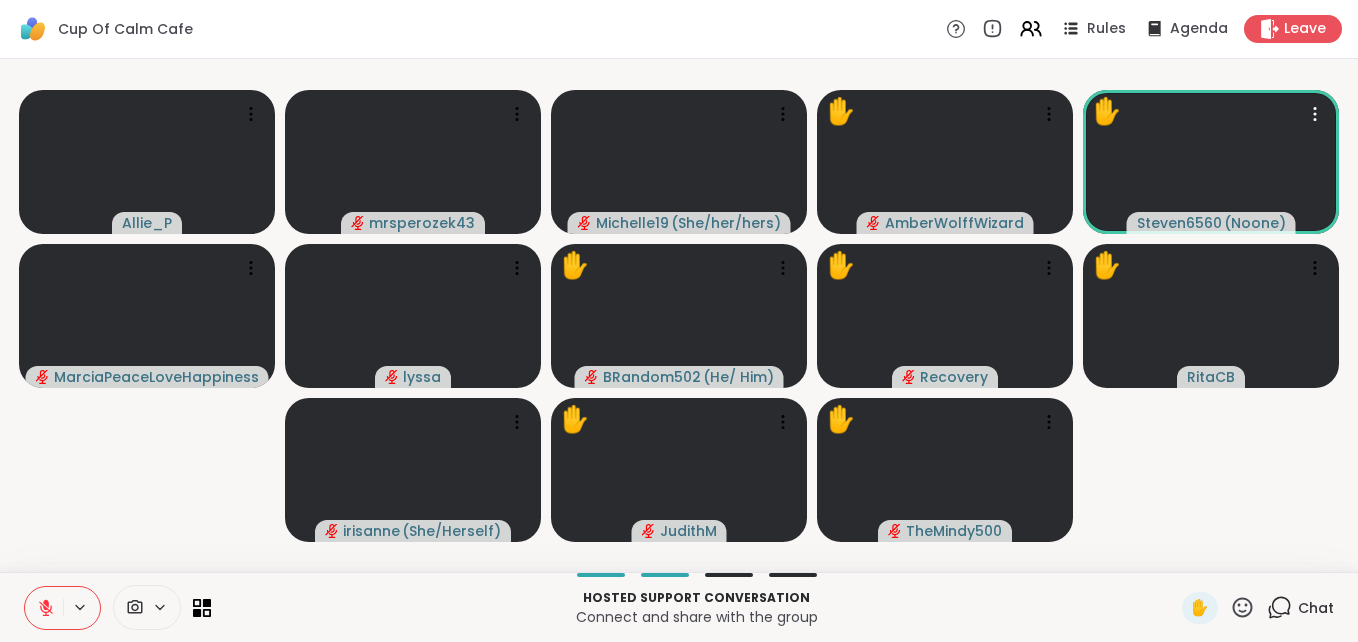 click 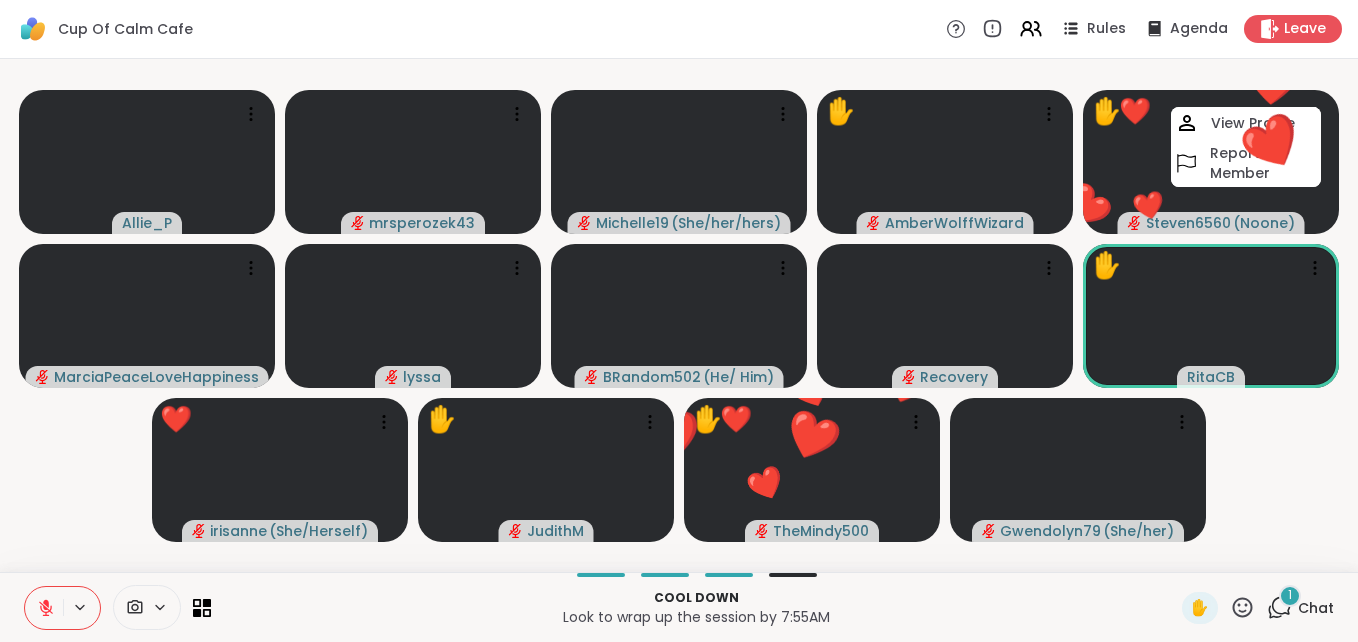 scroll, scrollTop: 0, scrollLeft: 0, axis: both 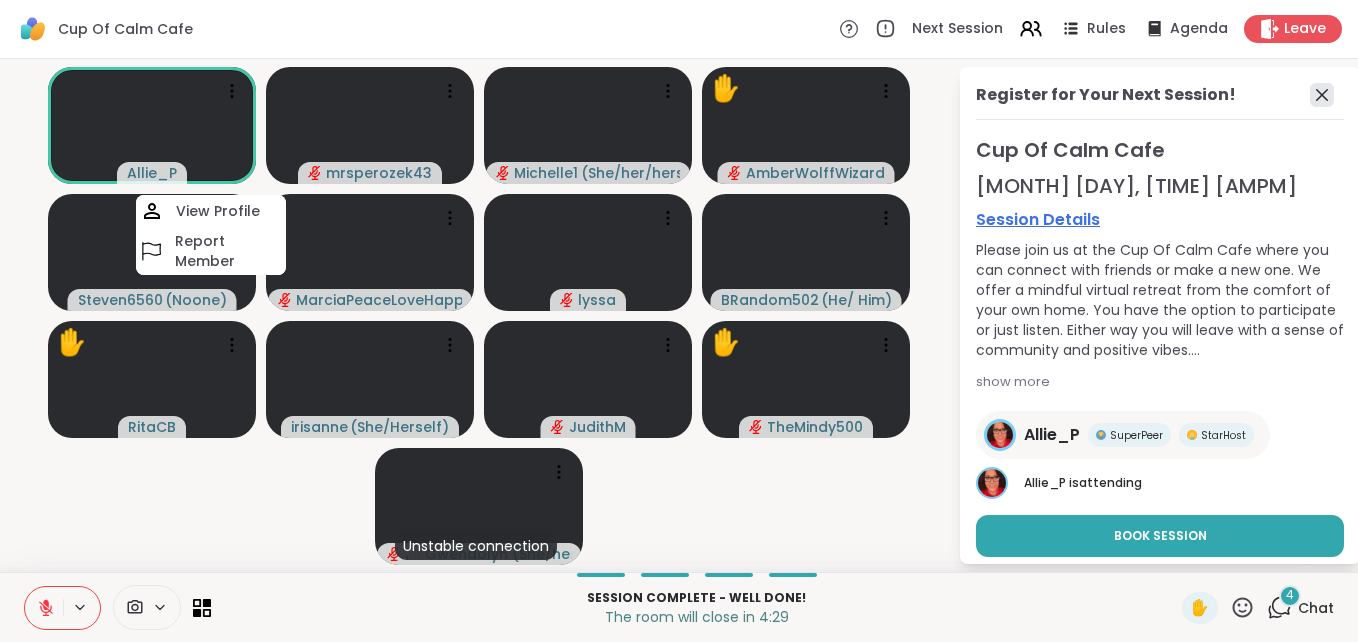 click 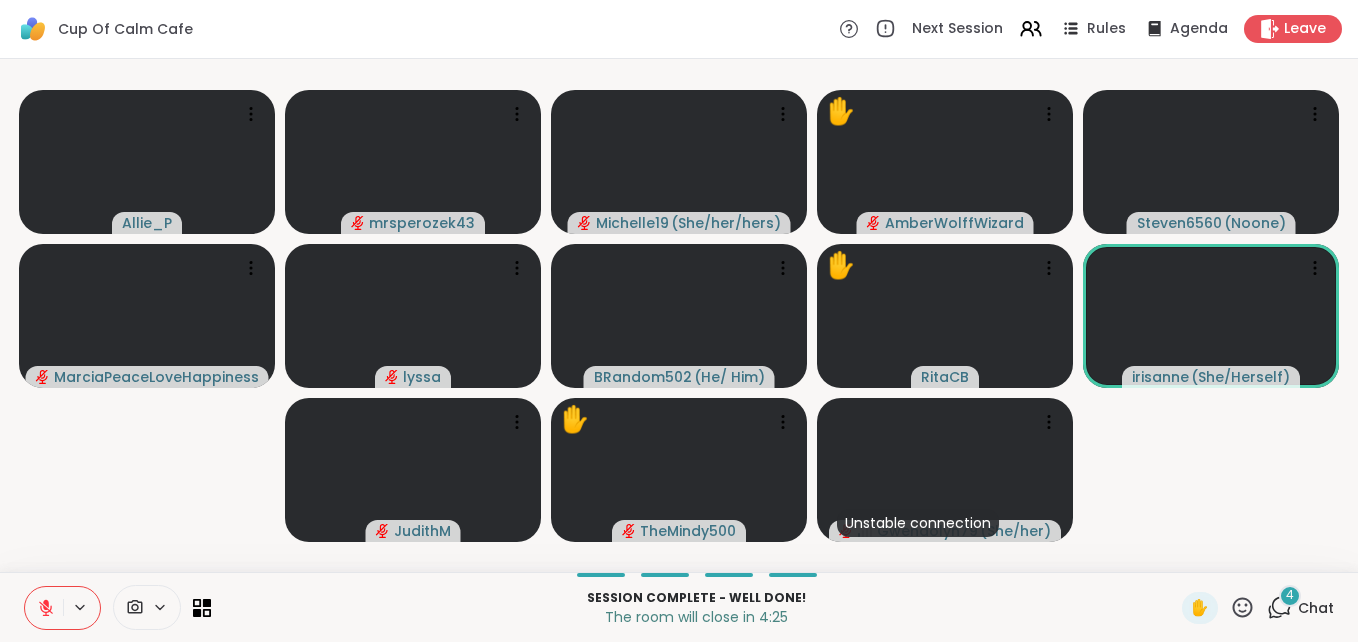click on "4" at bounding box center [1290, 596] 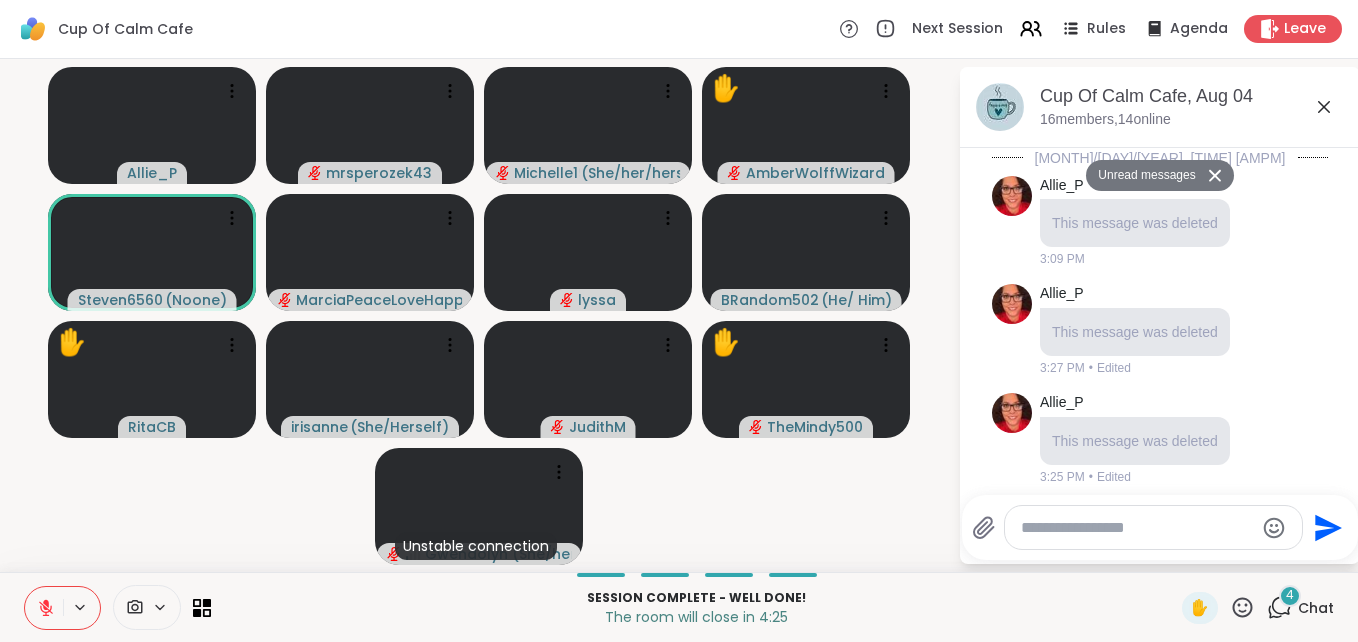 scroll, scrollTop: 3498, scrollLeft: 0, axis: vertical 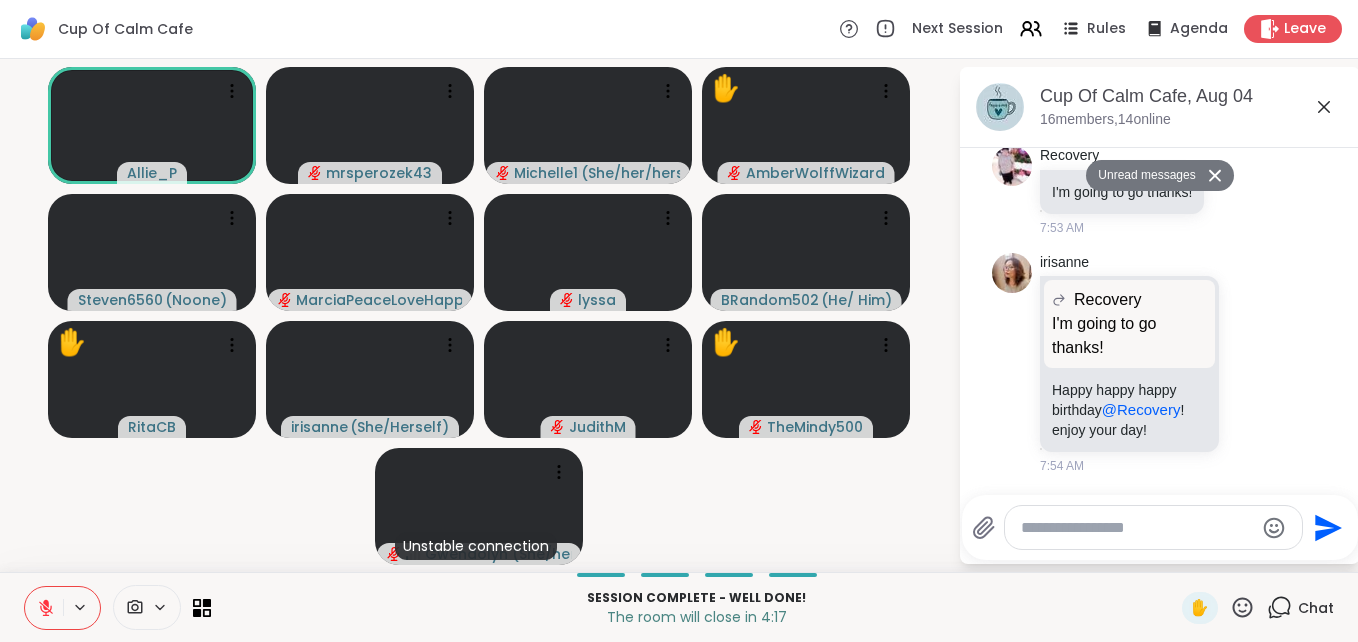 click 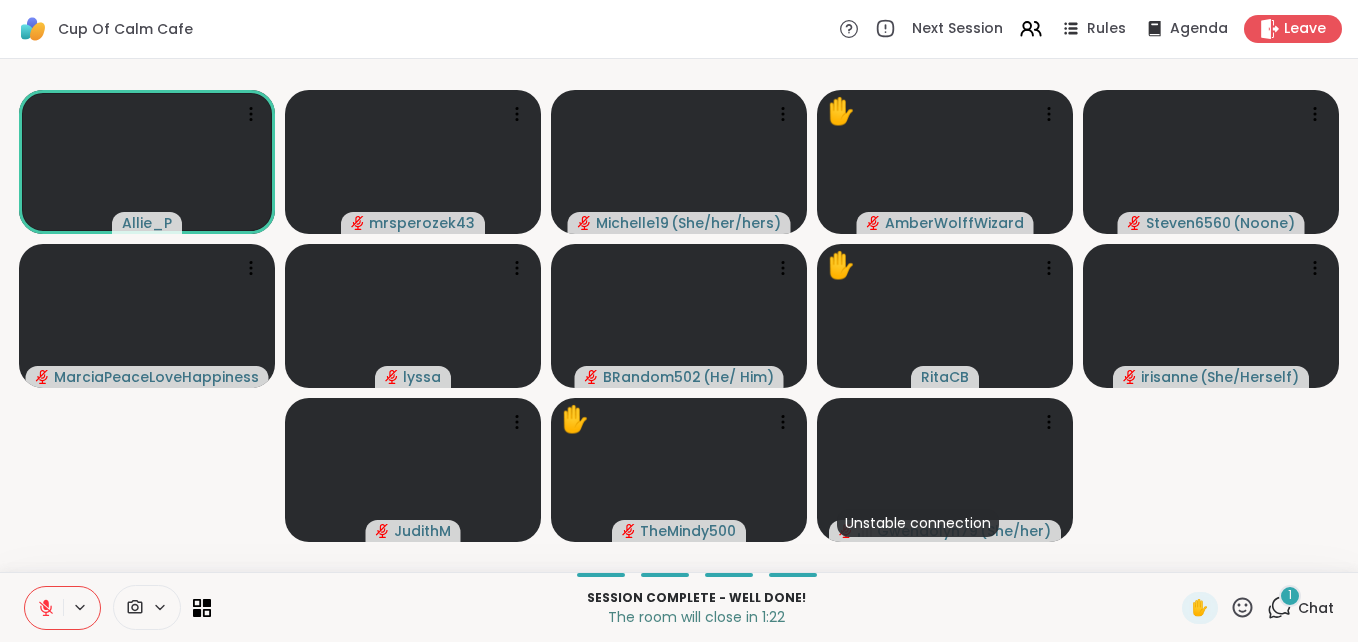 click on "1" at bounding box center [1290, 596] 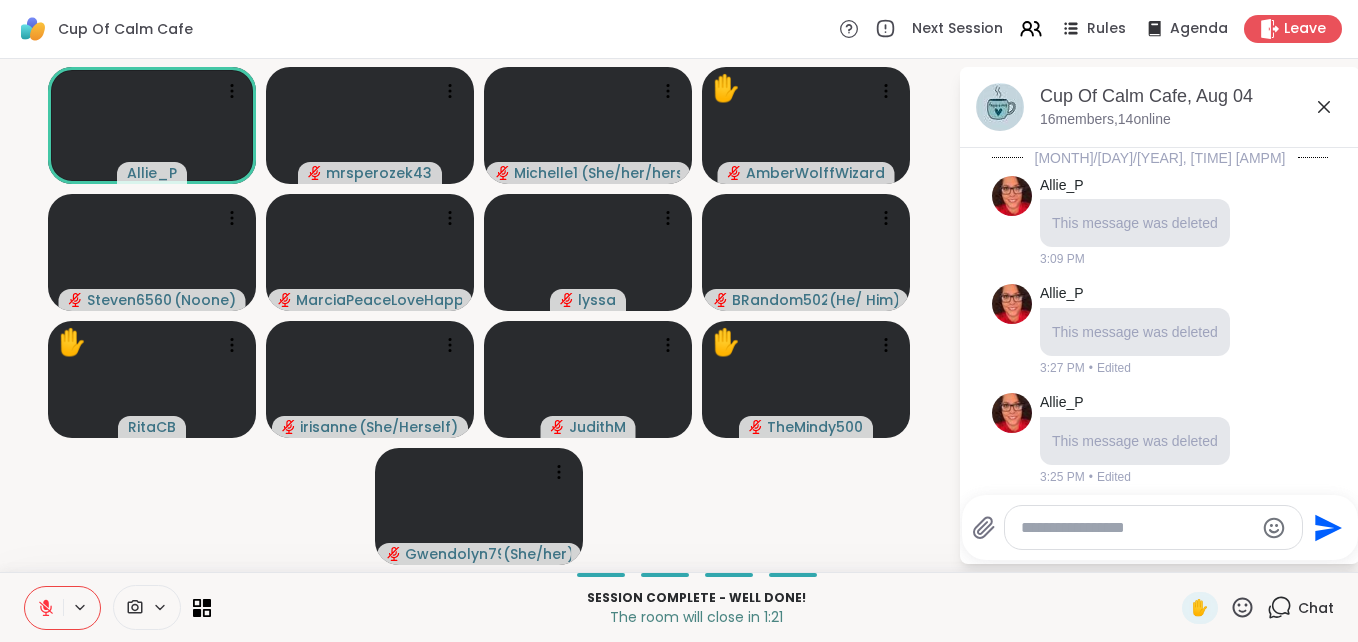 scroll, scrollTop: 3665, scrollLeft: 0, axis: vertical 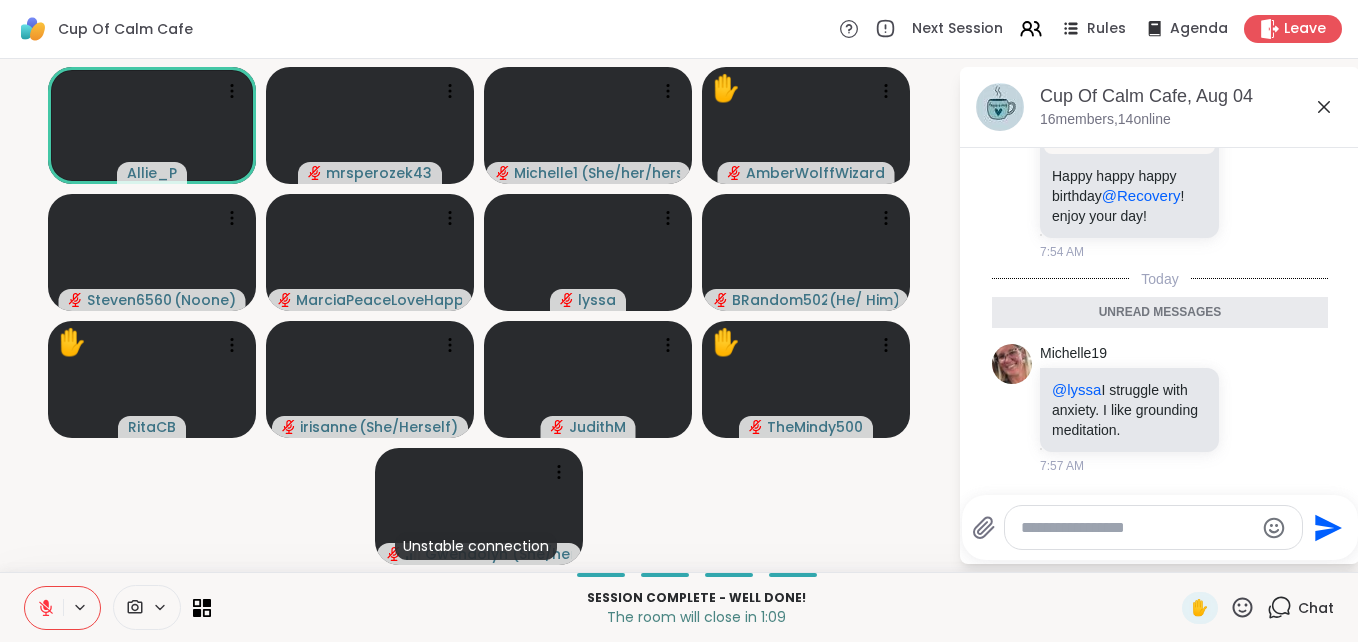 click at bounding box center (1137, 528) 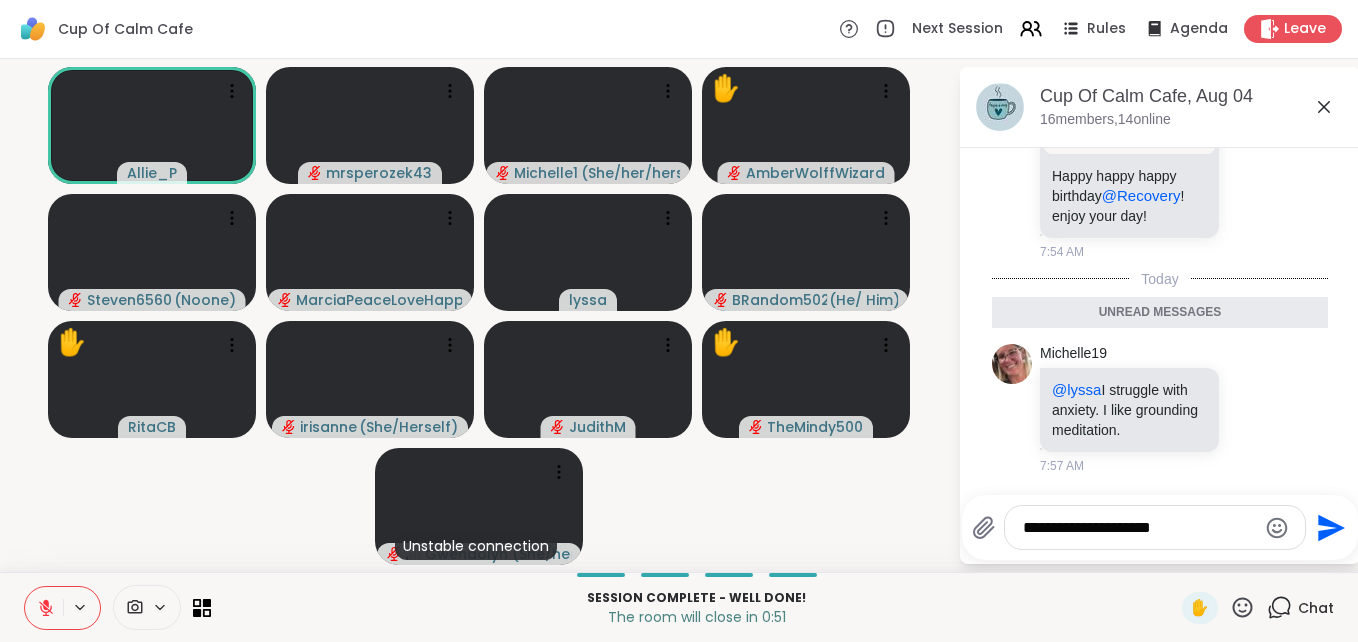 type on "**********" 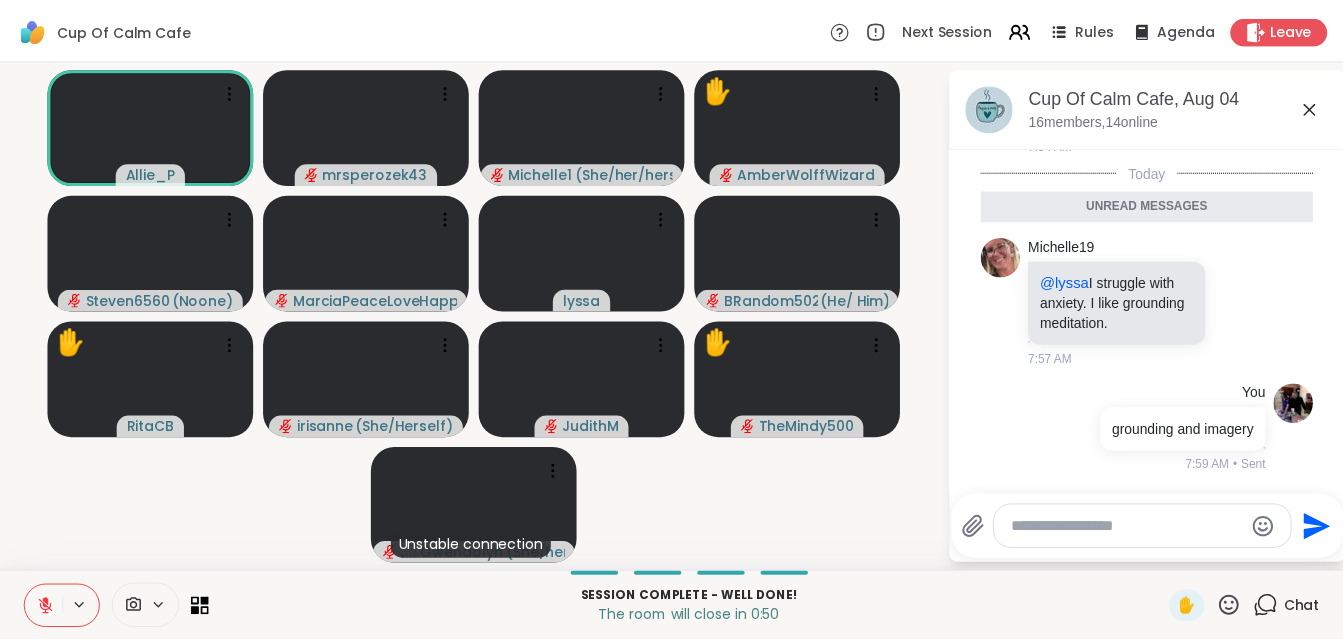 scroll, scrollTop: 3744, scrollLeft: 0, axis: vertical 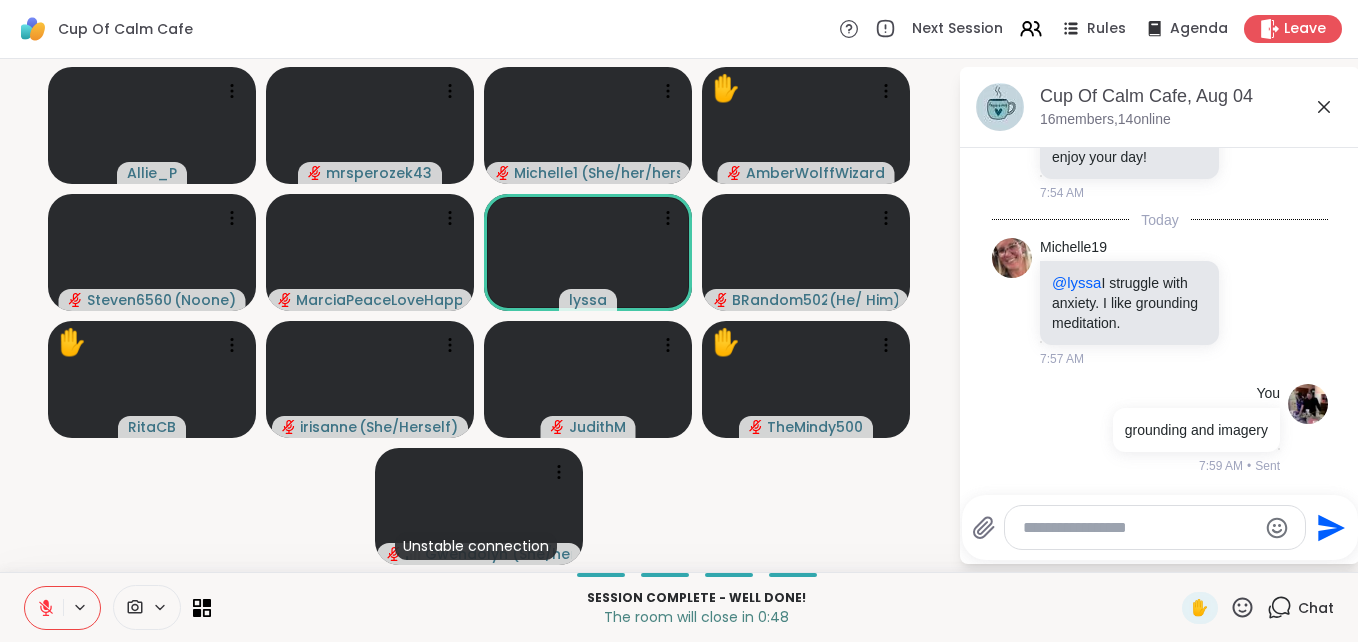 click 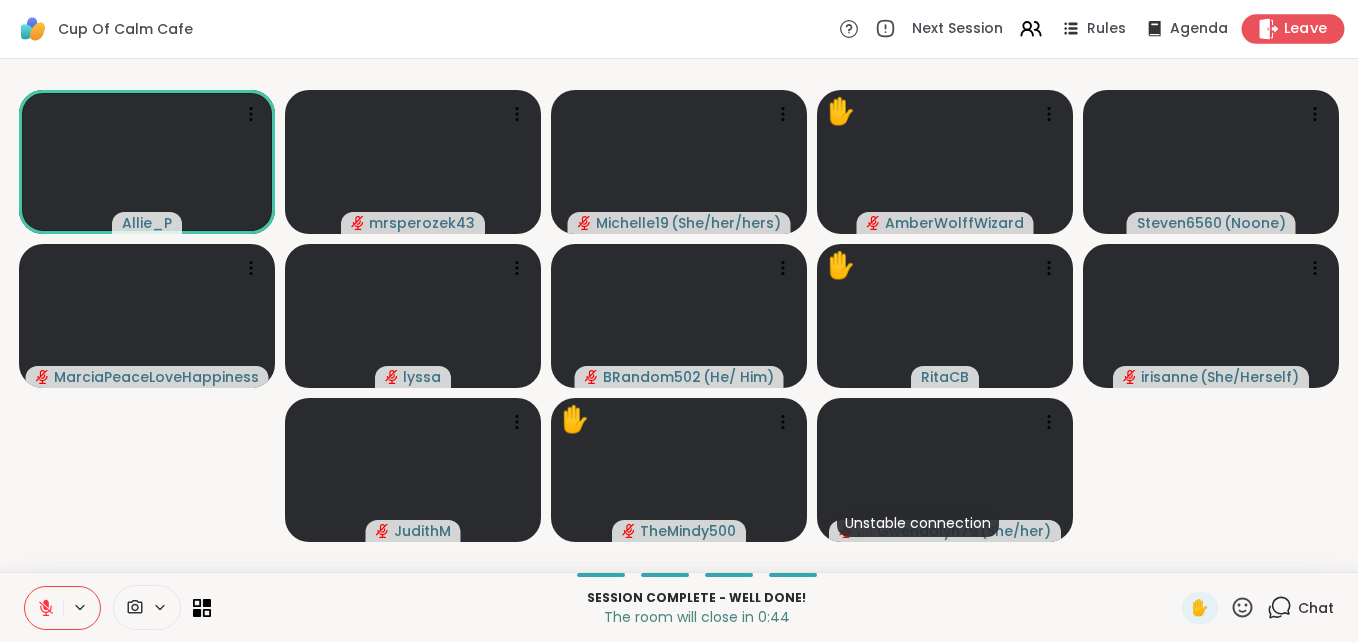 click on "Leave" at bounding box center [1306, 29] 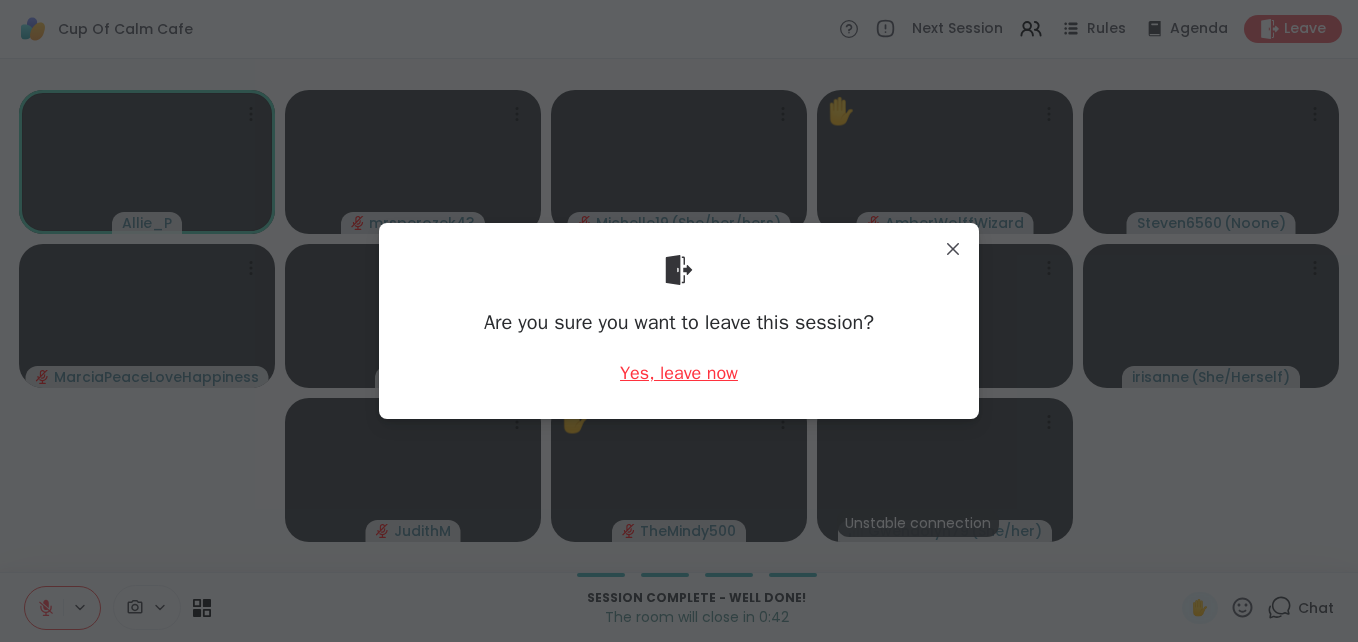 click on "Yes, leave now" at bounding box center (679, 373) 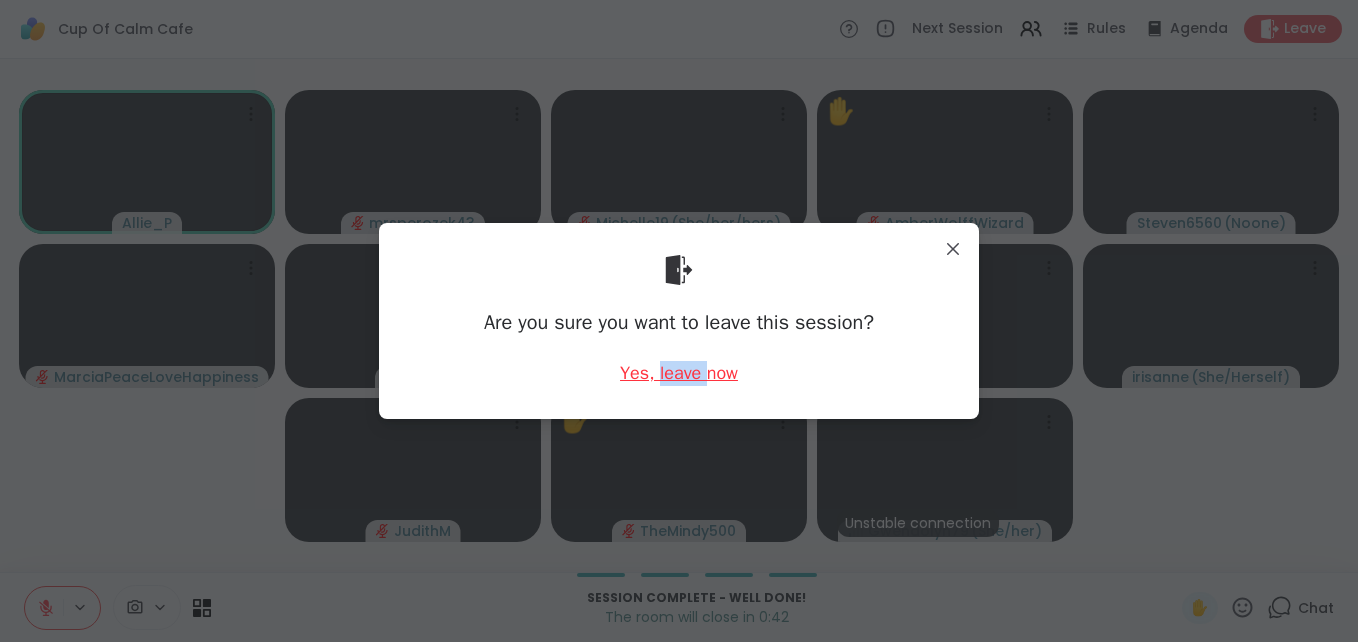 click on "Yes, leave now" at bounding box center (679, 373) 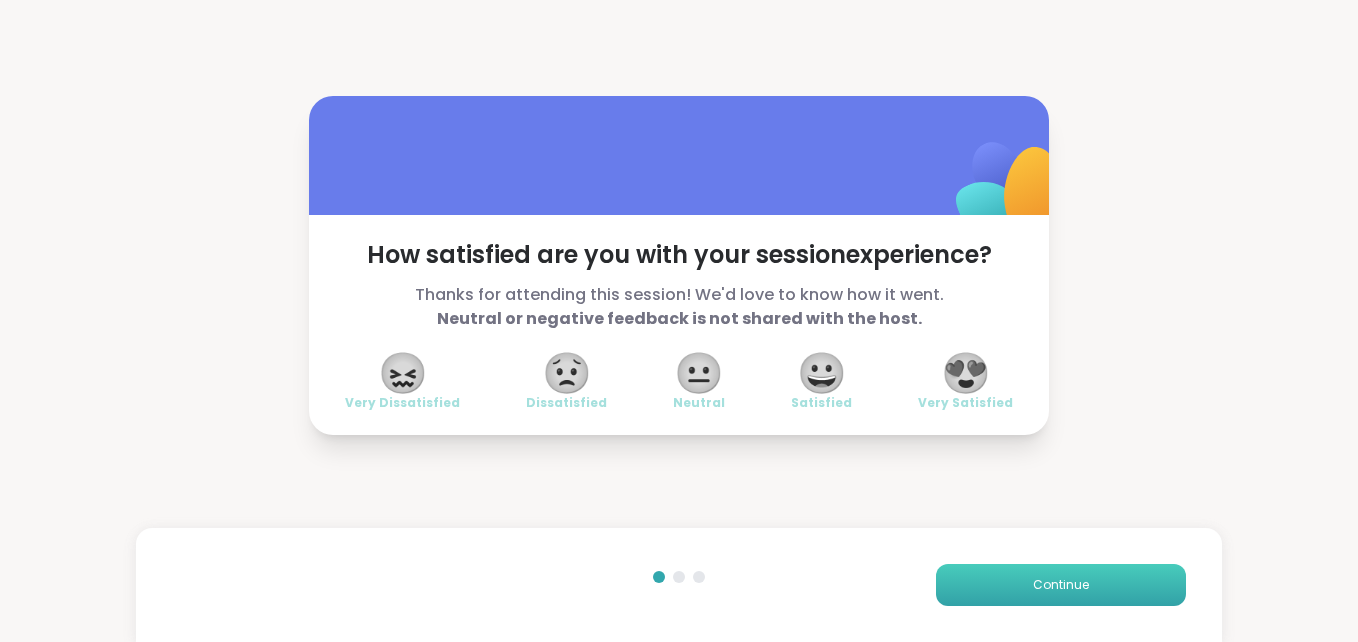 click on "Continue" at bounding box center [1061, 585] 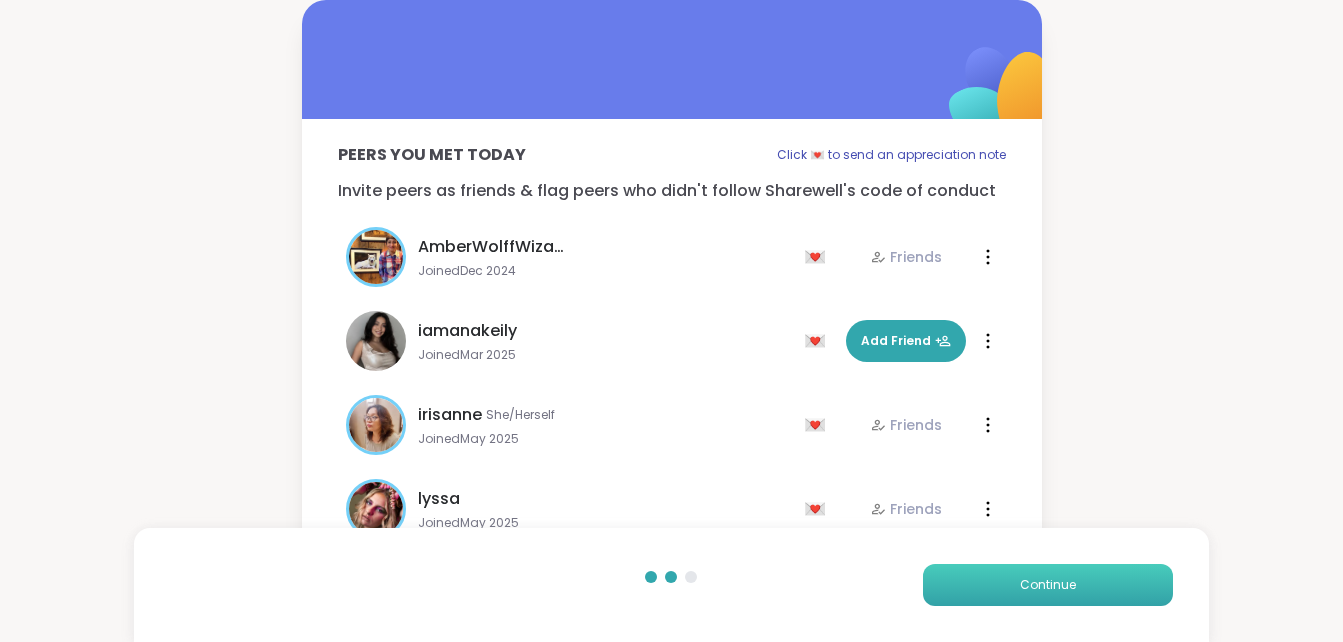 click on "Continue" at bounding box center (1048, 585) 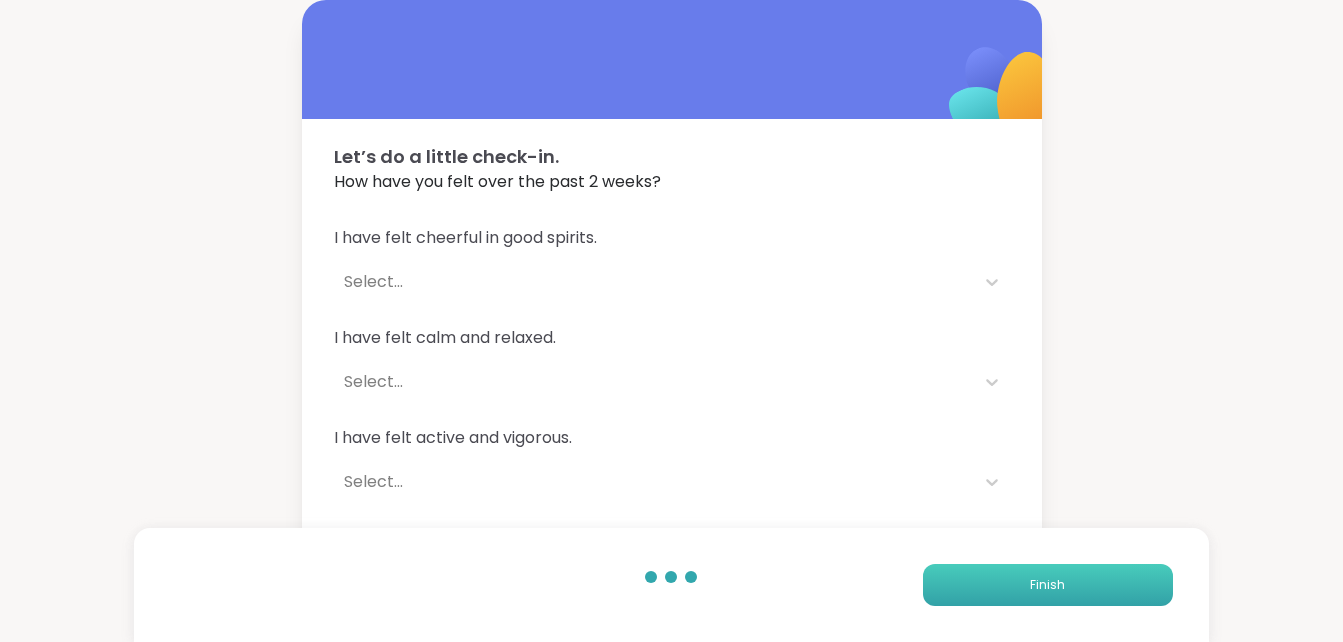 click on "Finish" at bounding box center [1048, 585] 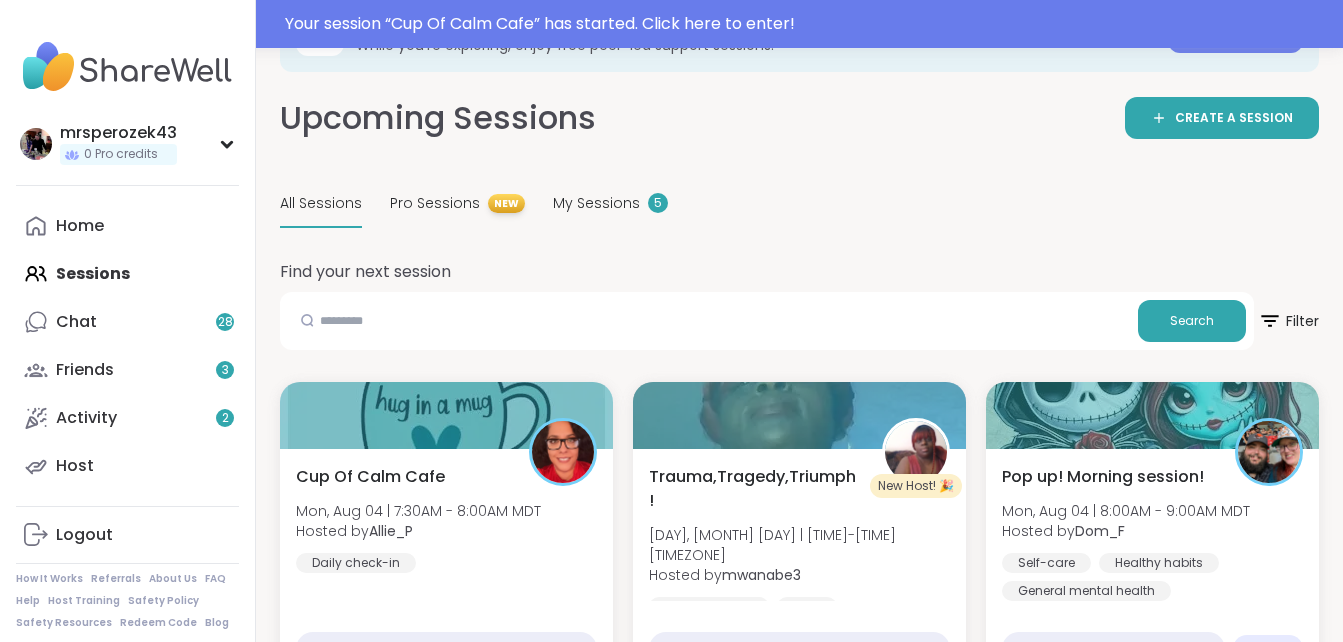 scroll, scrollTop: 120, scrollLeft: 0, axis: vertical 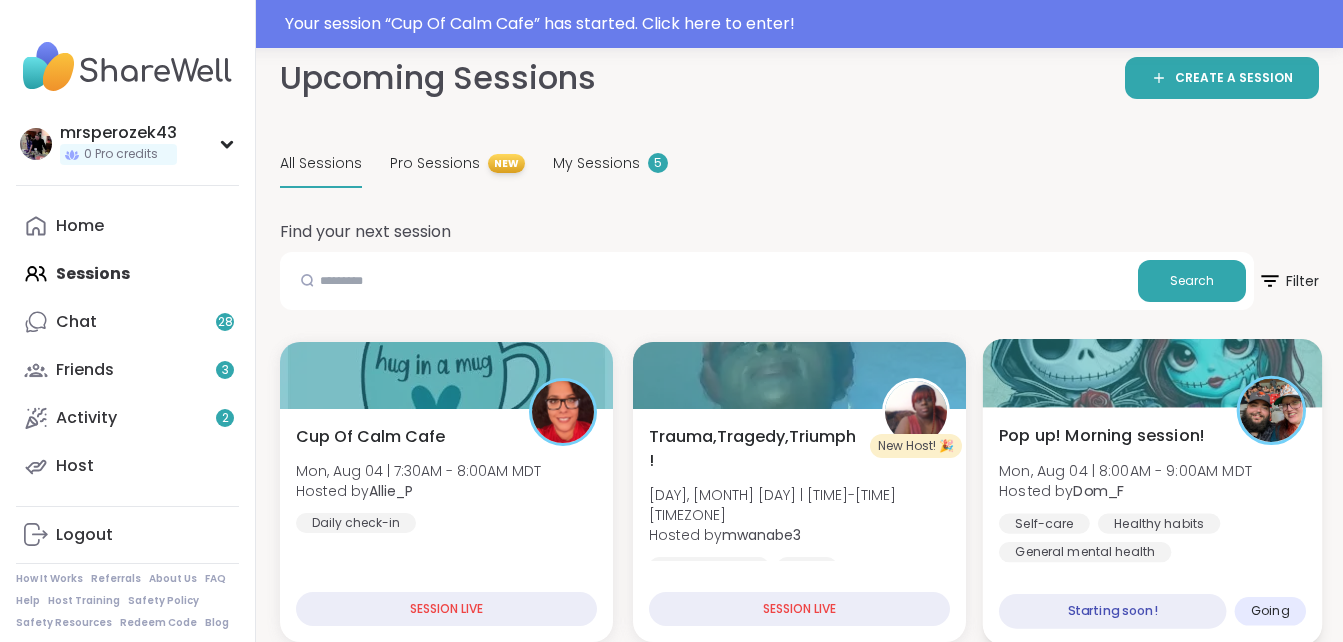 click on "Mon, Aug 04 | 8:00AM - 9:00AM MDT" at bounding box center (1125, 470) 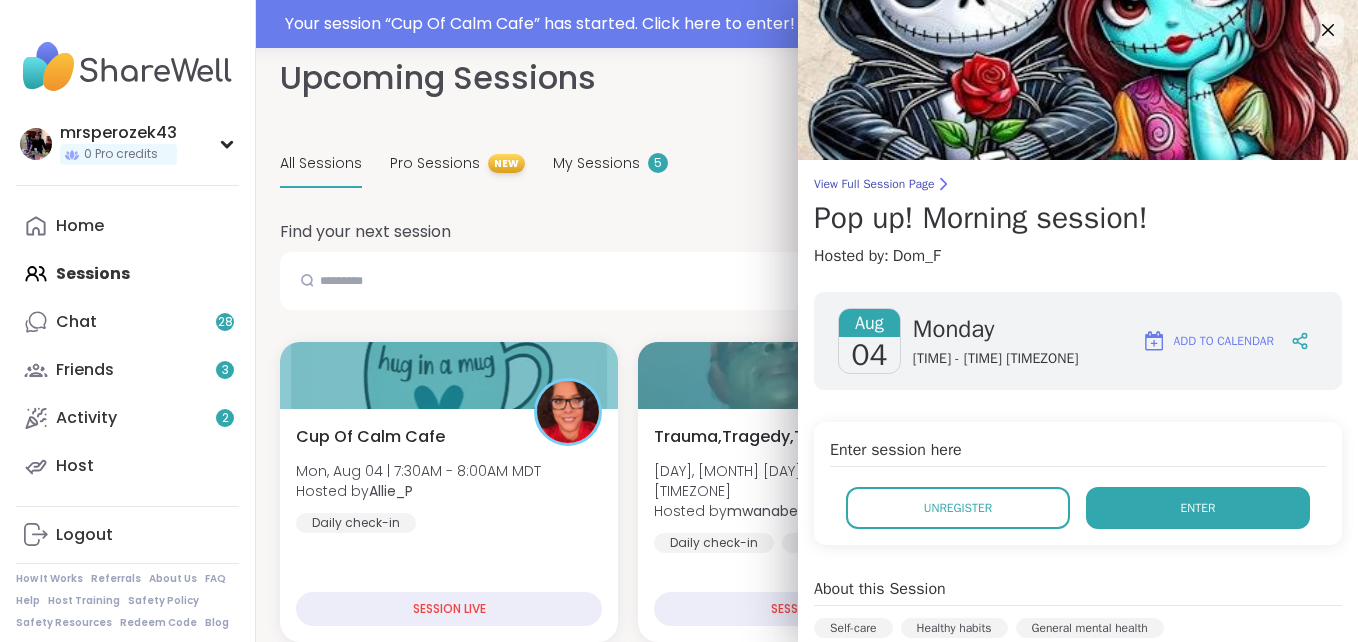 click on "Enter" at bounding box center [1198, 508] 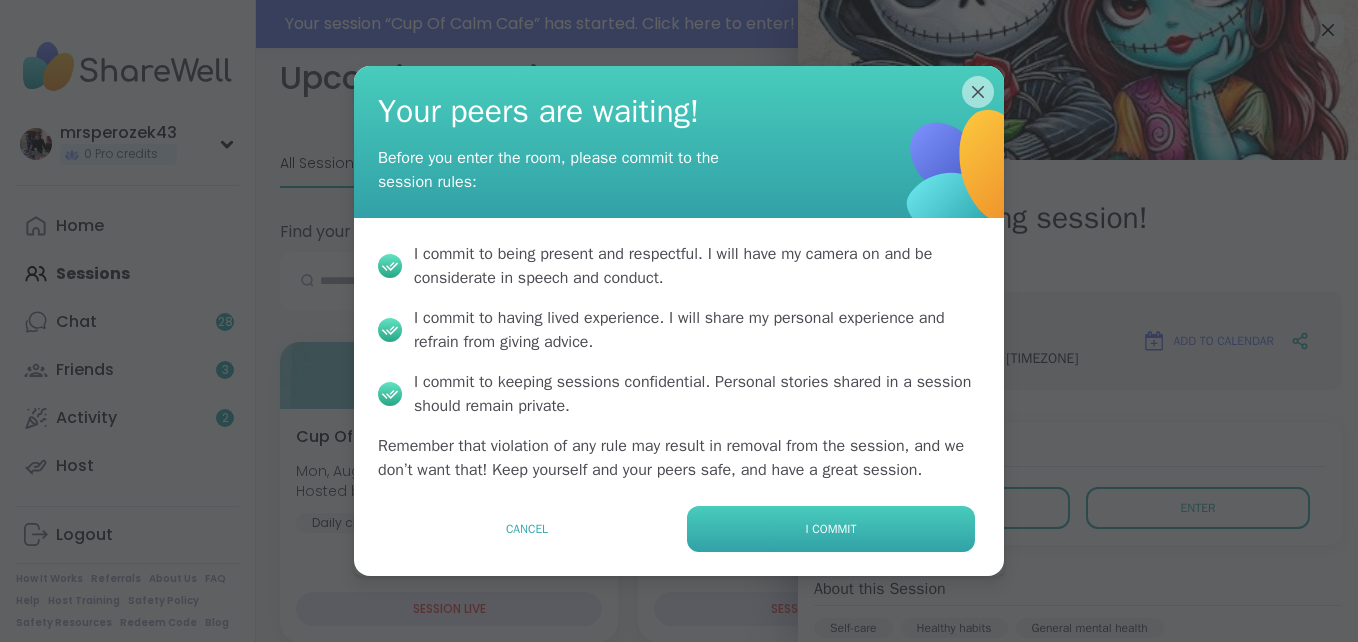 click on "I commit" at bounding box center [831, 529] 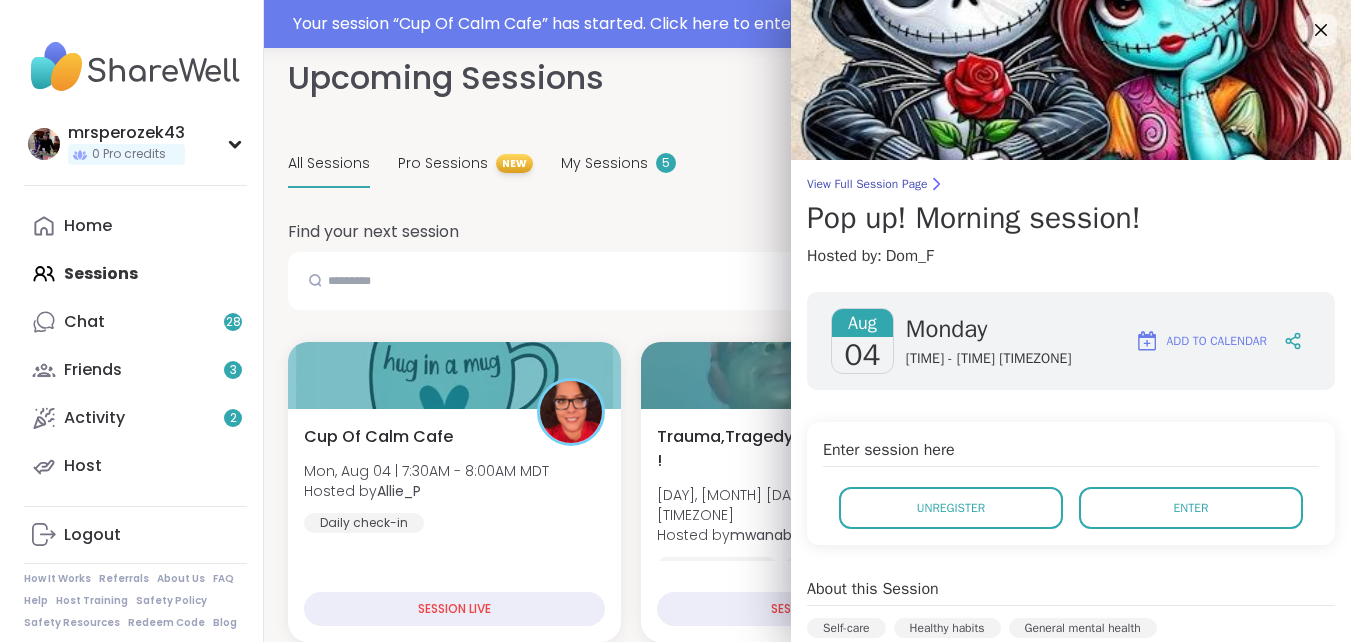 scroll, scrollTop: 0, scrollLeft: 0, axis: both 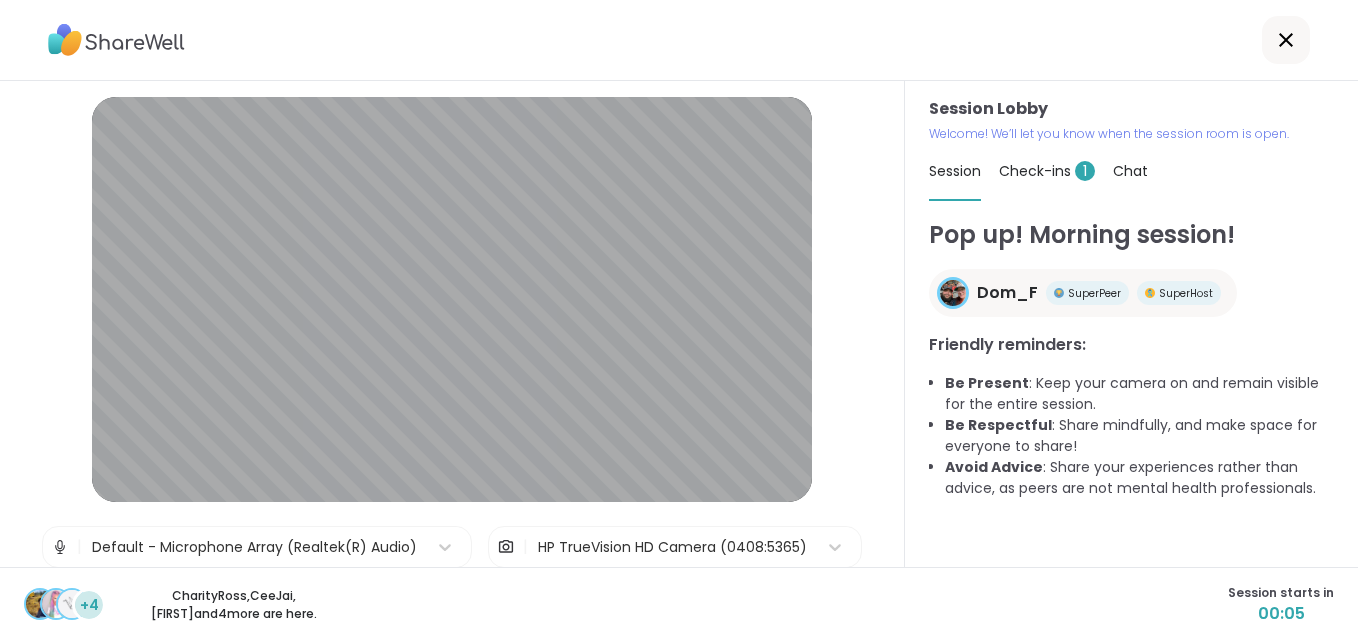 click on "Session Lobby | Default - Microphone Array (Realtek(R) Audio) | HP TrueVision HD Camera (0408:5365) Test speaker and microphone" at bounding box center (452, 324) 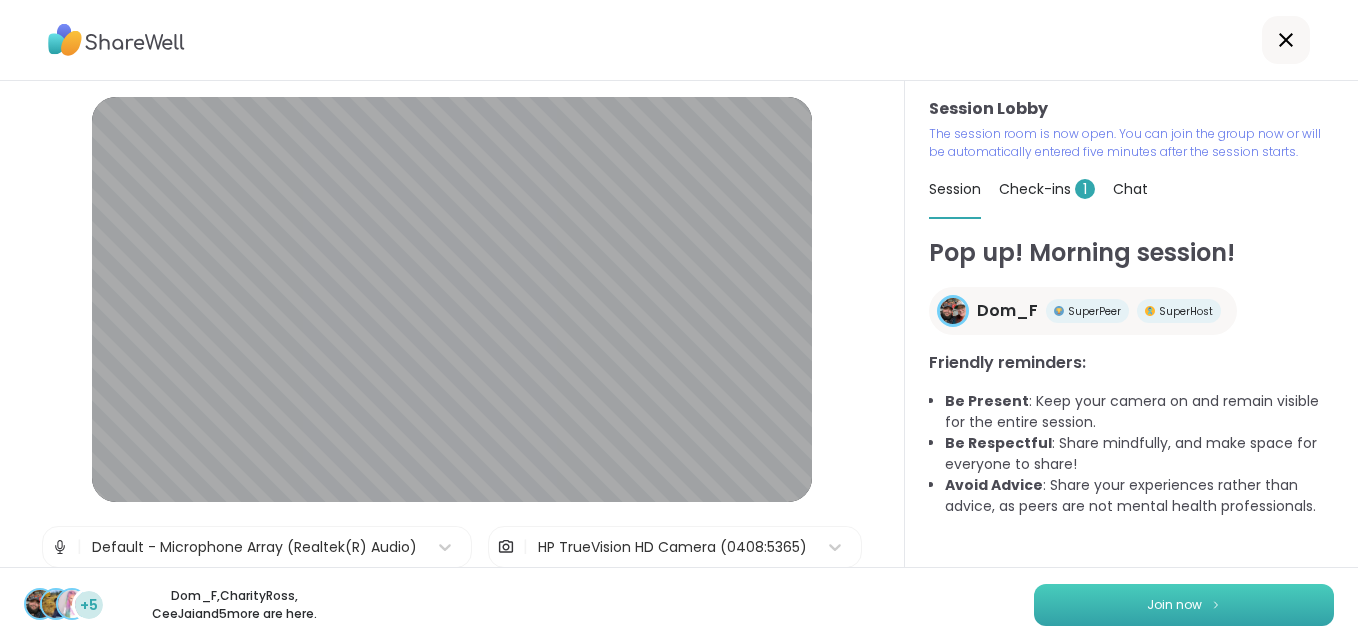 click on "Join now" at bounding box center (1184, 605) 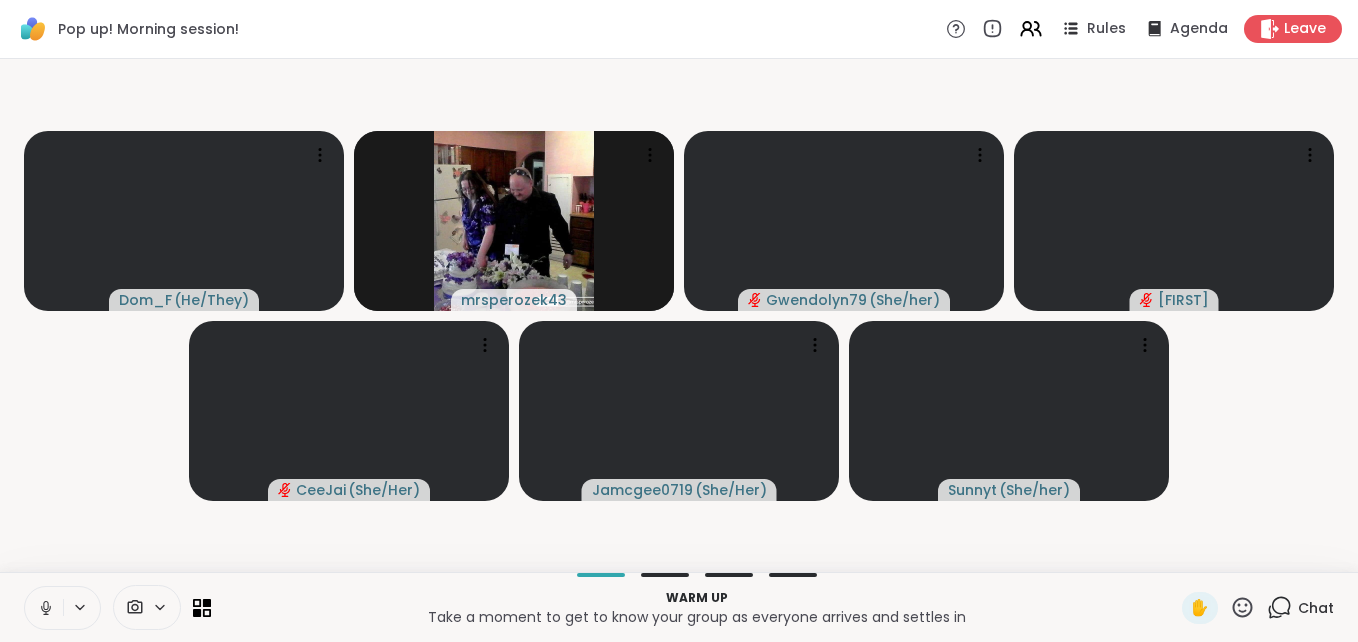 click 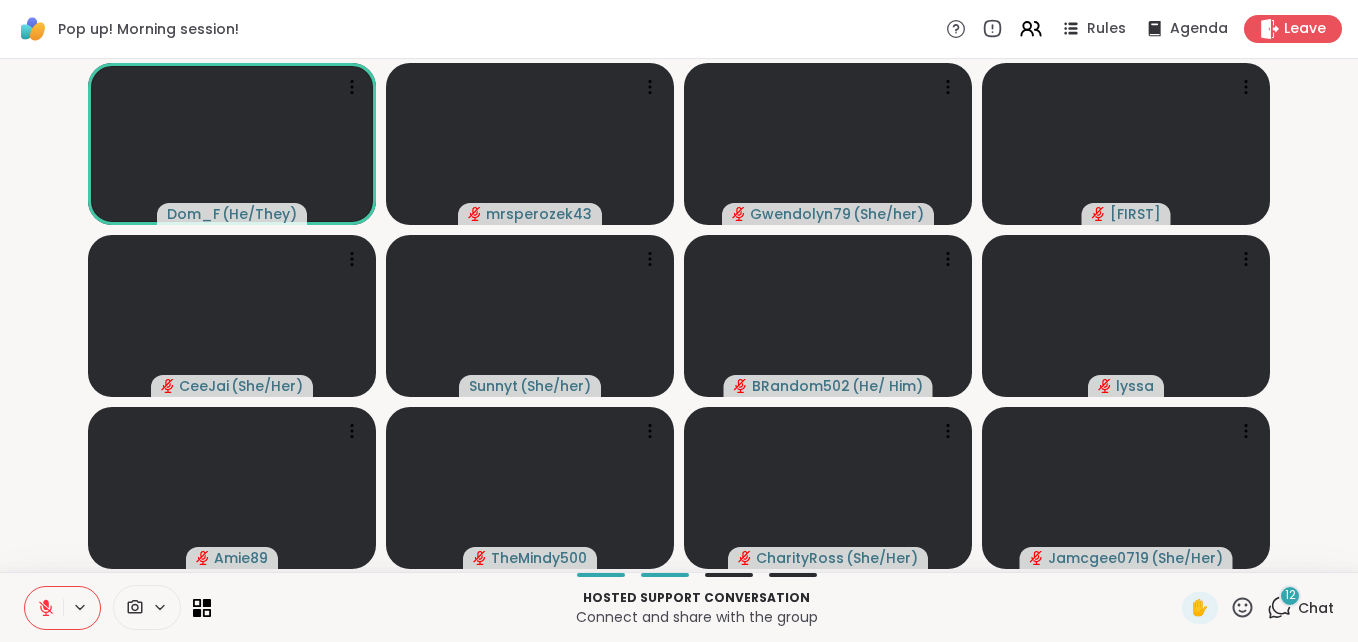 click on "12" at bounding box center (1290, 596) 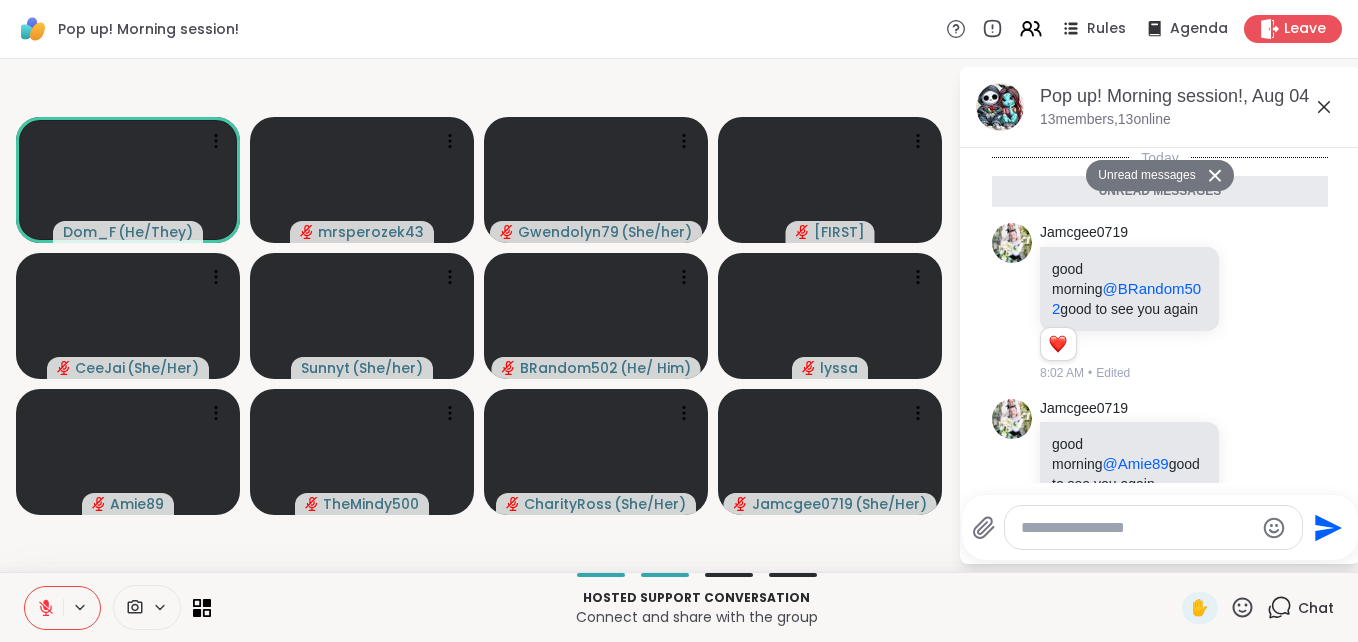 scroll, scrollTop: 1654, scrollLeft: 0, axis: vertical 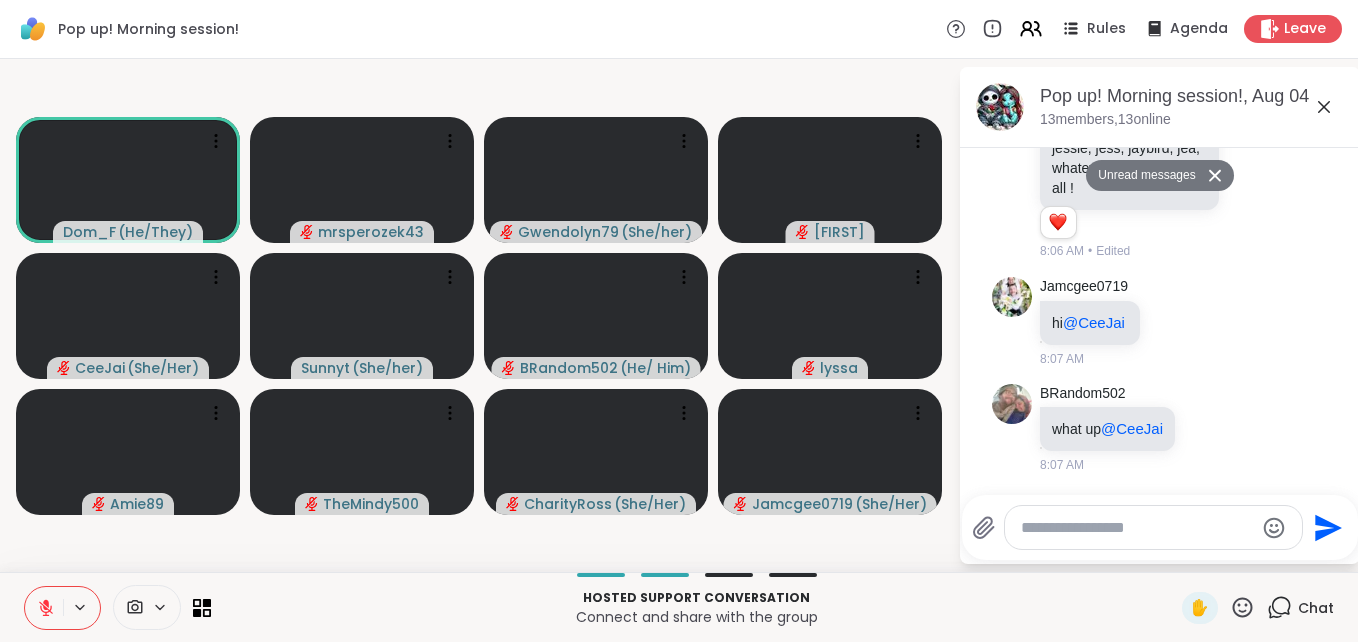 click 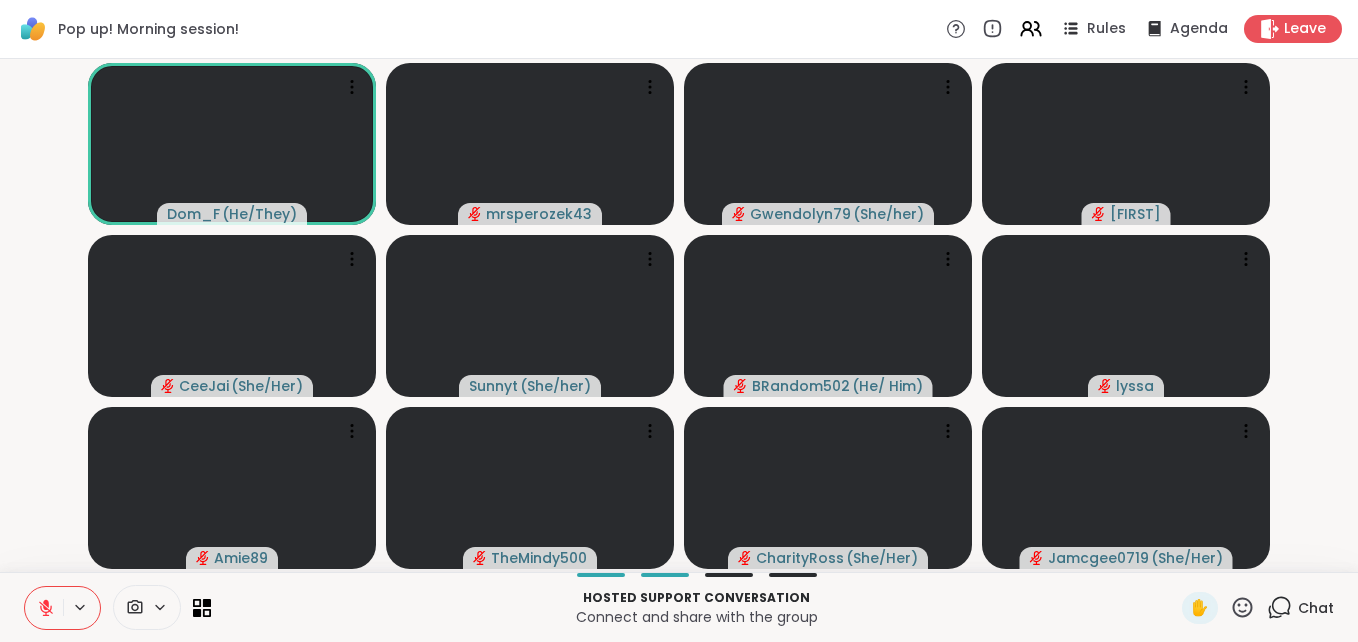 click 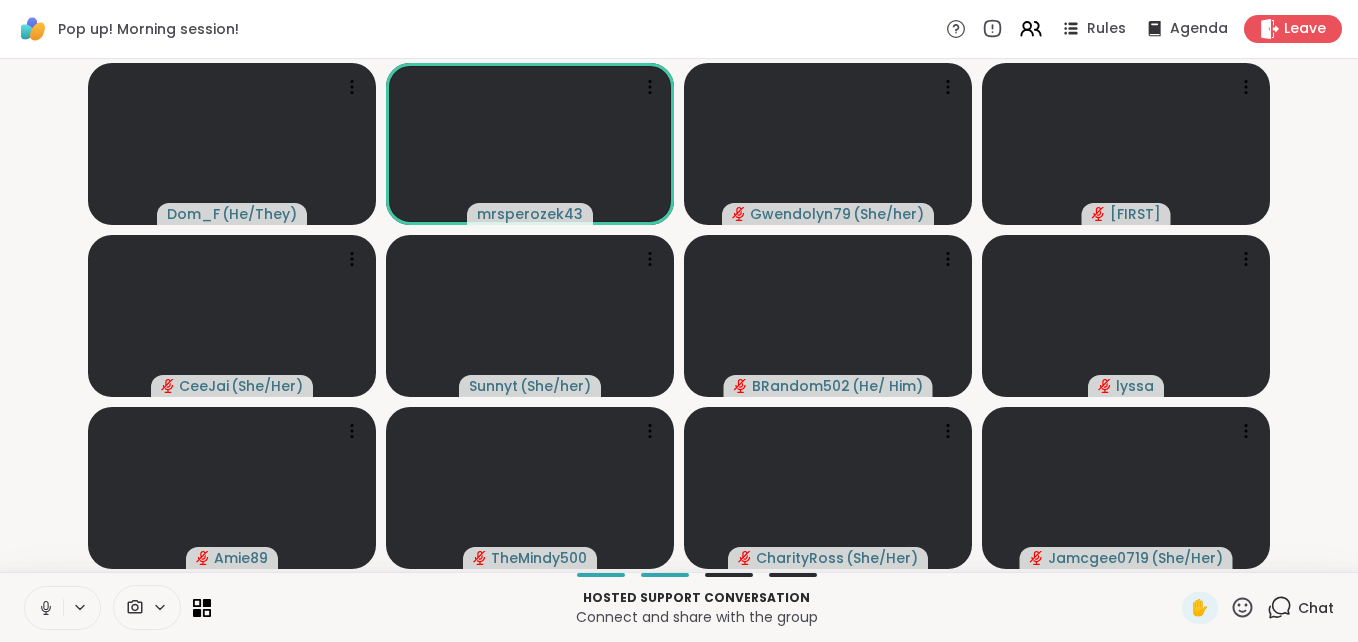 click 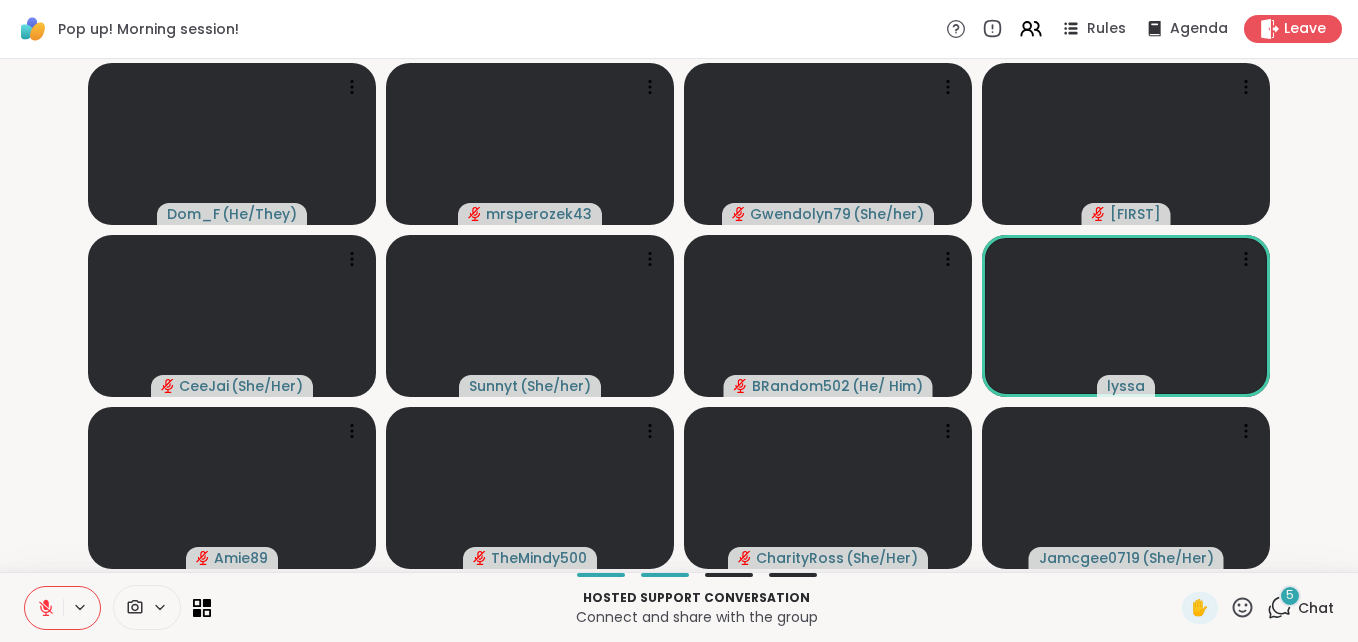 click 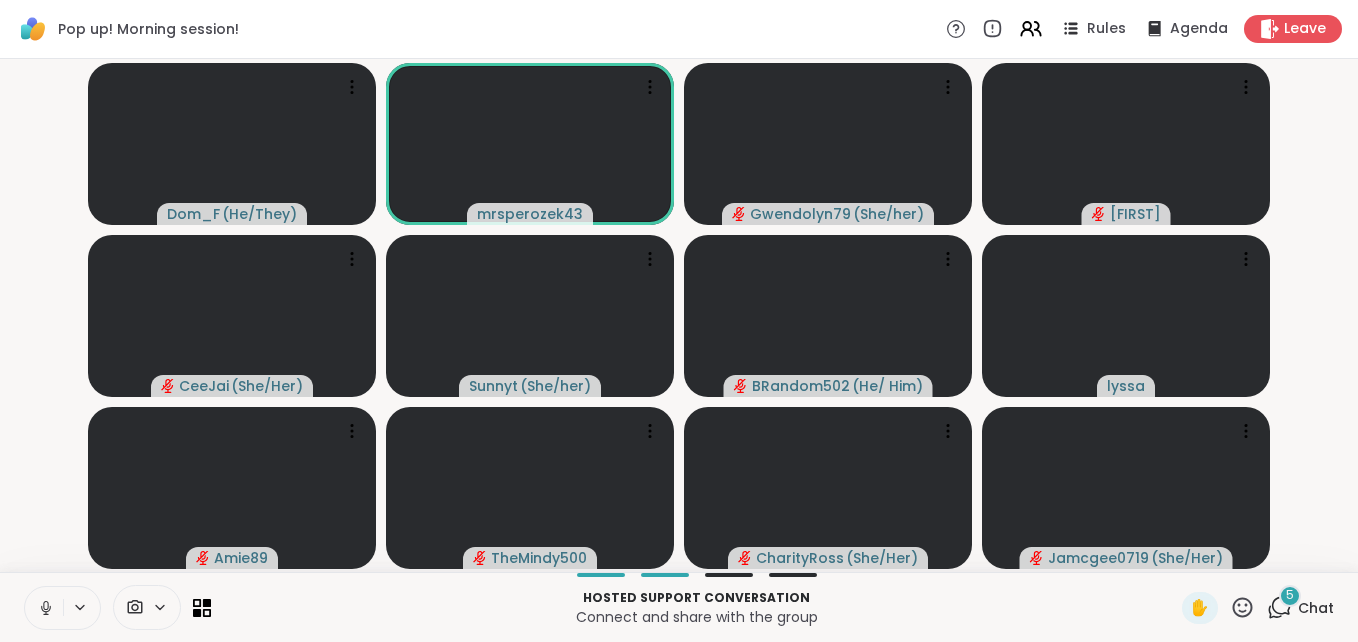 click 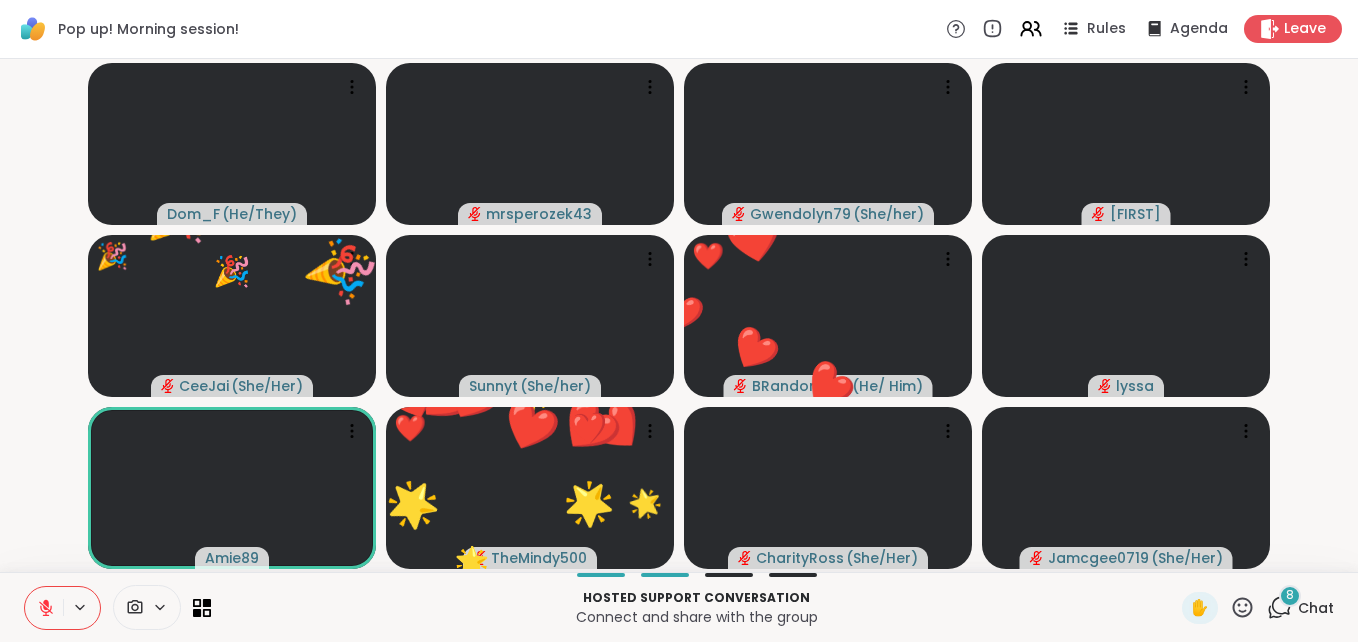 click 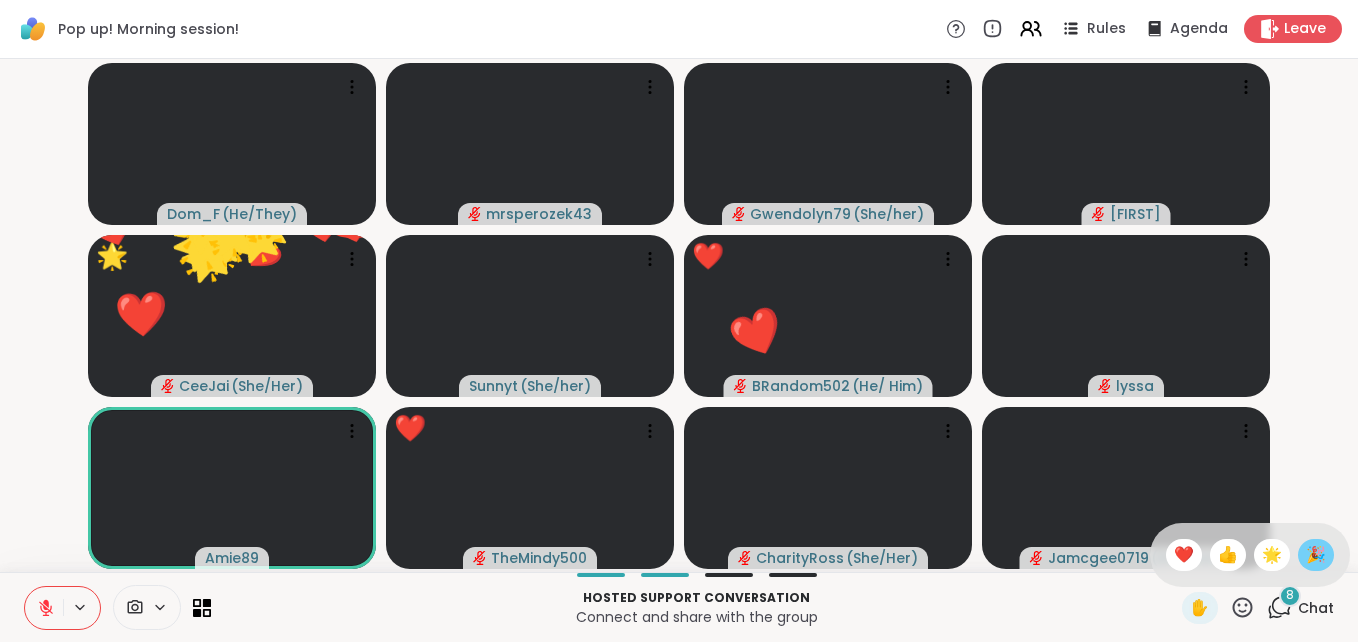click on "🎉" at bounding box center (1316, 555) 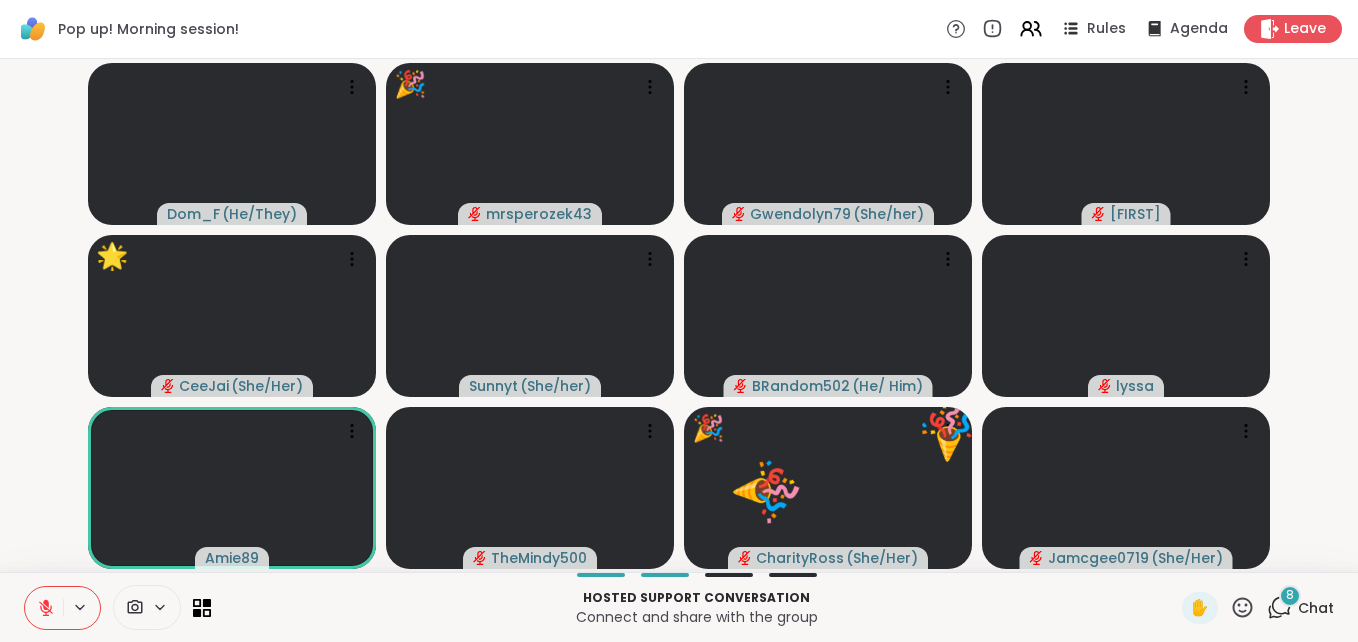 click on "8" at bounding box center [1290, 596] 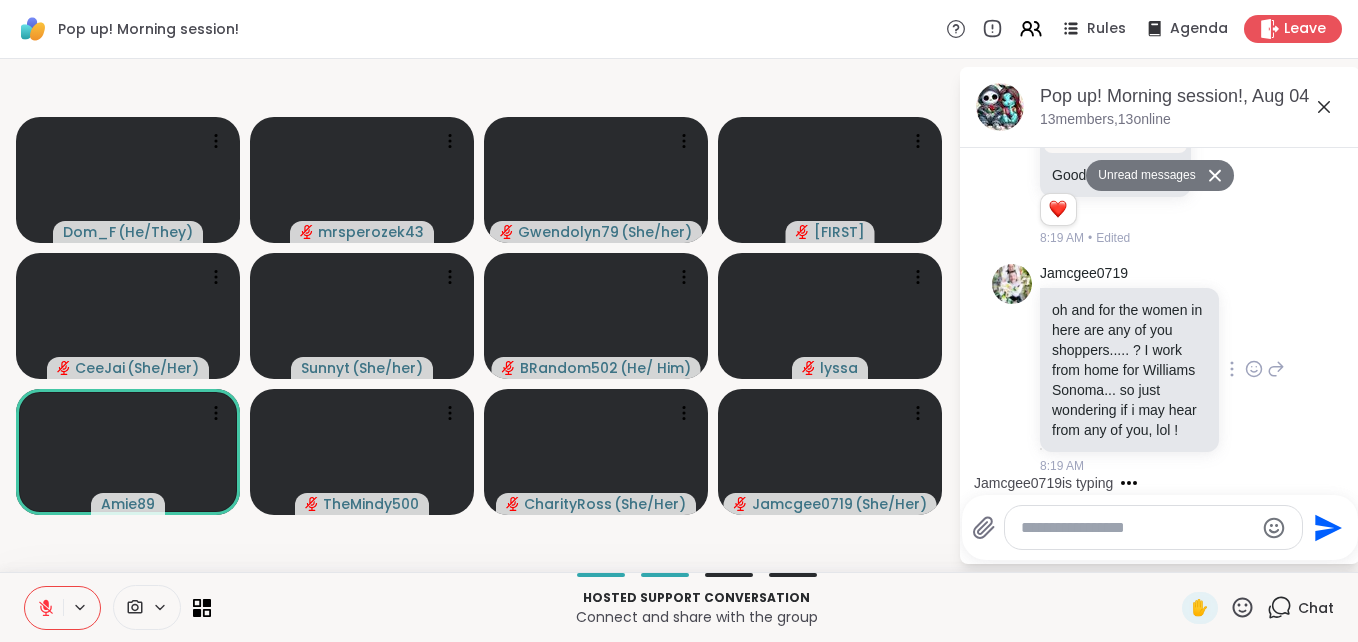 scroll, scrollTop: 3267, scrollLeft: 0, axis: vertical 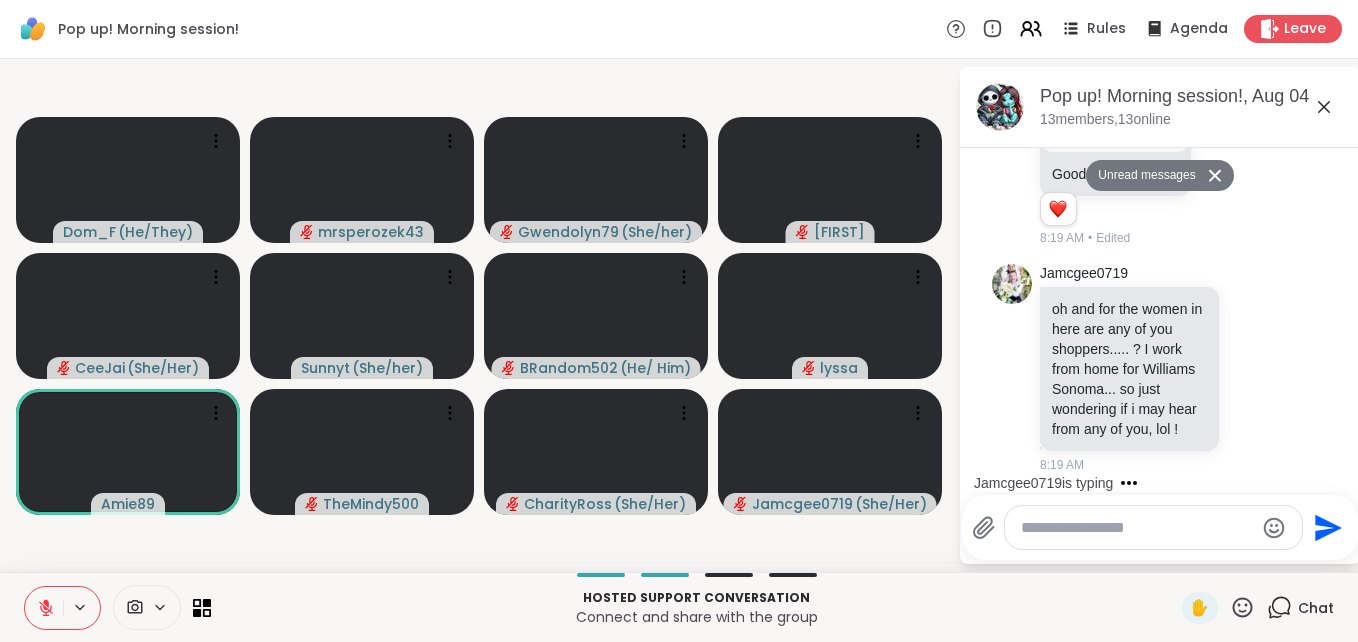 click at bounding box center [1137, 528] 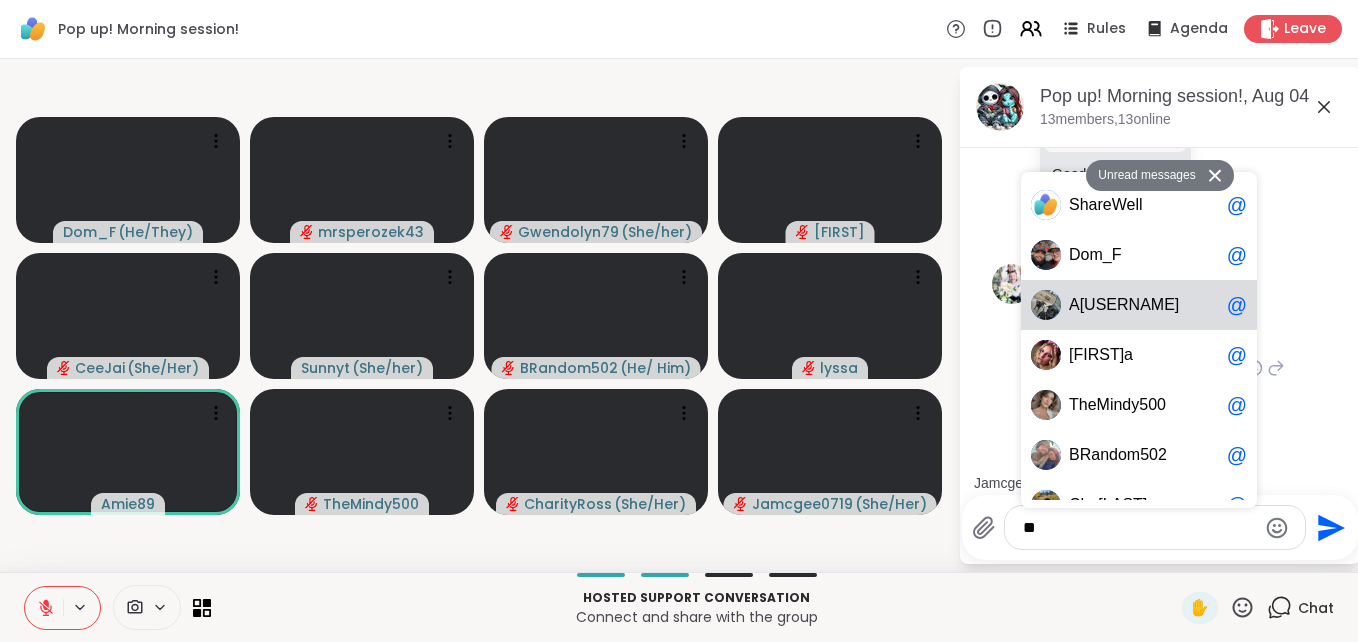click on "mie89" at bounding box center [1130, 305] 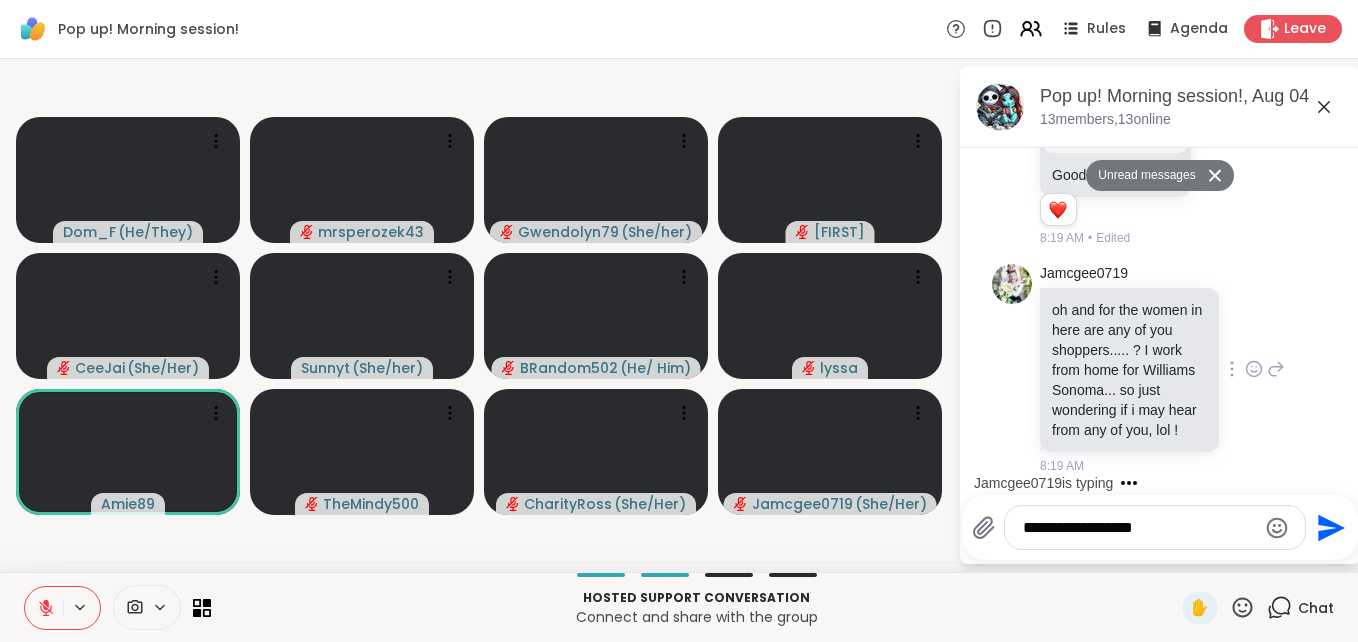 scroll, scrollTop: 3296, scrollLeft: 0, axis: vertical 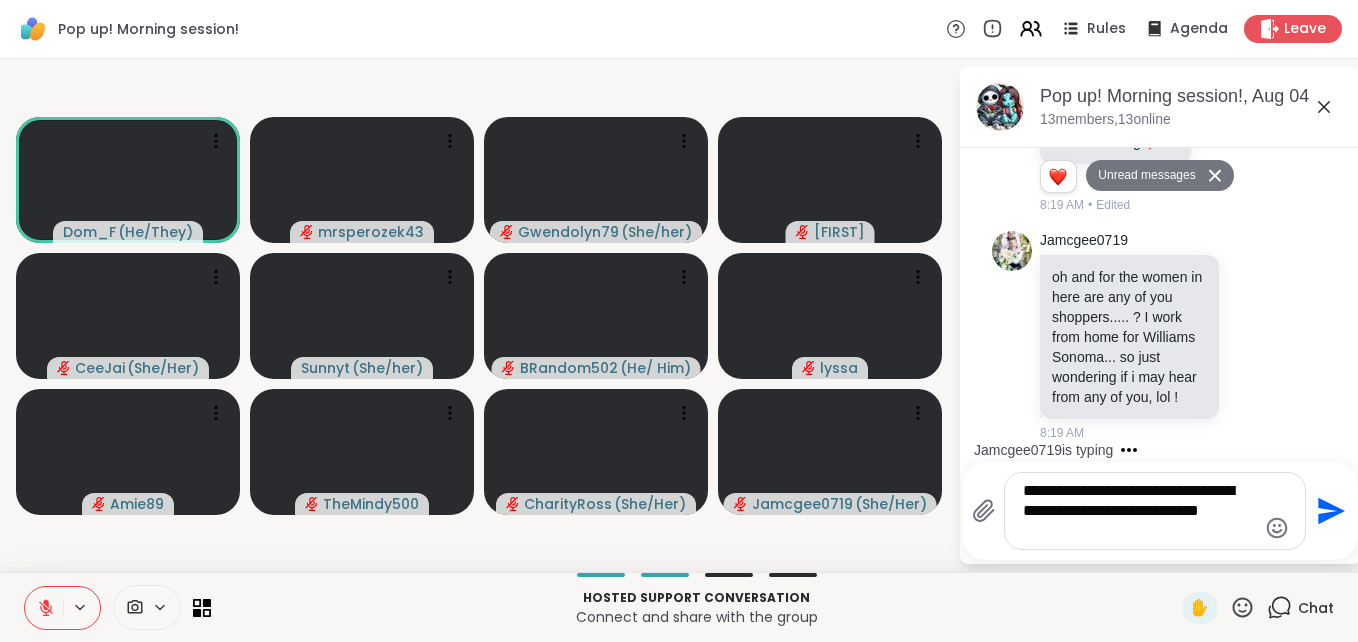 type on "**********" 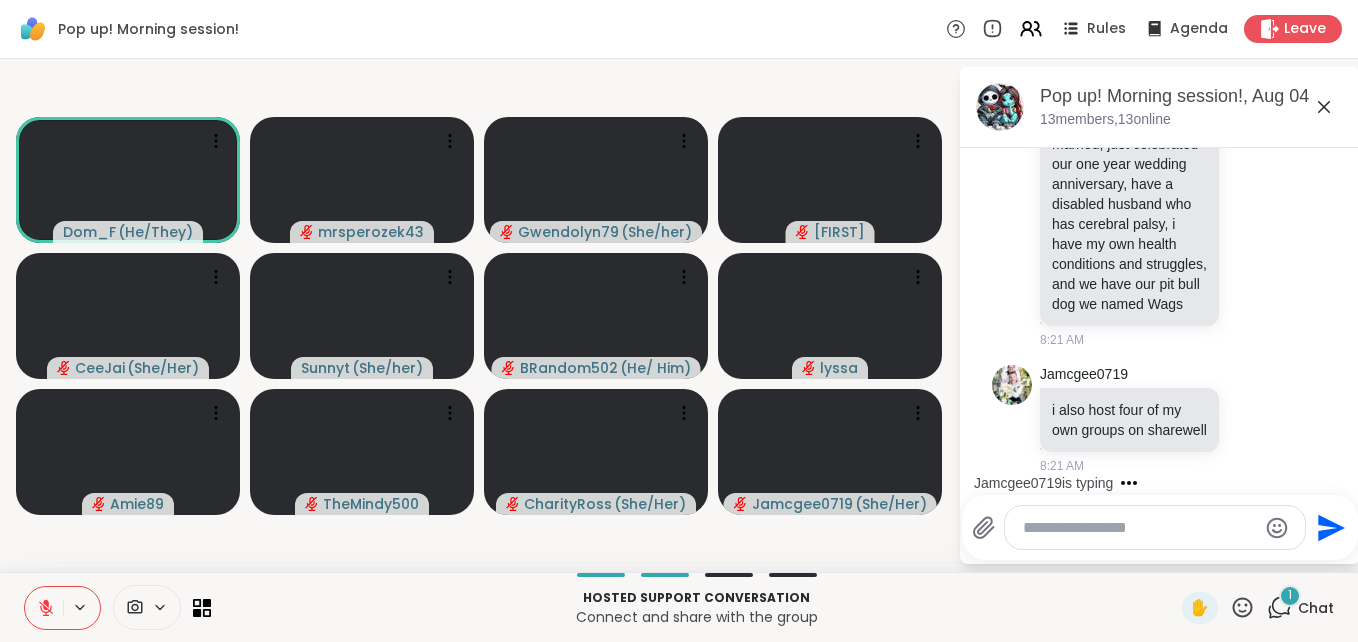 scroll, scrollTop: 3908, scrollLeft: 0, axis: vertical 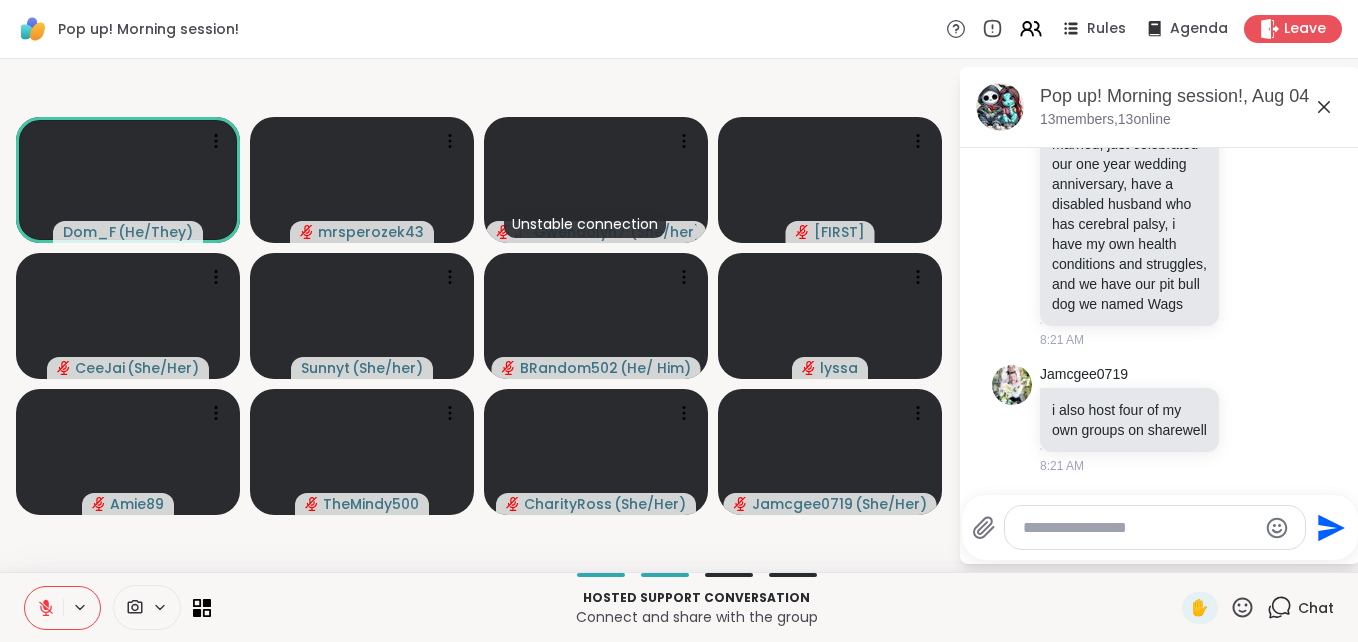 click 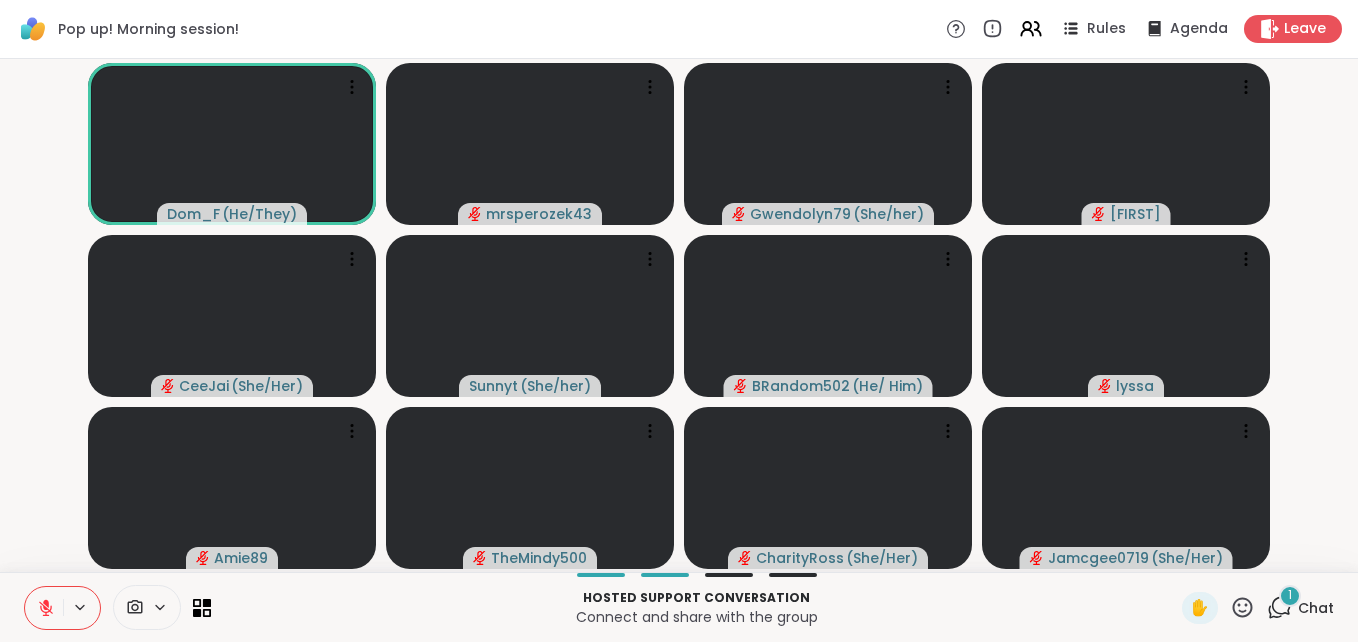 click on "1" at bounding box center [1290, 595] 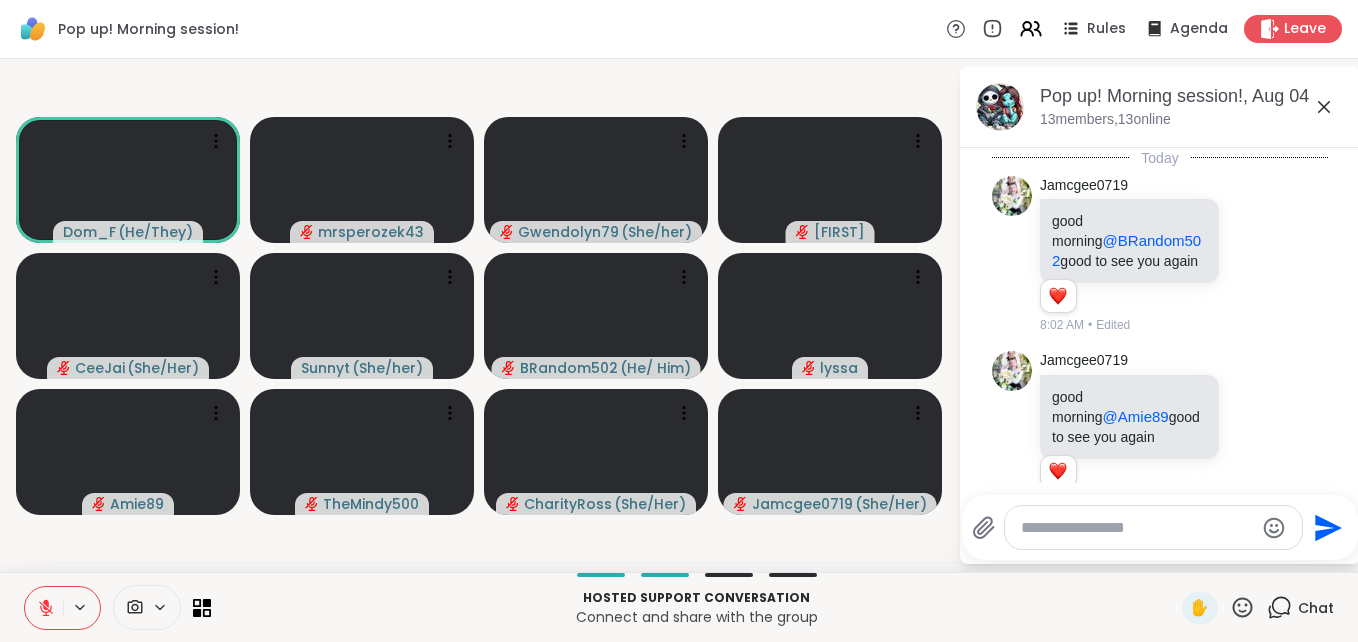 scroll, scrollTop: 4120, scrollLeft: 0, axis: vertical 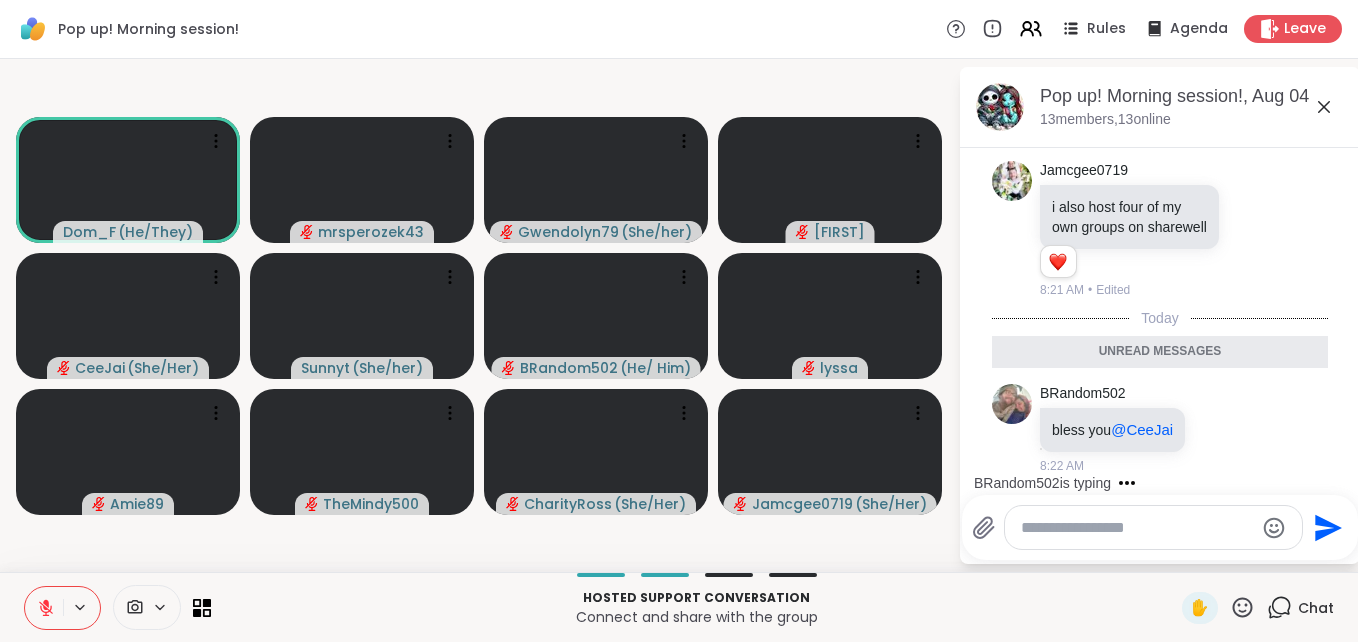 click 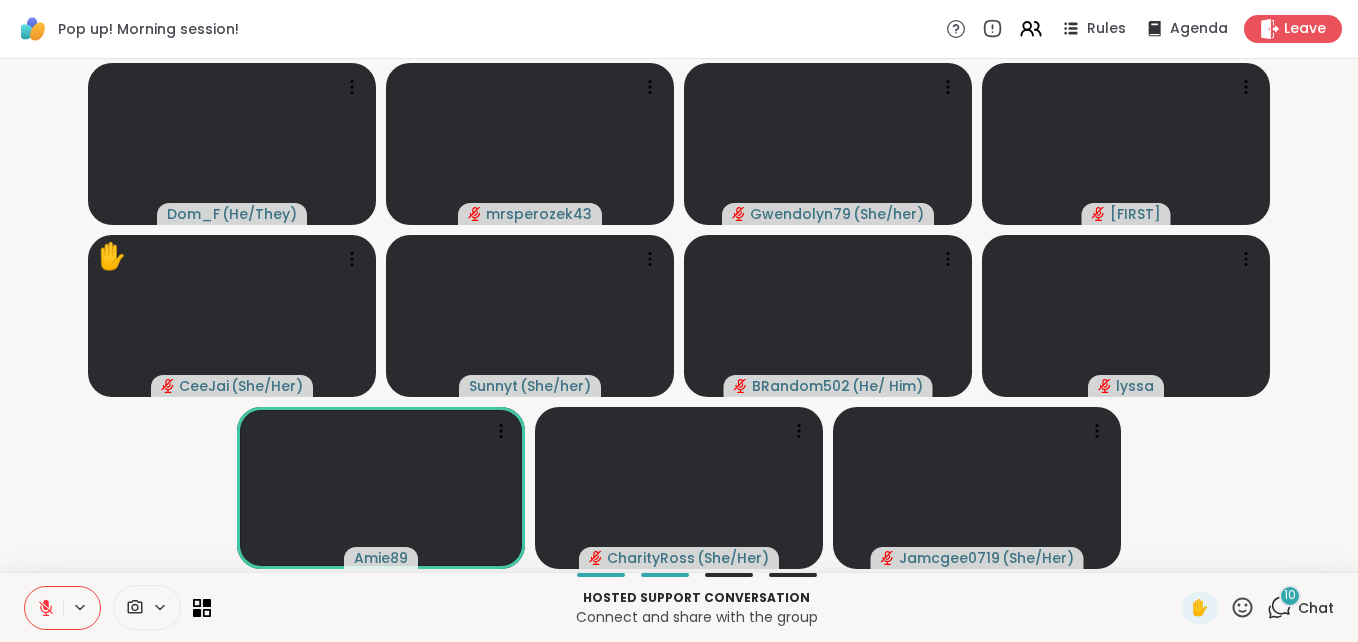 click on "10" at bounding box center [1290, 596] 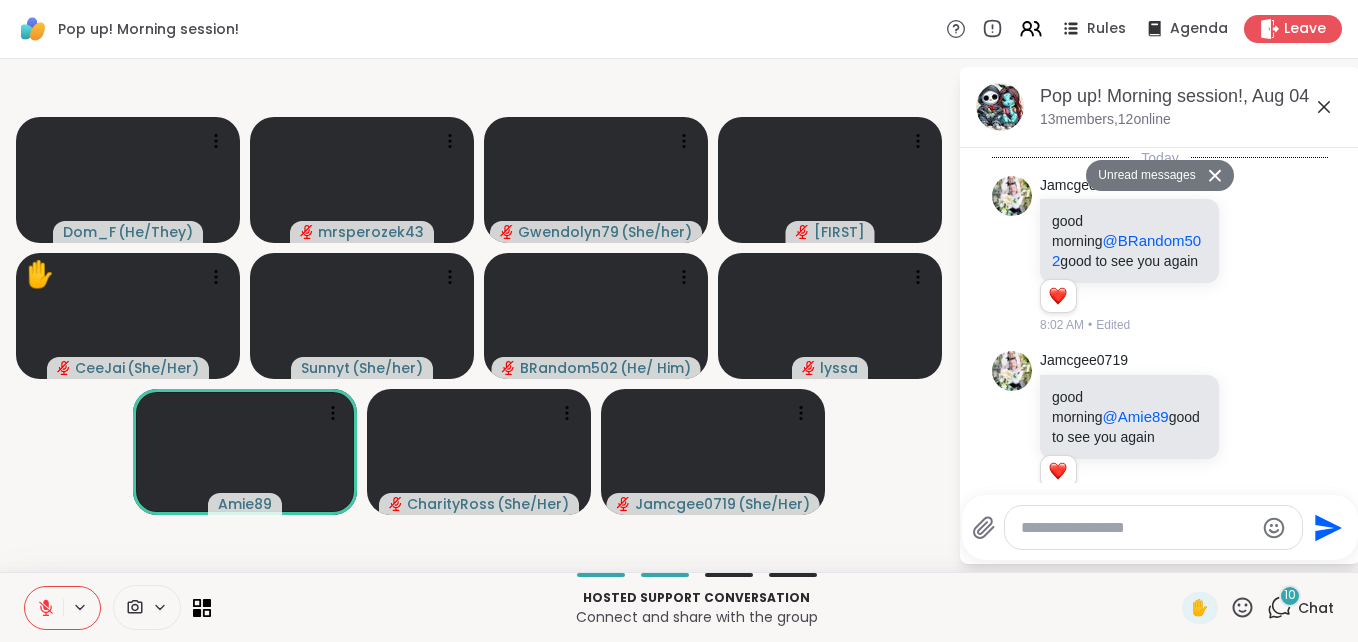 scroll, scrollTop: 6143, scrollLeft: 0, axis: vertical 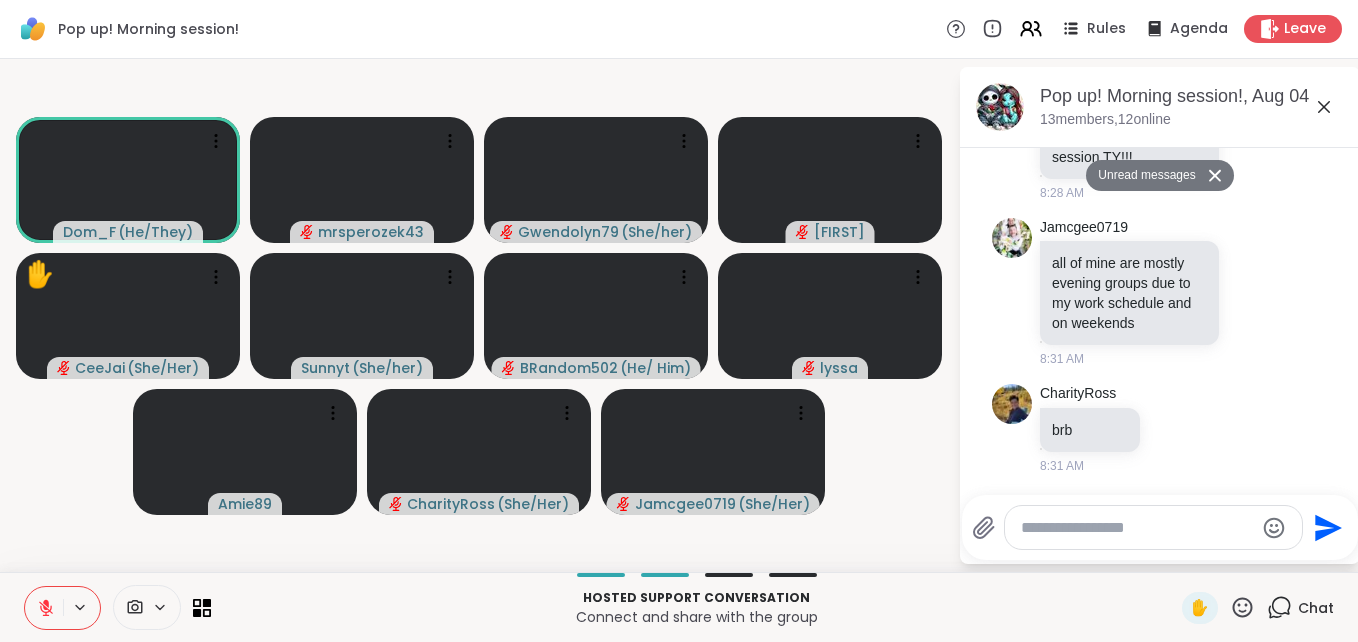 click 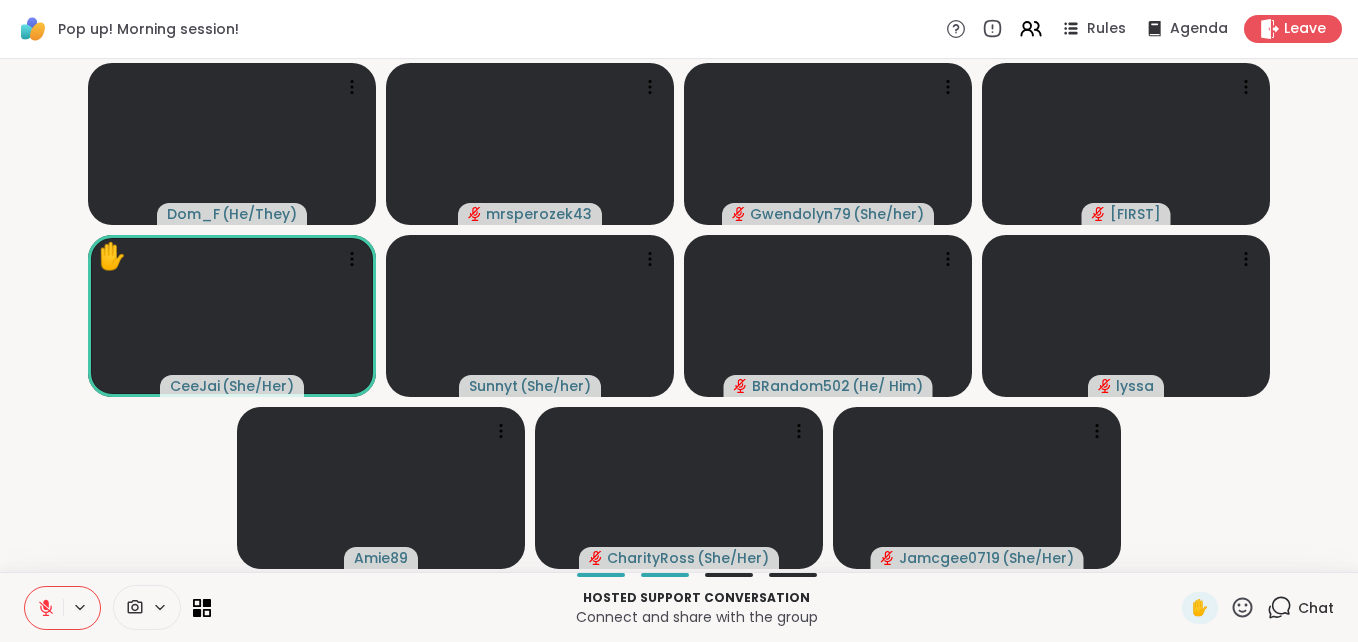click at bounding box center [44, 608] 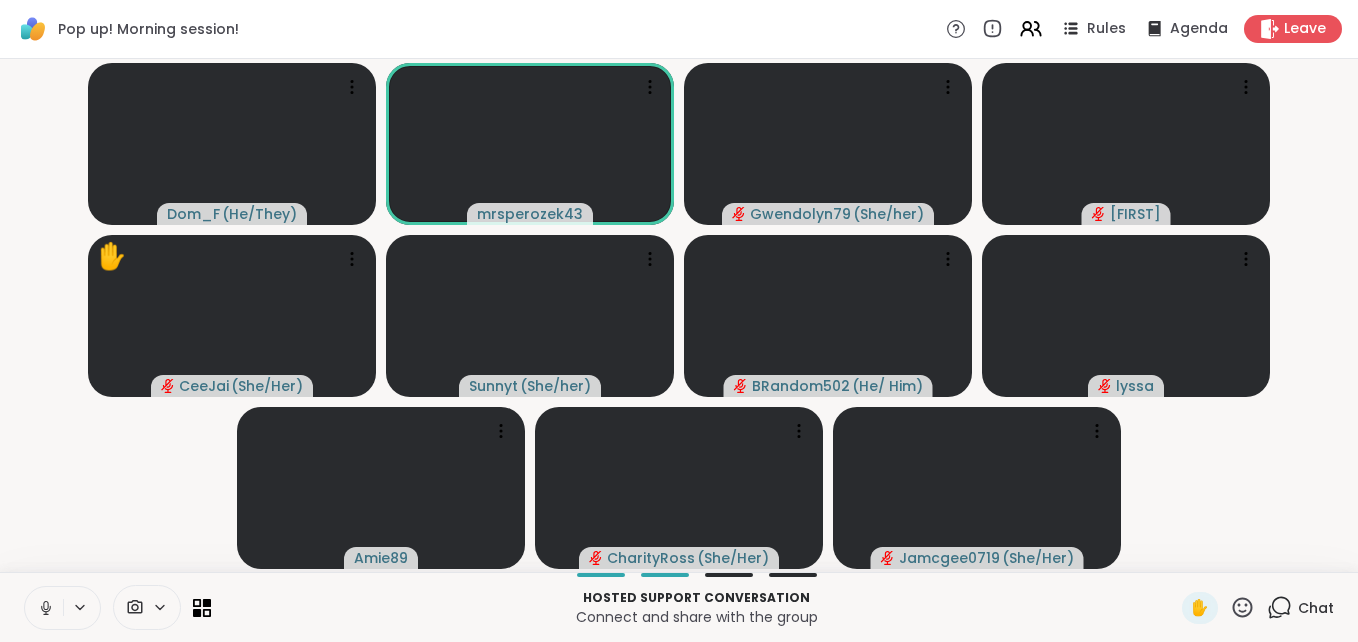 click 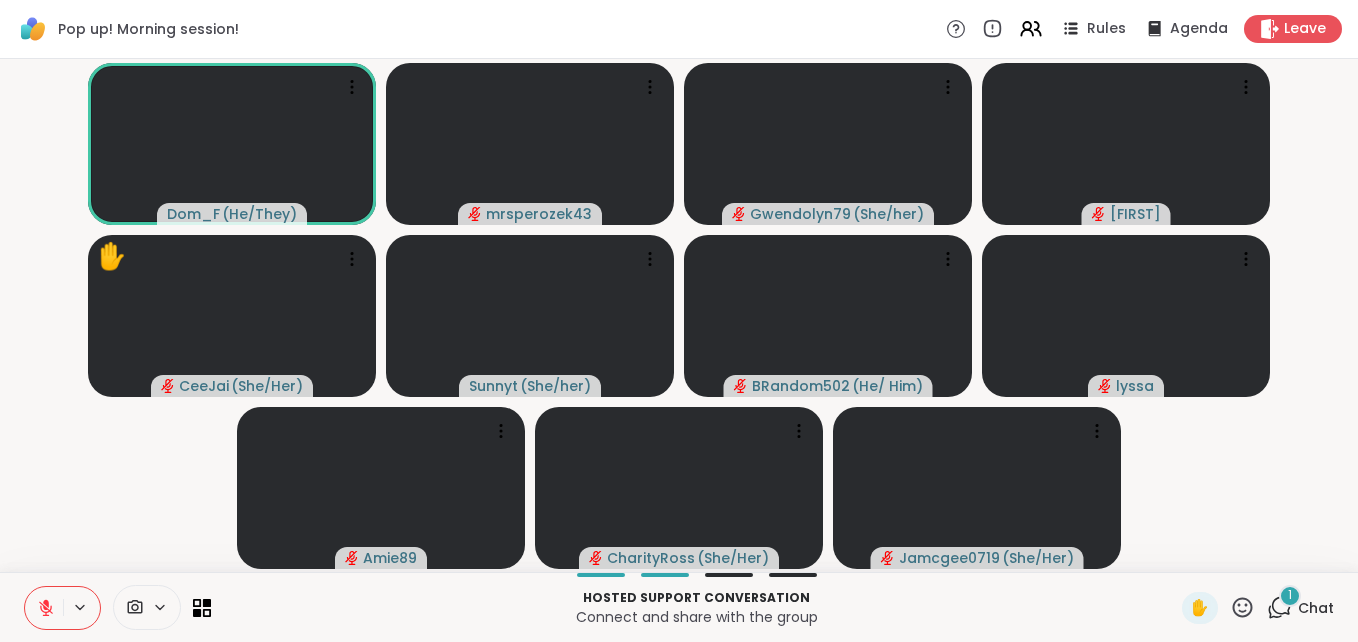 click 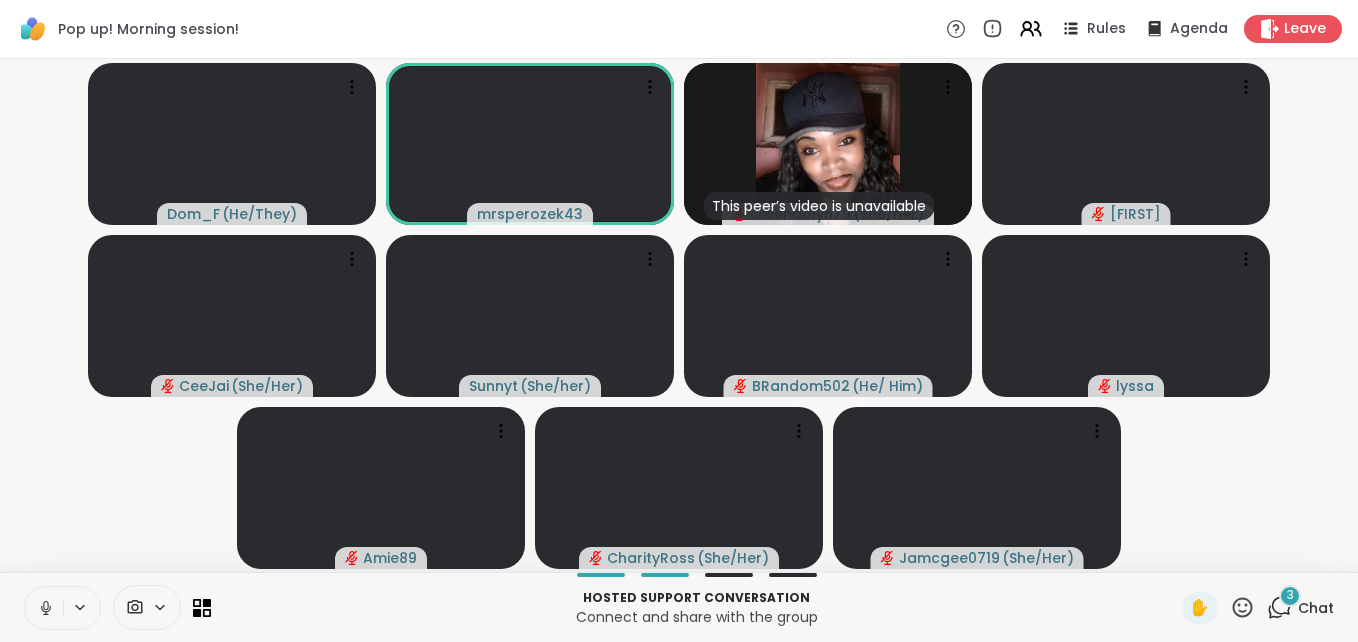 click 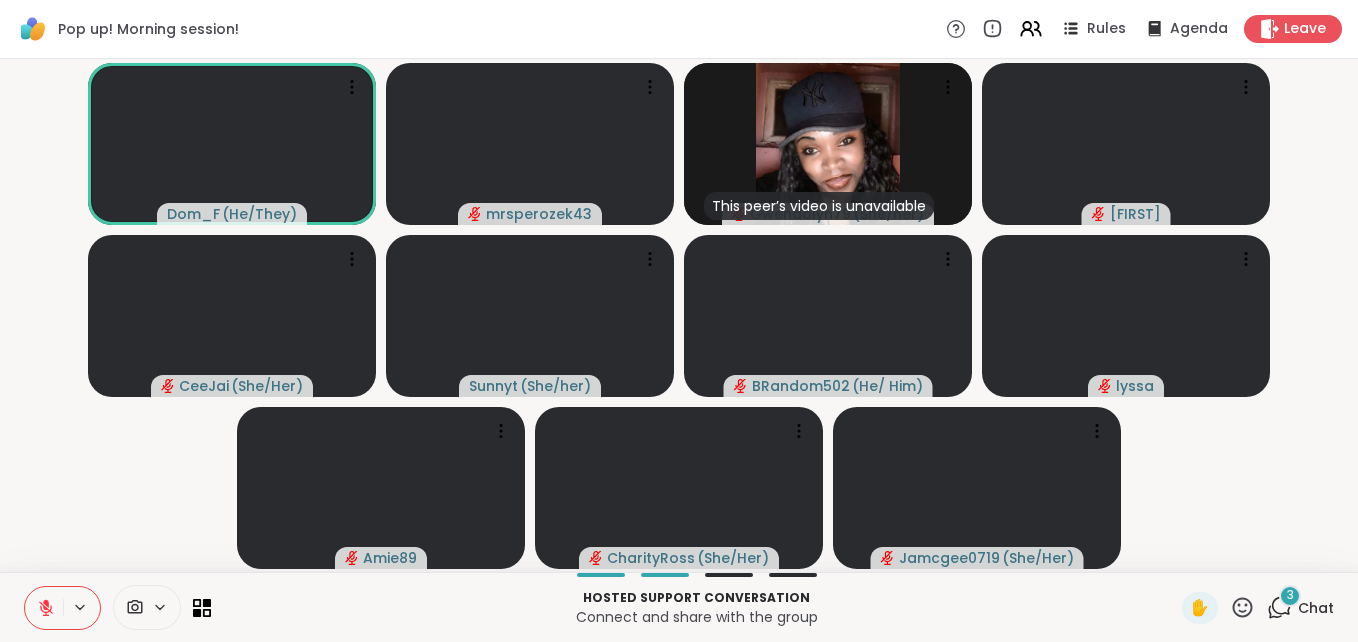 click on "3" at bounding box center (1290, 596) 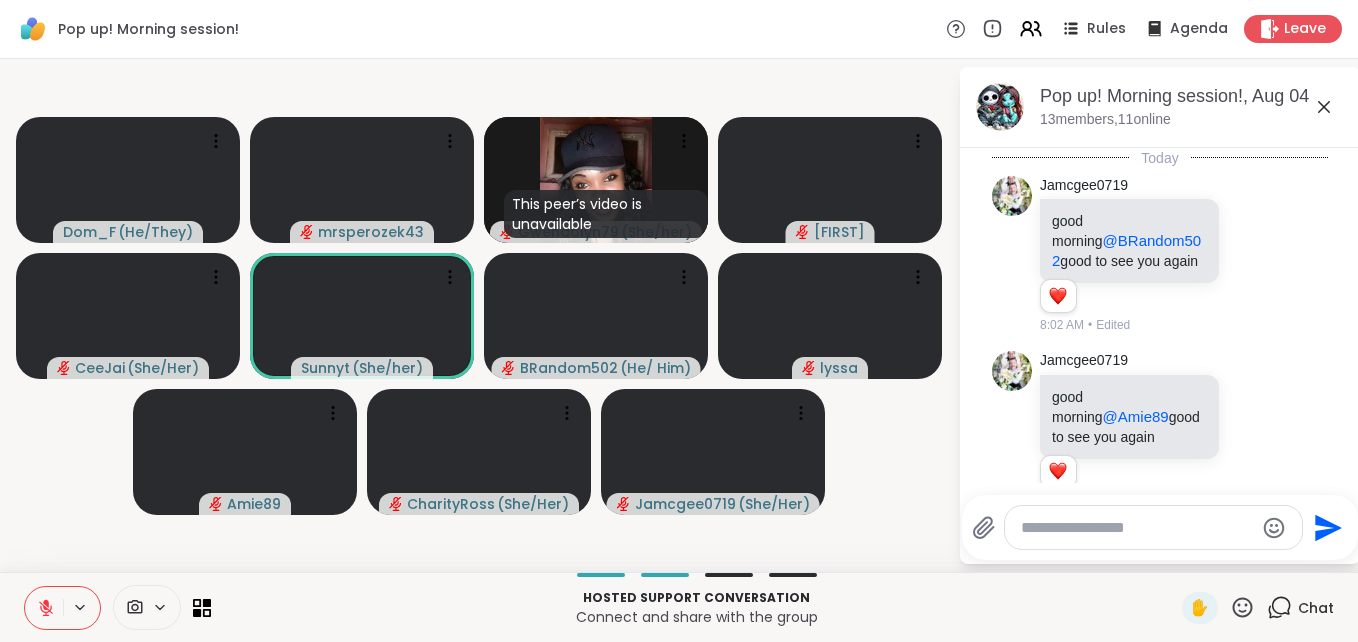 scroll, scrollTop: 6620, scrollLeft: 0, axis: vertical 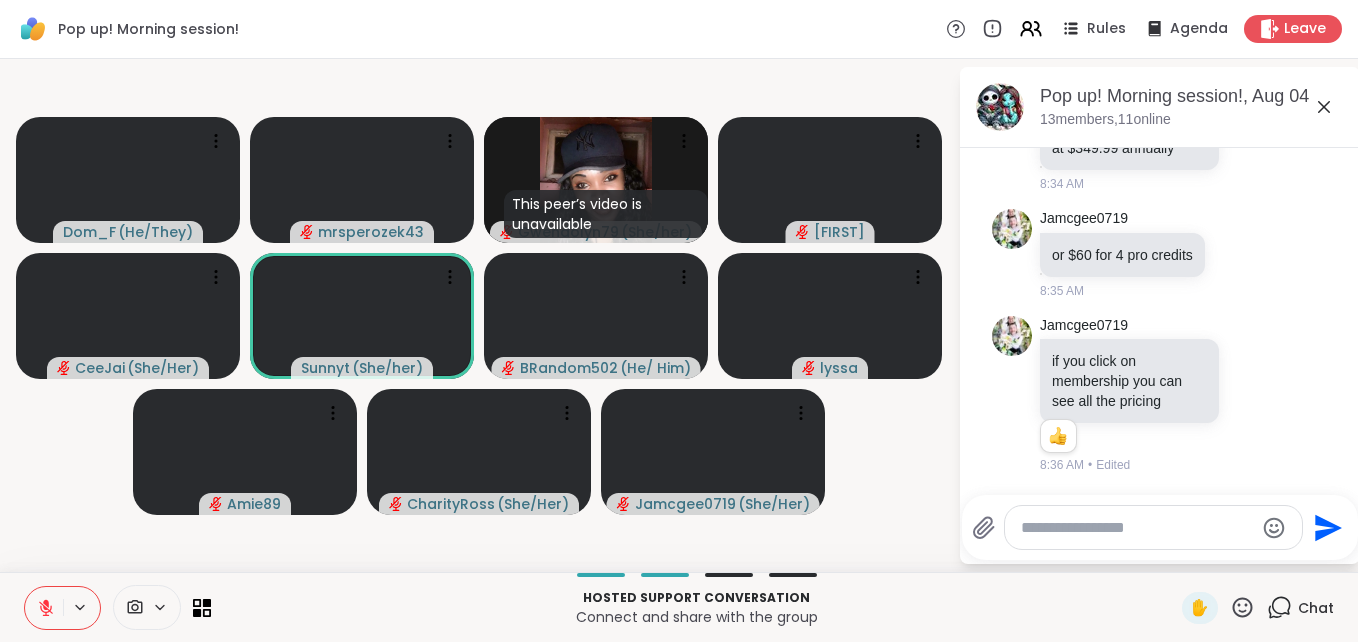 click at bounding box center (1137, 528) 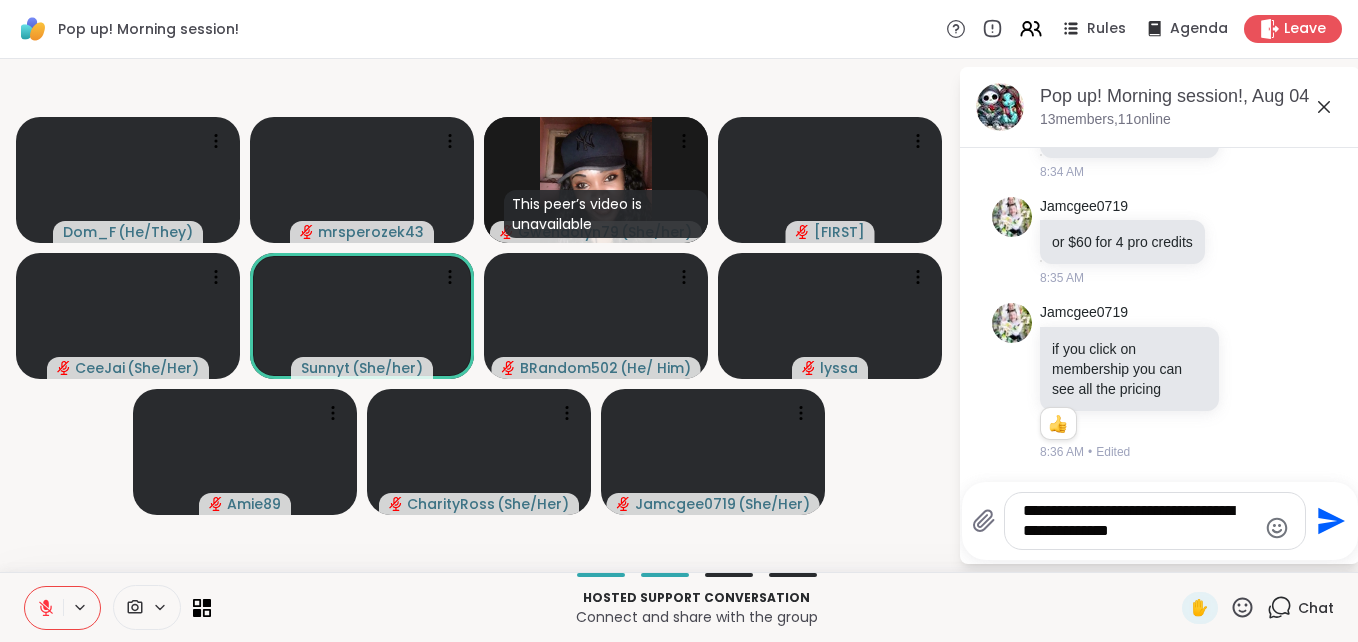 scroll, scrollTop: 6649, scrollLeft: 0, axis: vertical 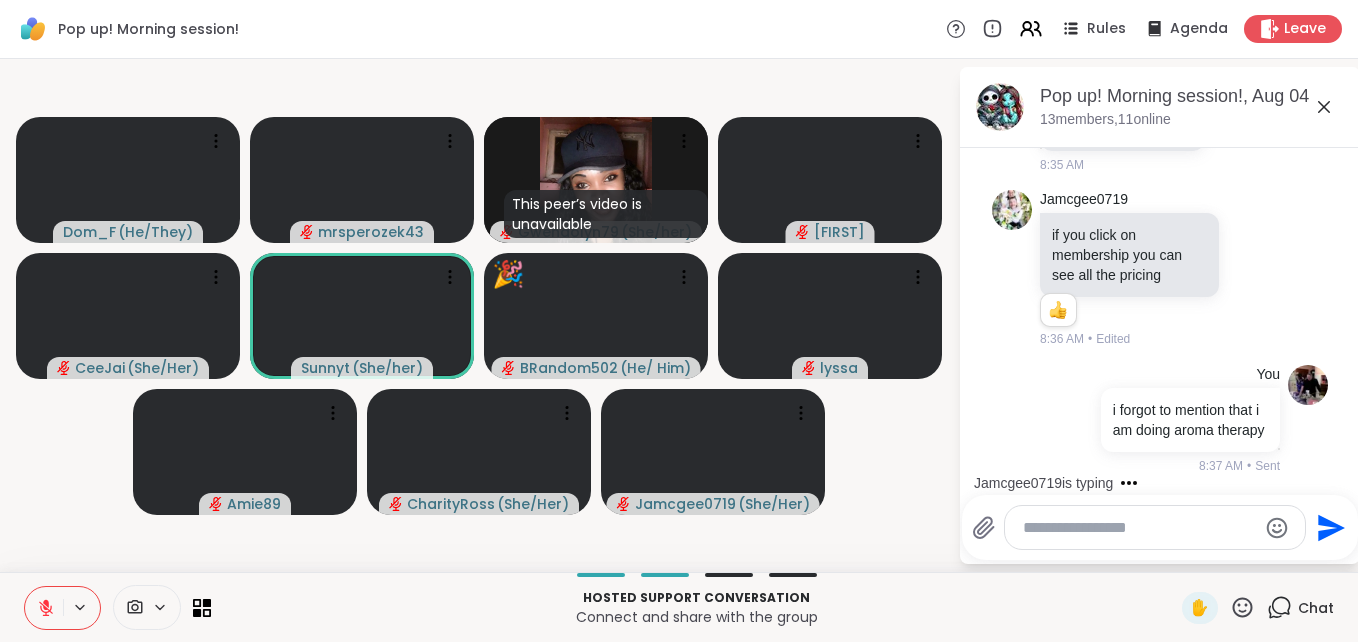 click at bounding box center (1139, 528) 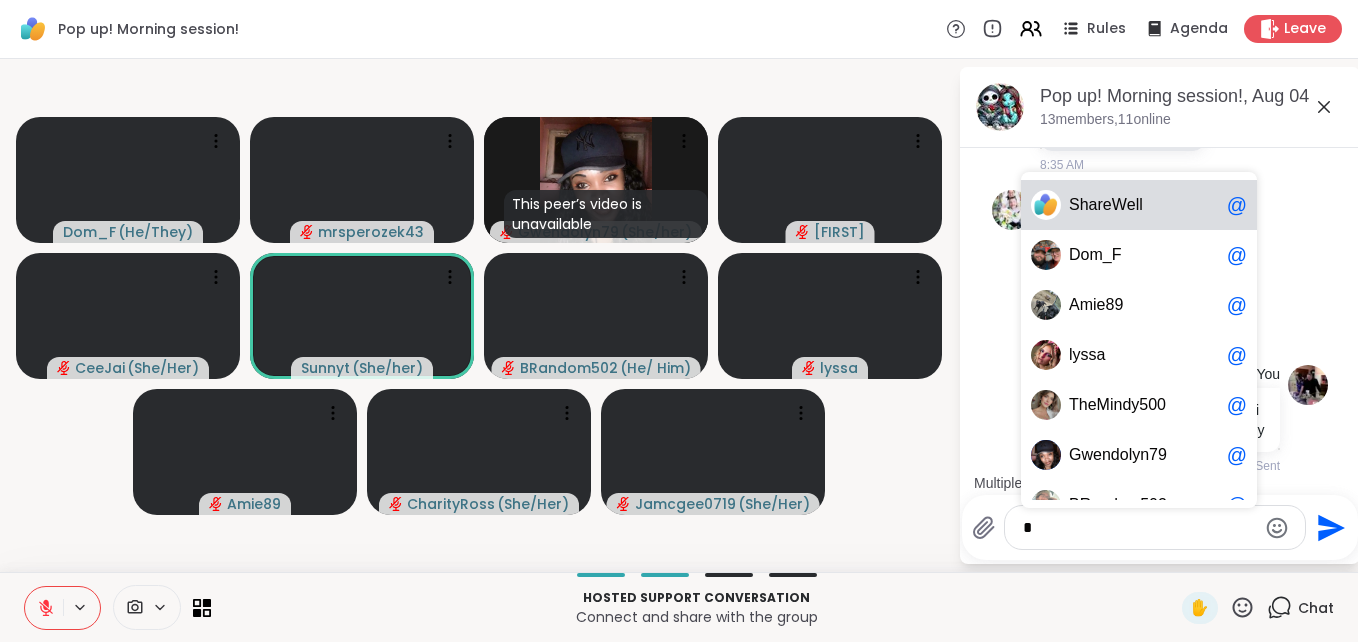 scroll, scrollTop: 6894, scrollLeft: 0, axis: vertical 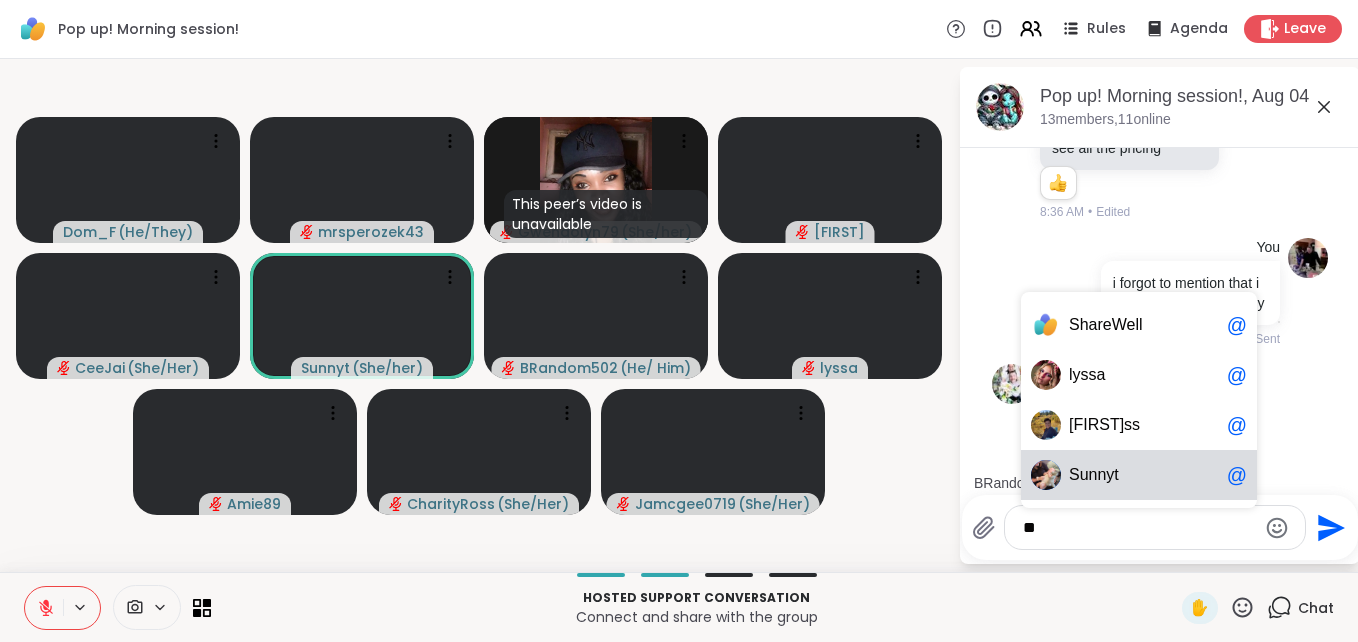 click on "unnyt" at bounding box center [1099, 475] 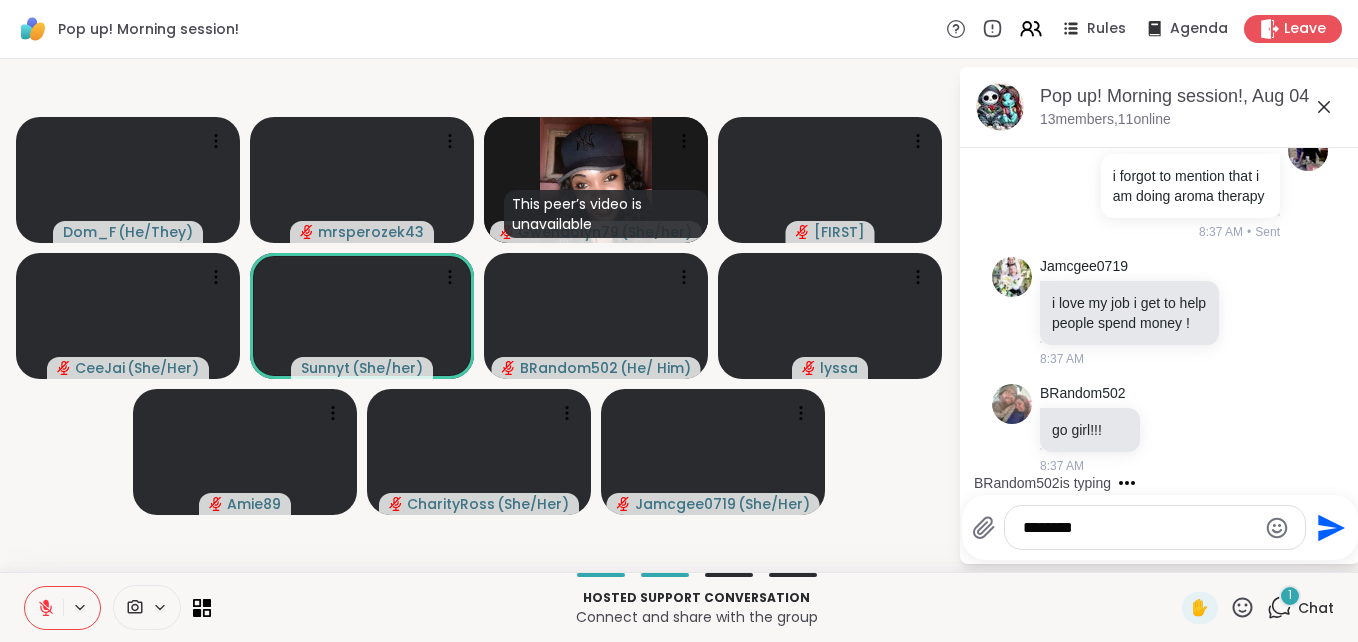 scroll, scrollTop: 7001, scrollLeft: 0, axis: vertical 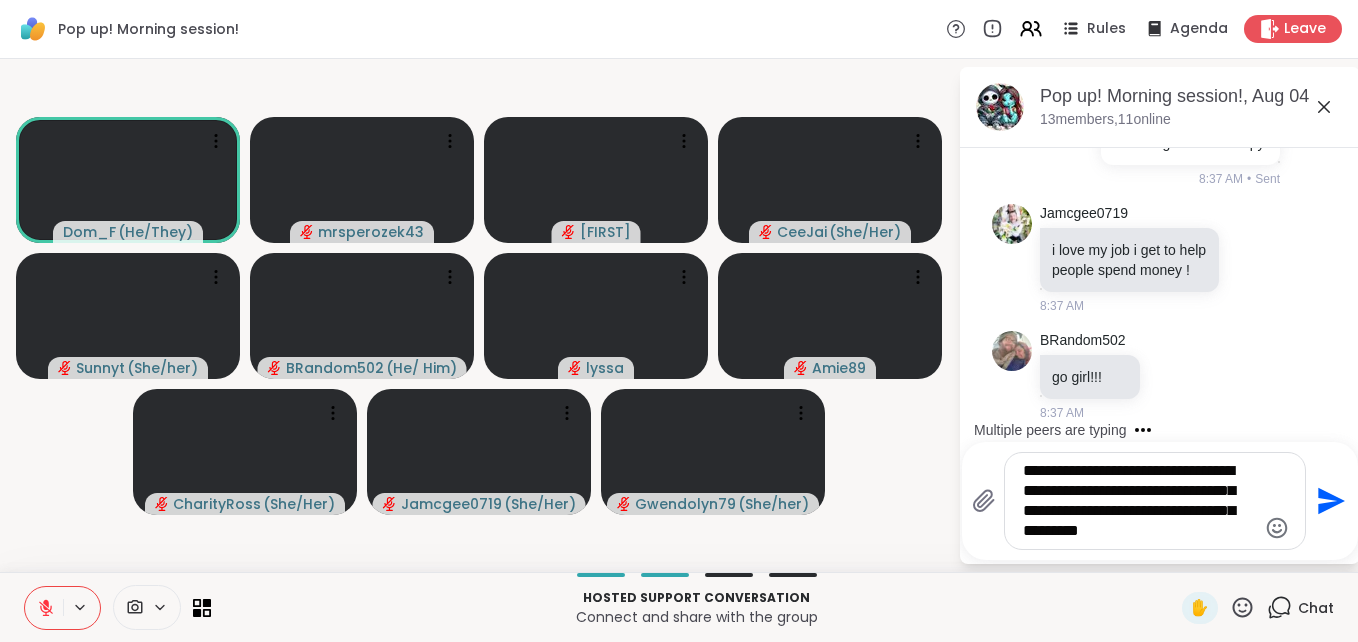 type on "**********" 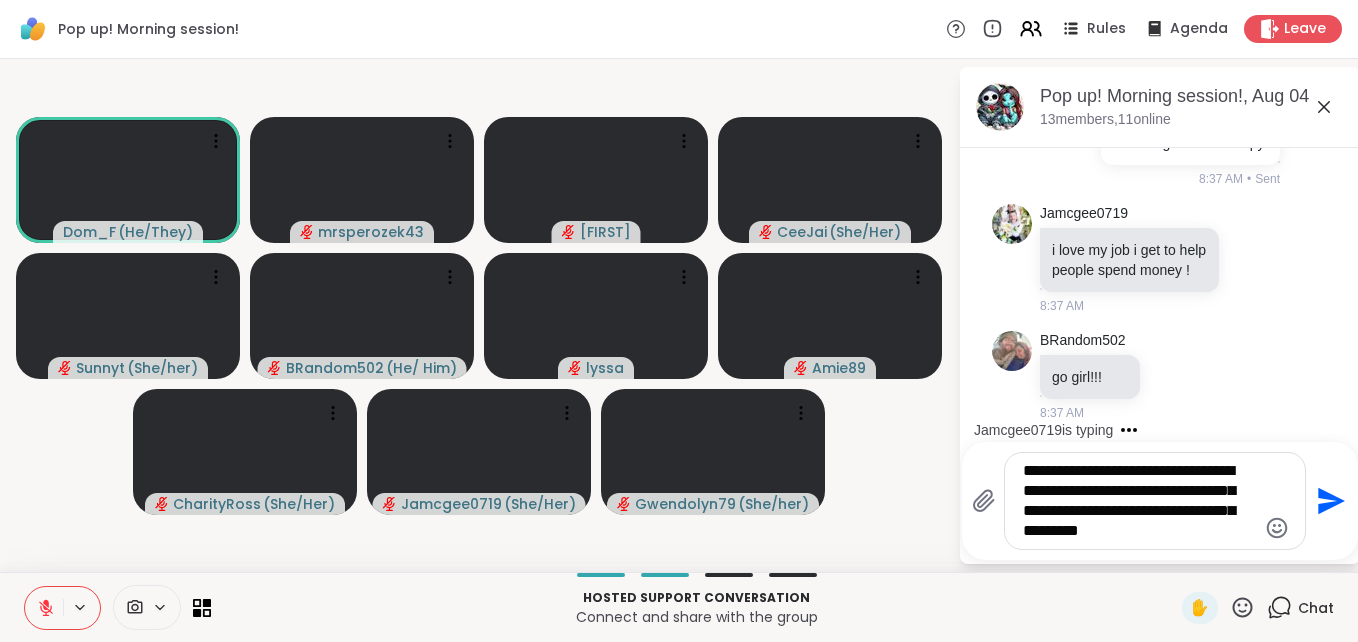 click 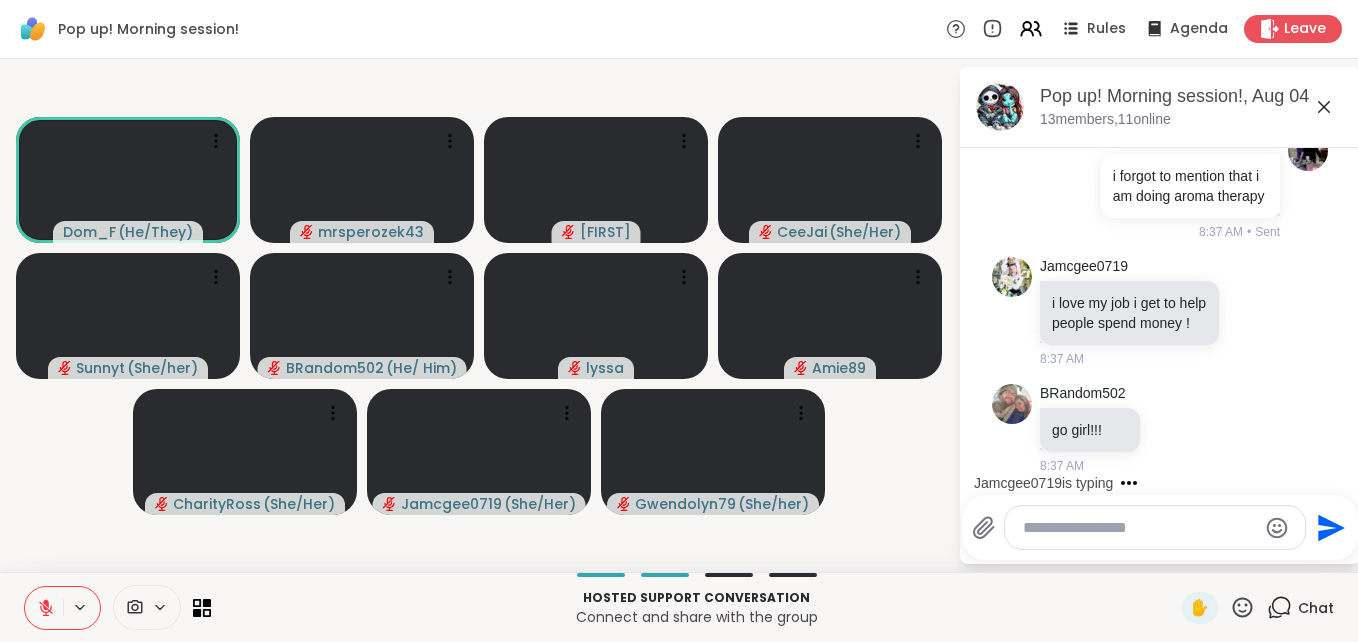 scroll, scrollTop: 7207, scrollLeft: 0, axis: vertical 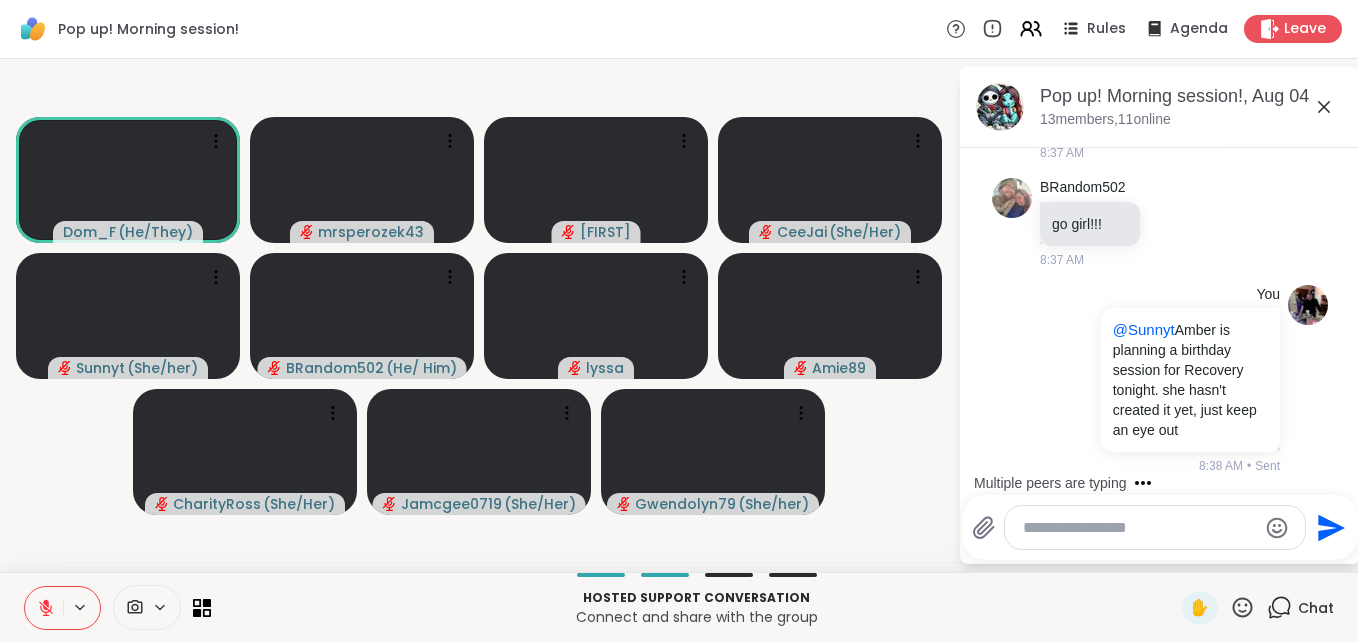 click 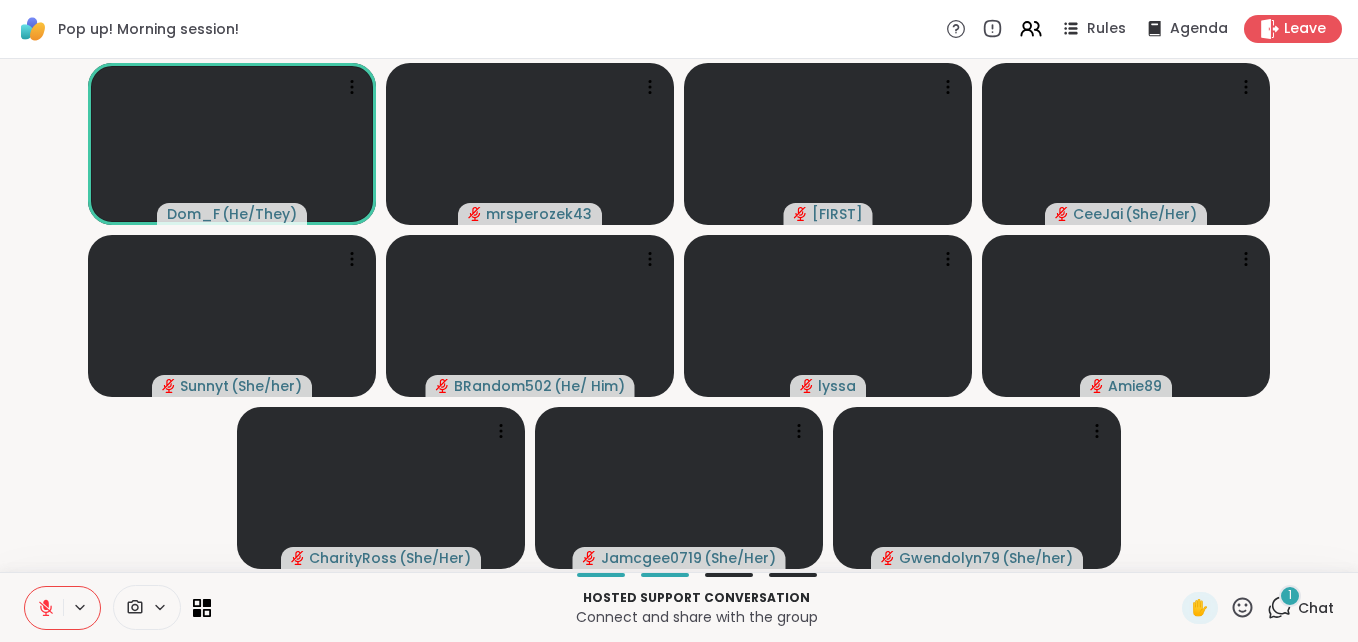 click on "1" at bounding box center (1290, 595) 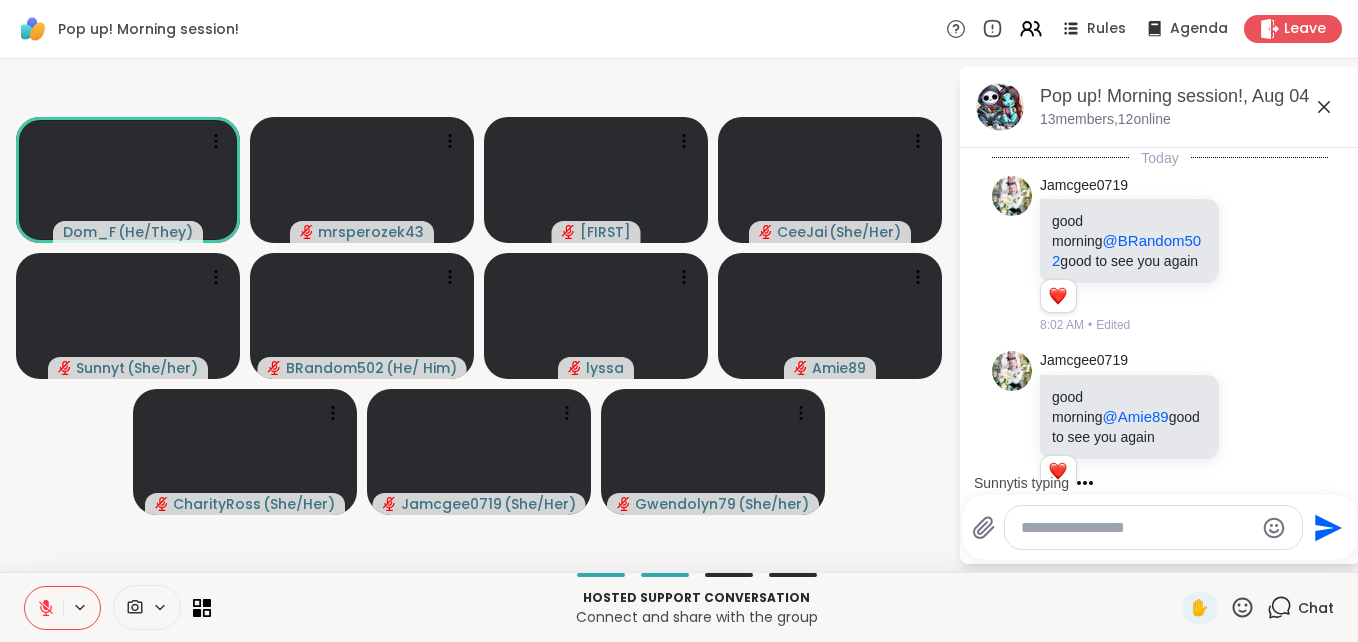 scroll, scrollTop: 7557, scrollLeft: 0, axis: vertical 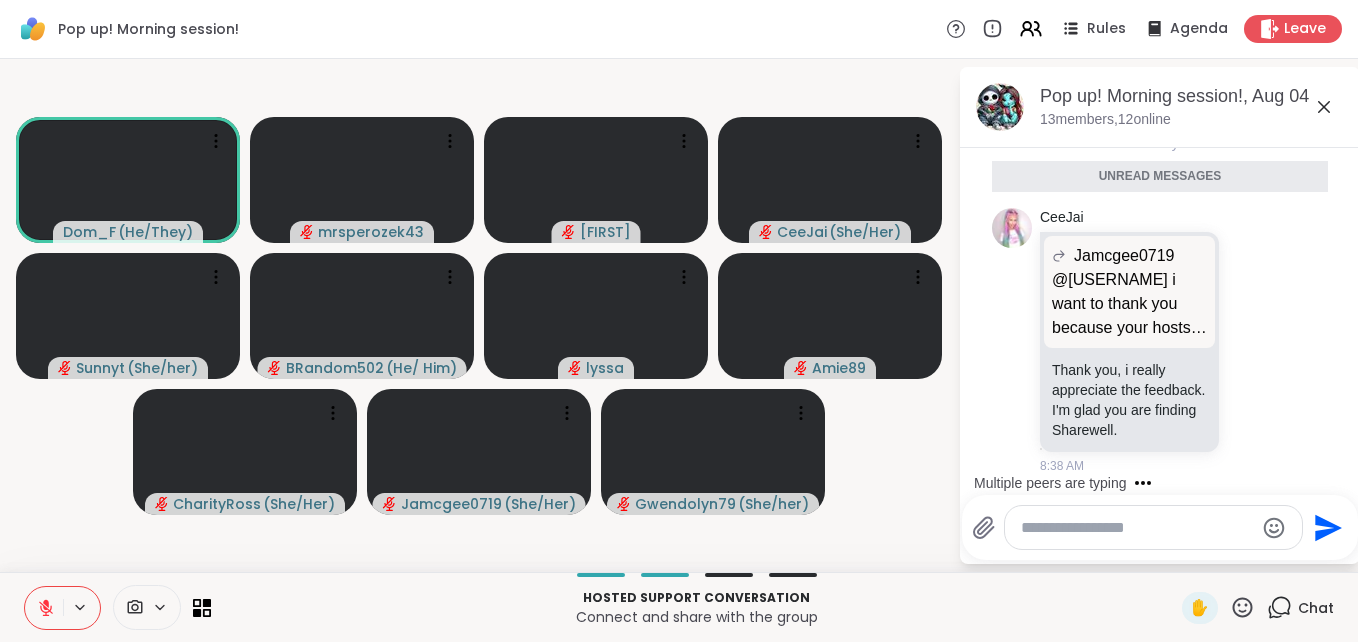 click 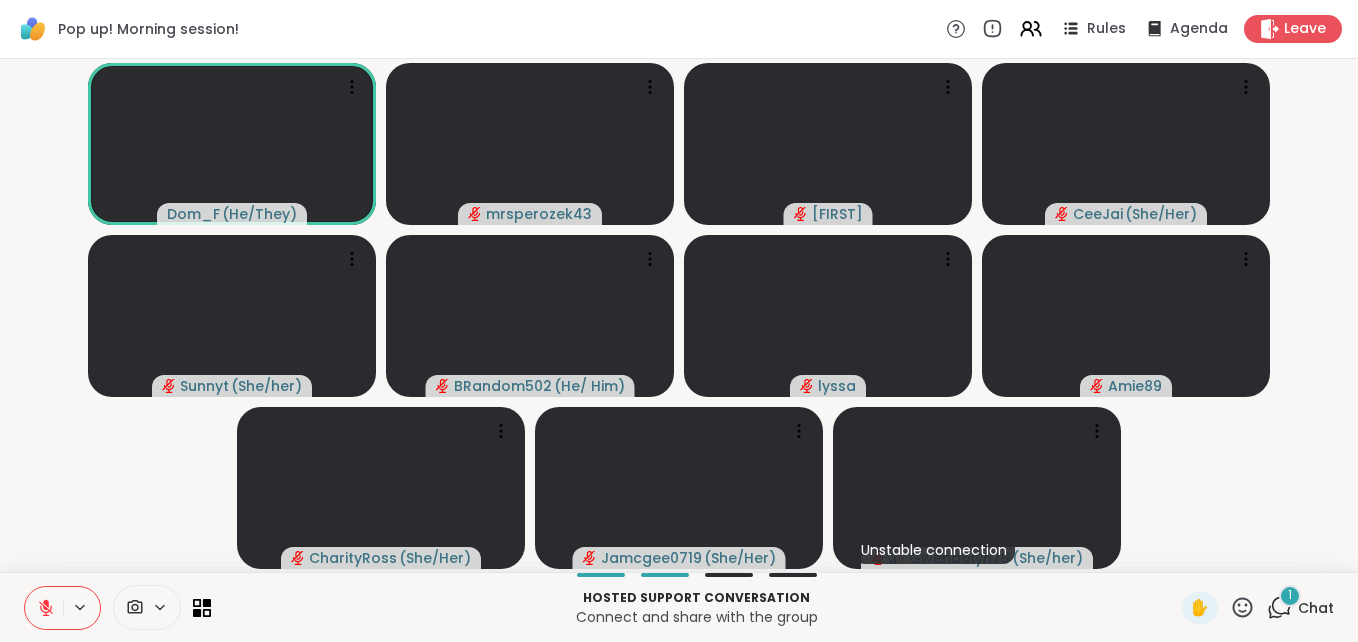 click on "1" at bounding box center (1290, 596) 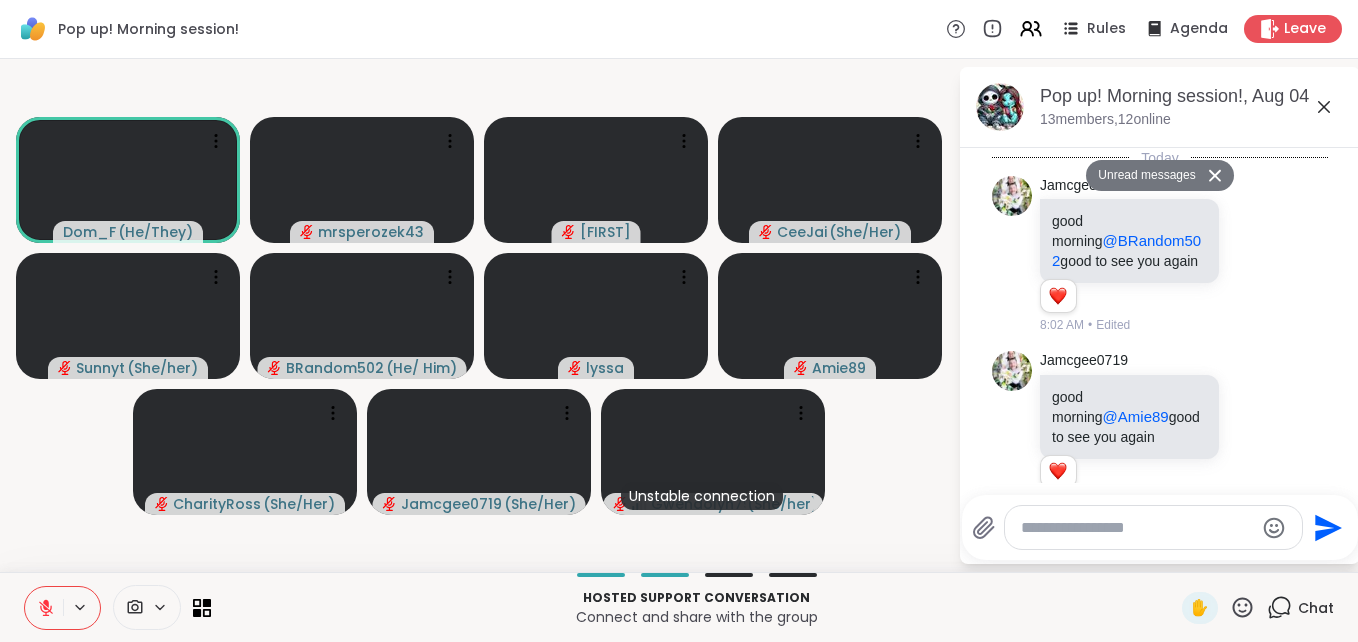 scroll, scrollTop: 8150, scrollLeft: 0, axis: vertical 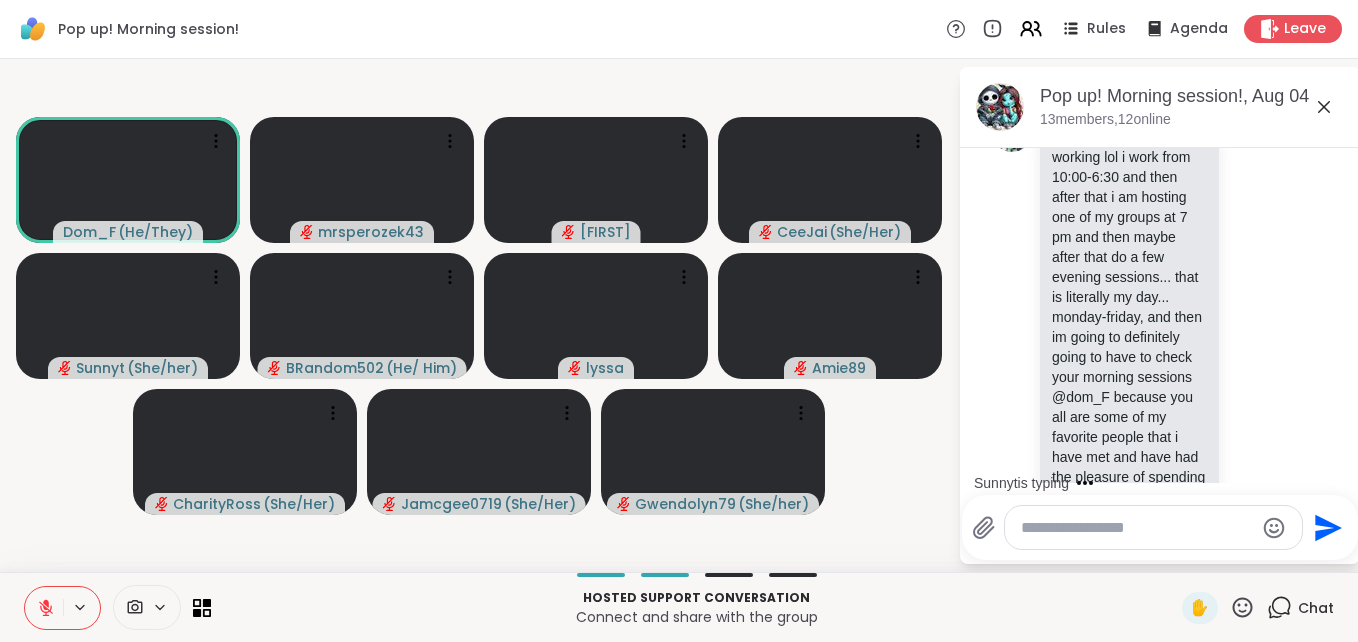 click on "Sunnyt  is typing" at bounding box center [1164, 483] 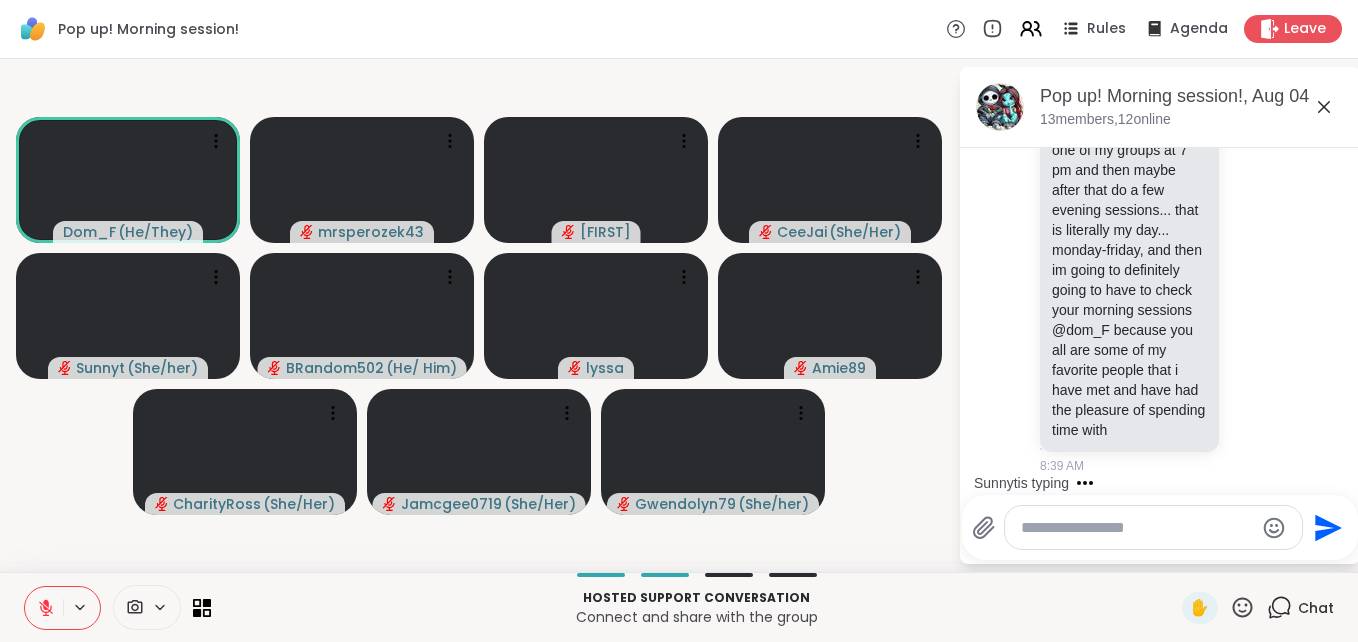 scroll, scrollTop: 7991, scrollLeft: 0, axis: vertical 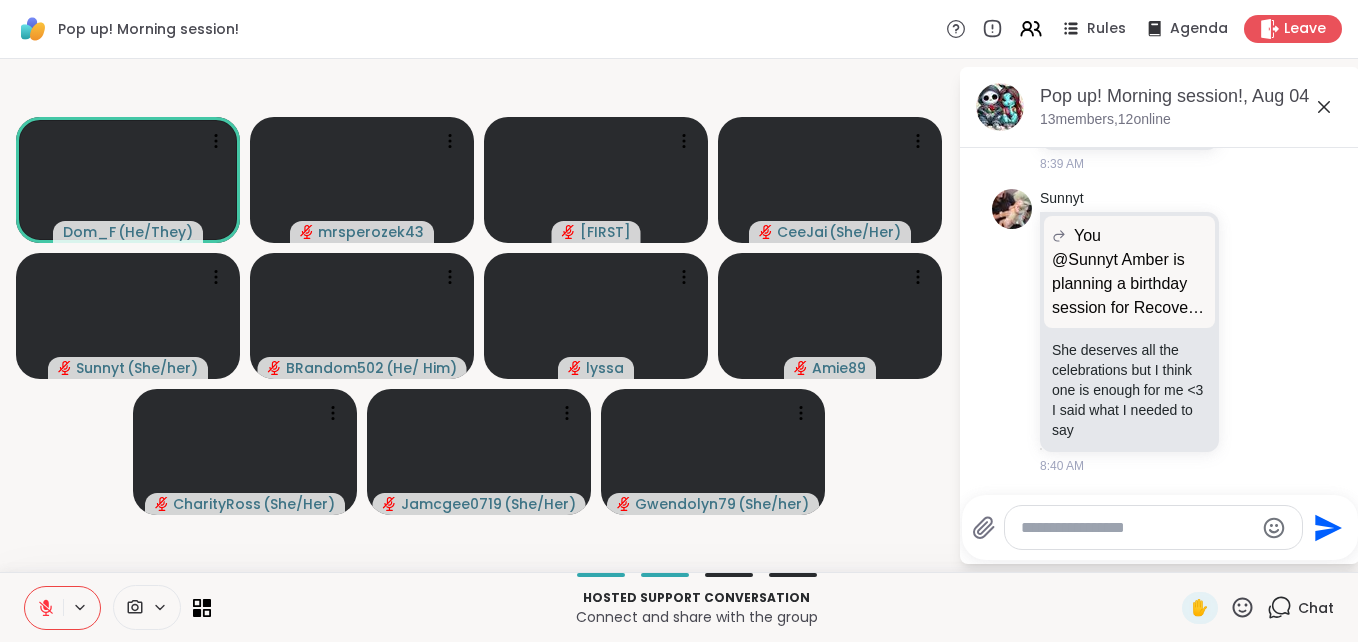 click at bounding box center [1137, 528] 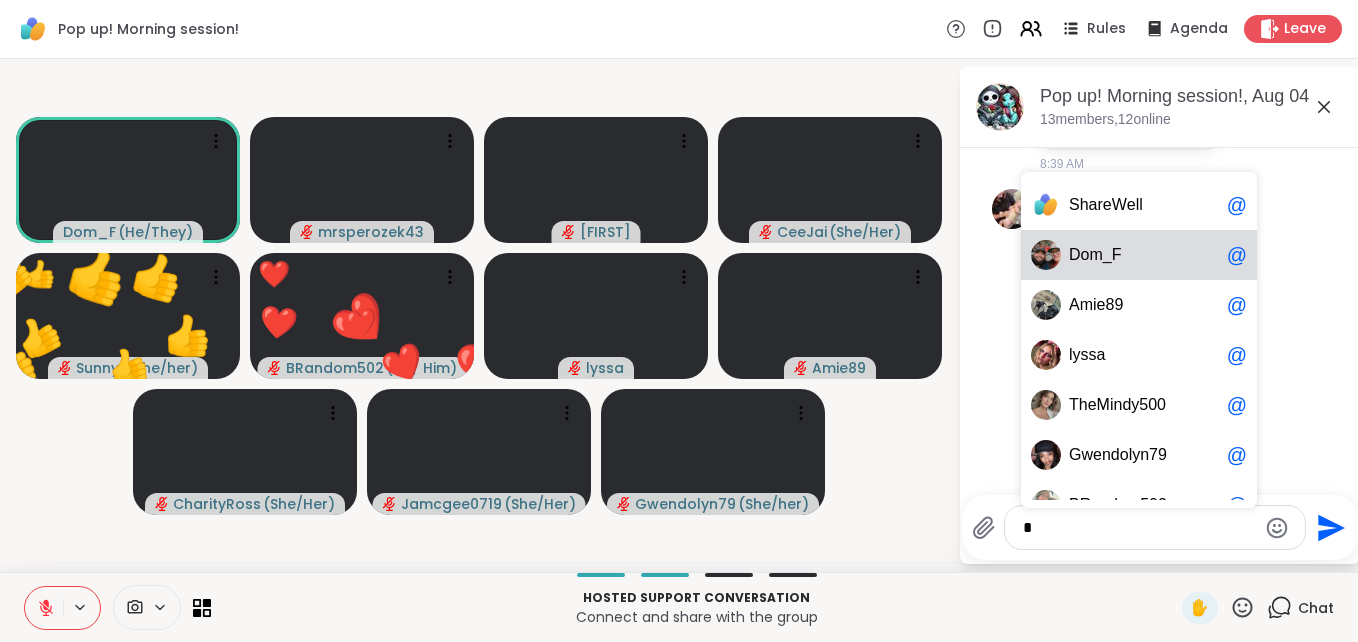click on "D o m _ F @" at bounding box center [1139, 255] 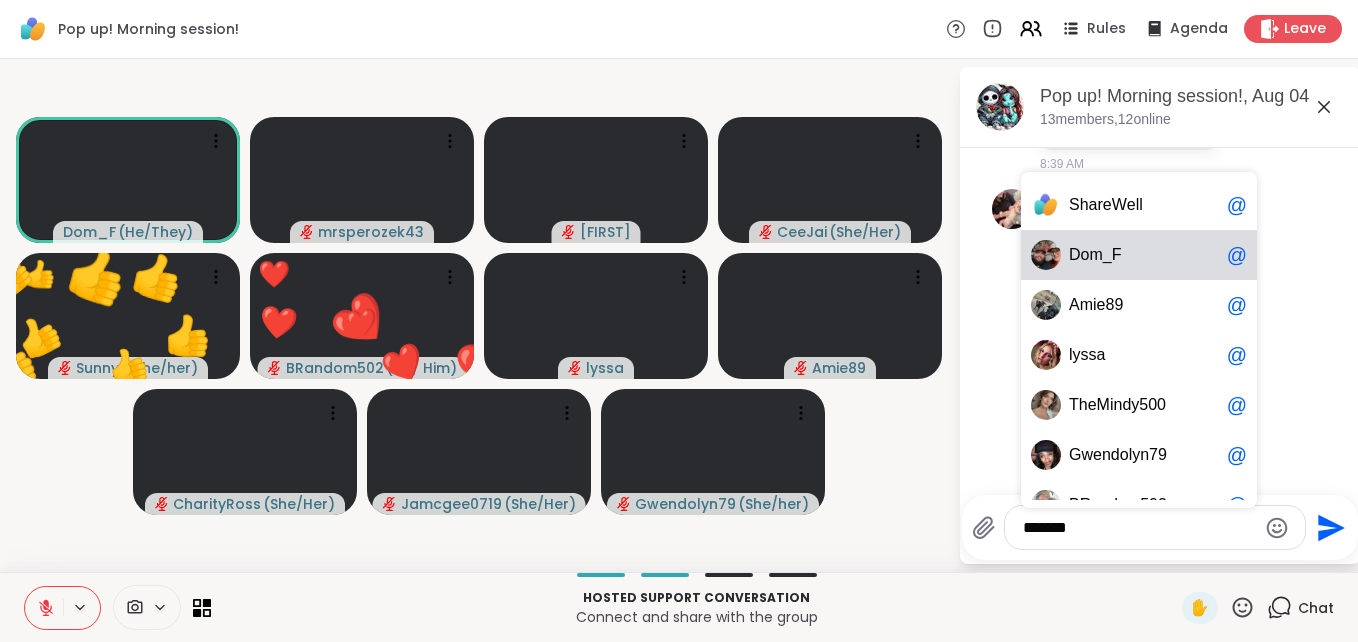 click on "@Sunnyt Amber is planning a birthday session for Recovery tonight. she hasn't created it yet, just keep an eye out" at bounding box center [1129, 284] 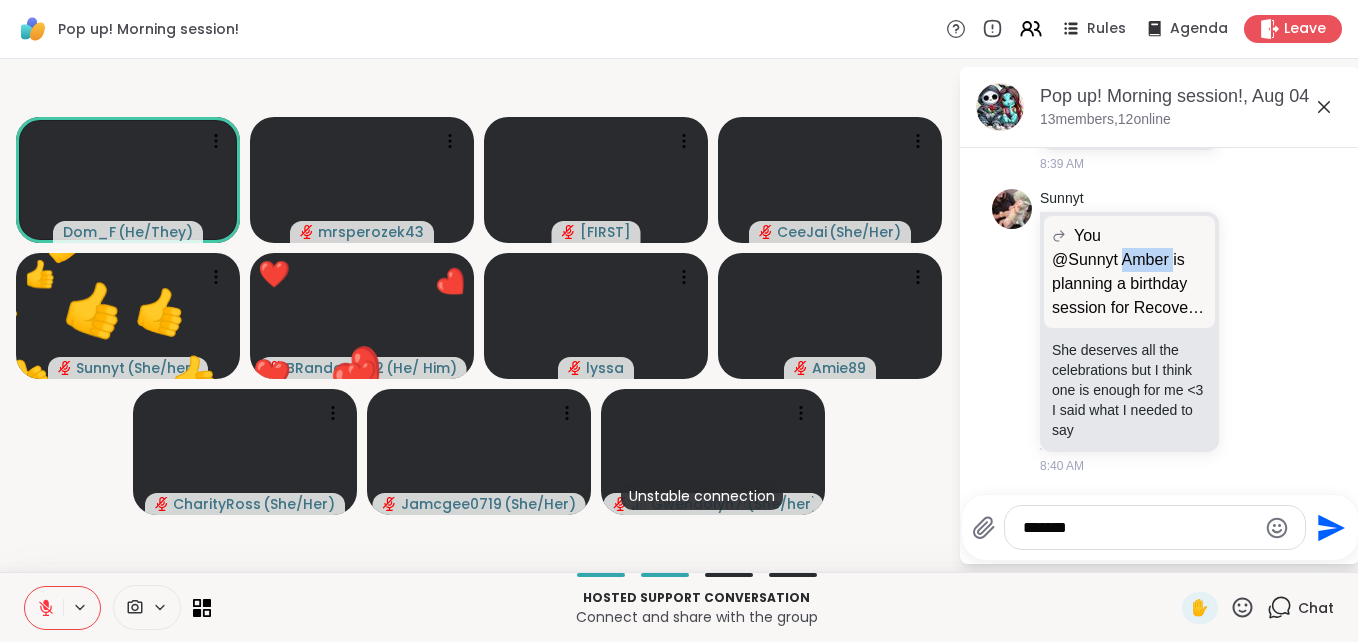 scroll, scrollTop: 7366, scrollLeft: 0, axis: vertical 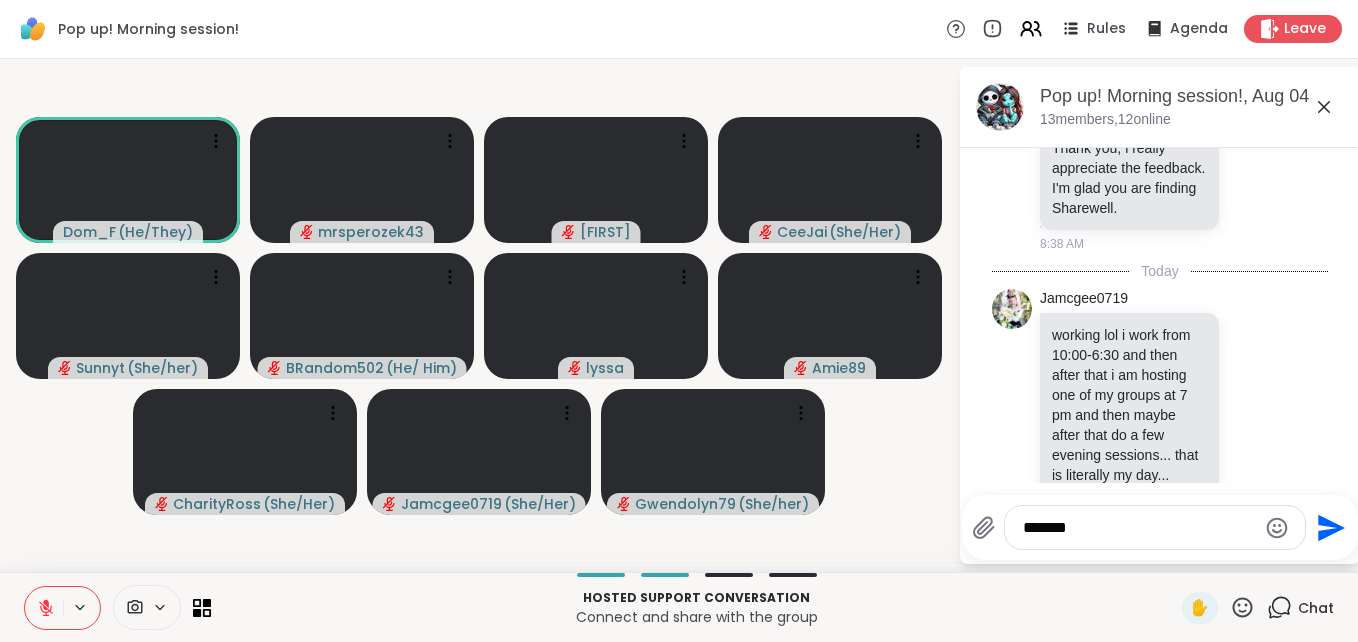 click on "******" at bounding box center [1139, 528] 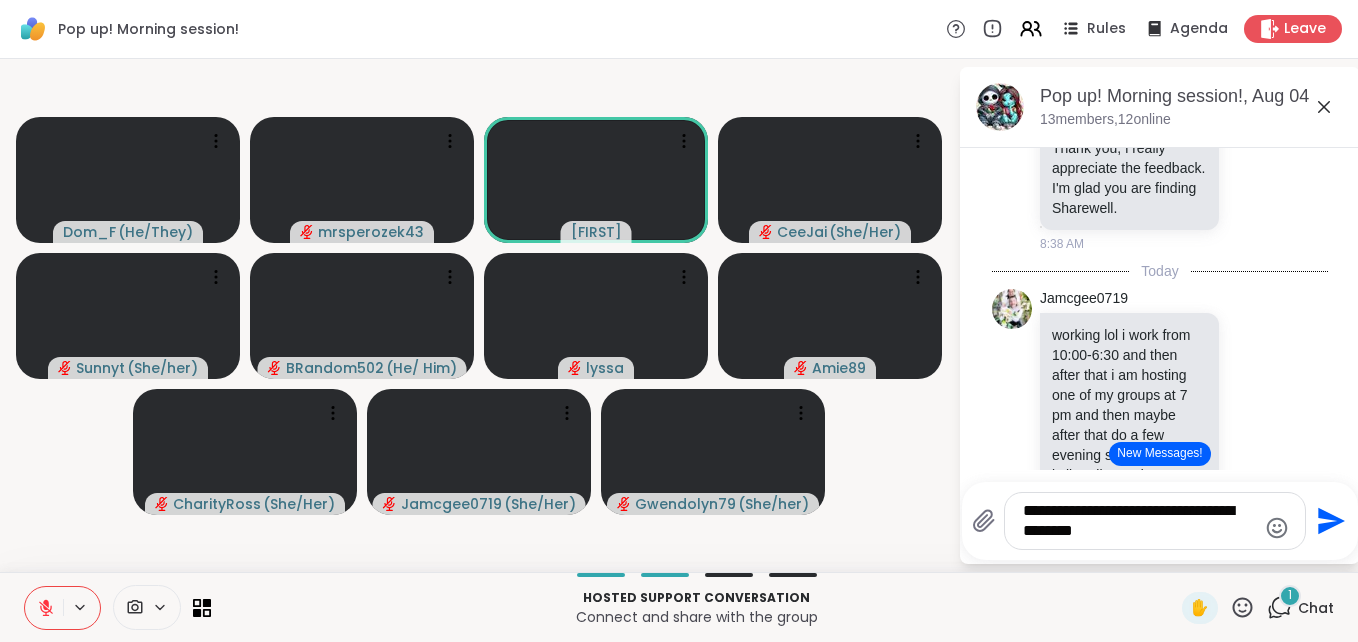 type on "**********" 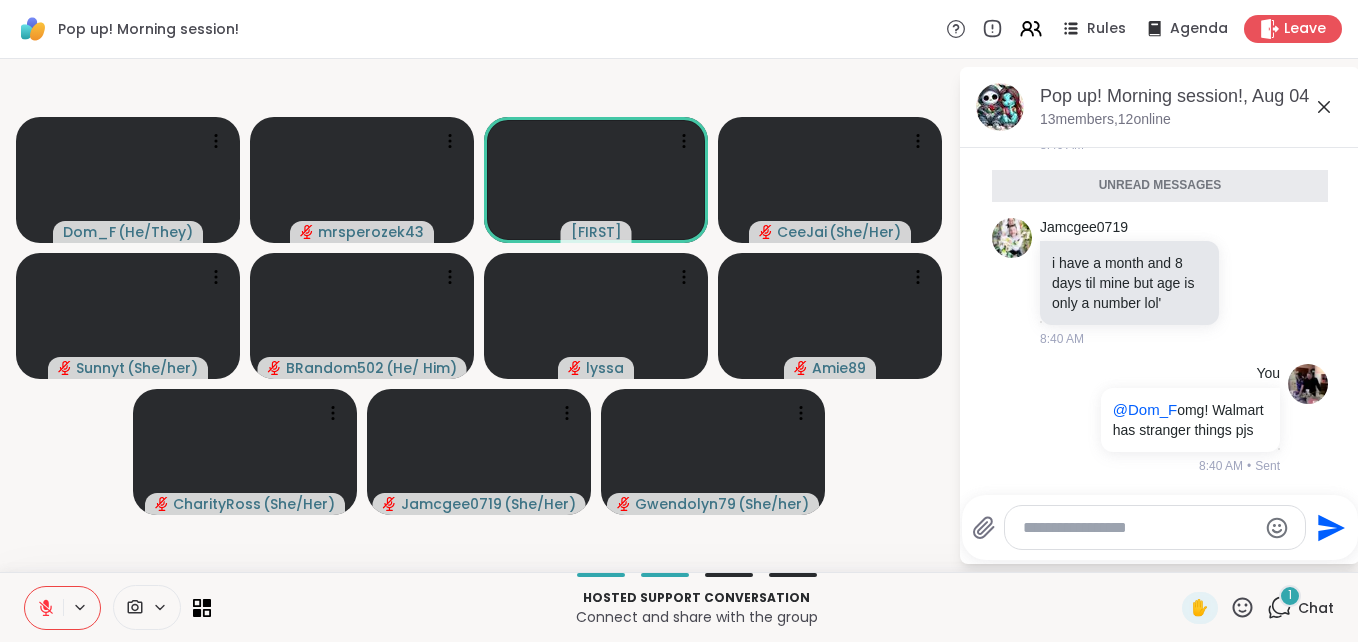 scroll, scrollTop: 8726, scrollLeft: 0, axis: vertical 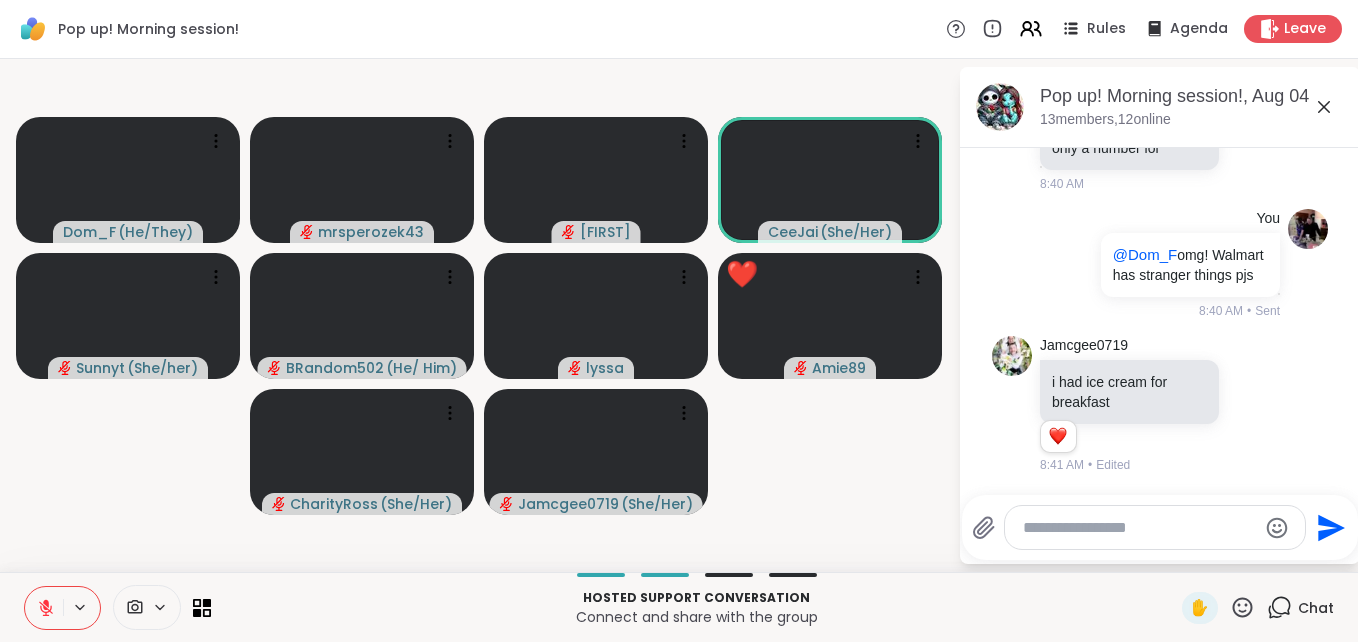 click 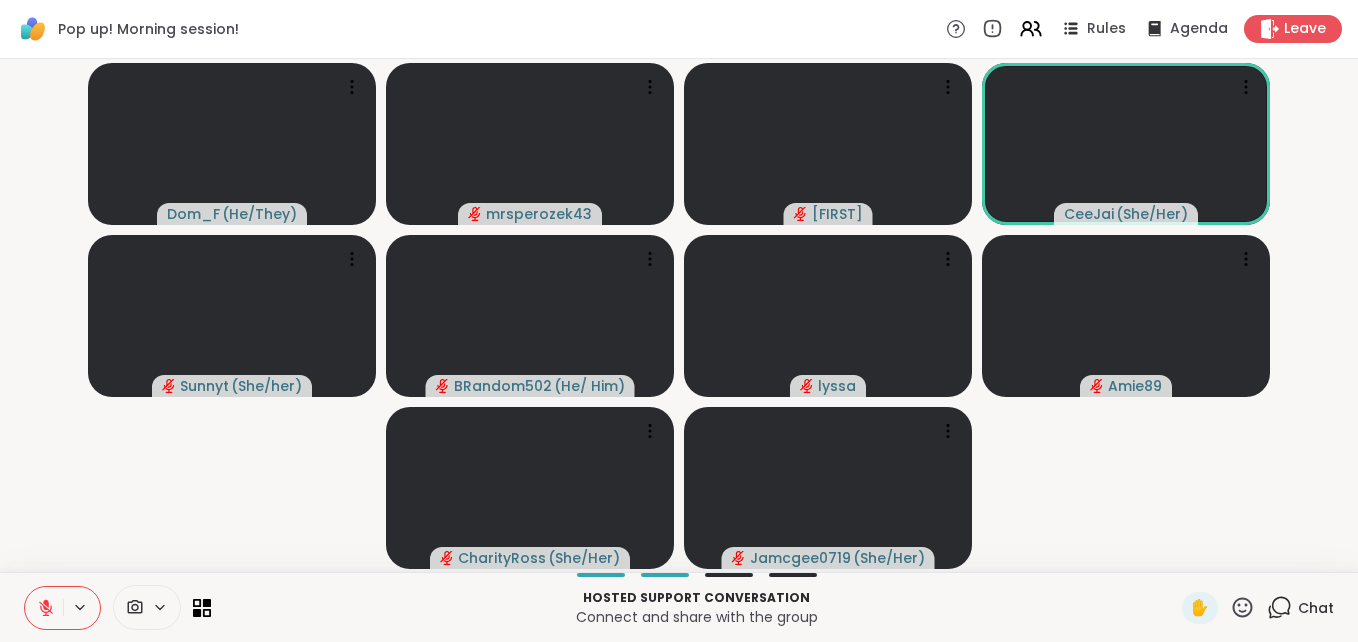 click 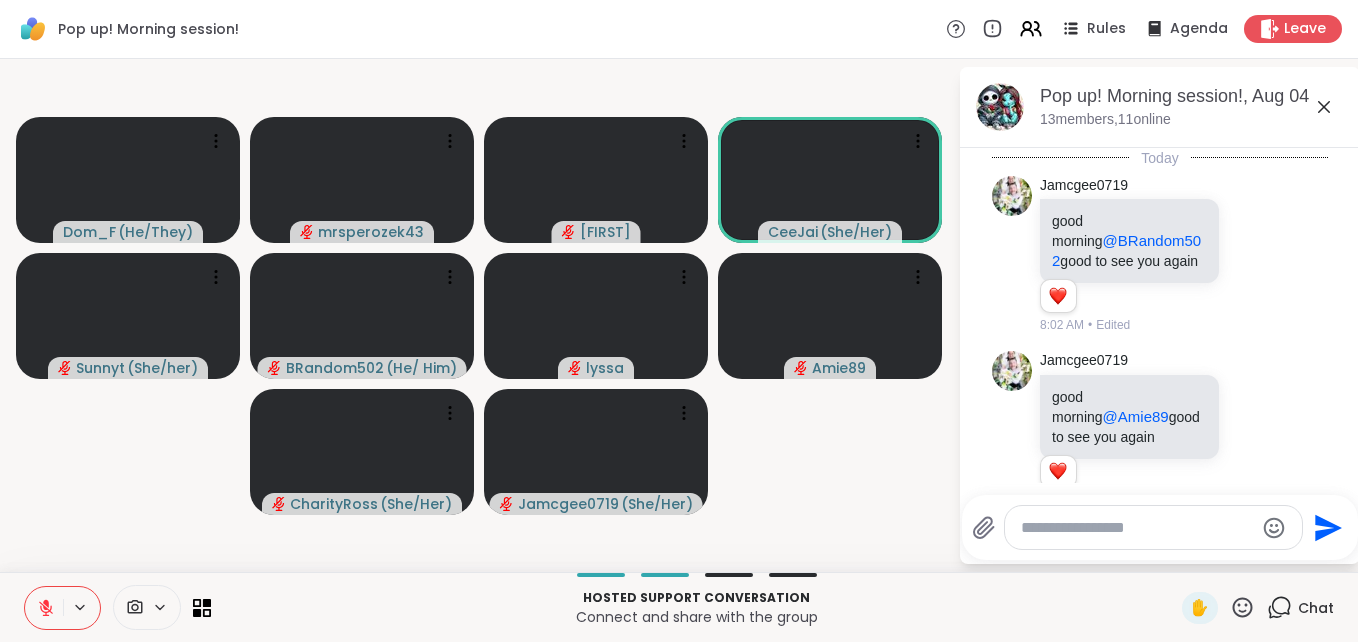 scroll, scrollTop: 8948, scrollLeft: 0, axis: vertical 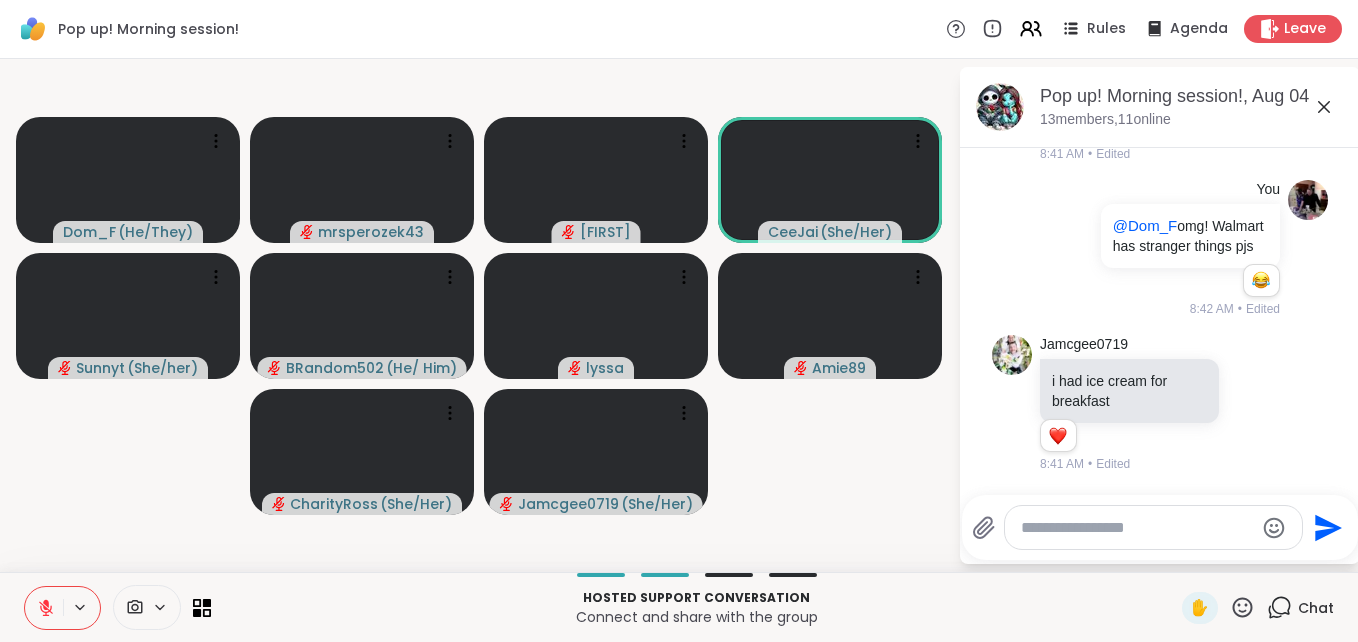 click 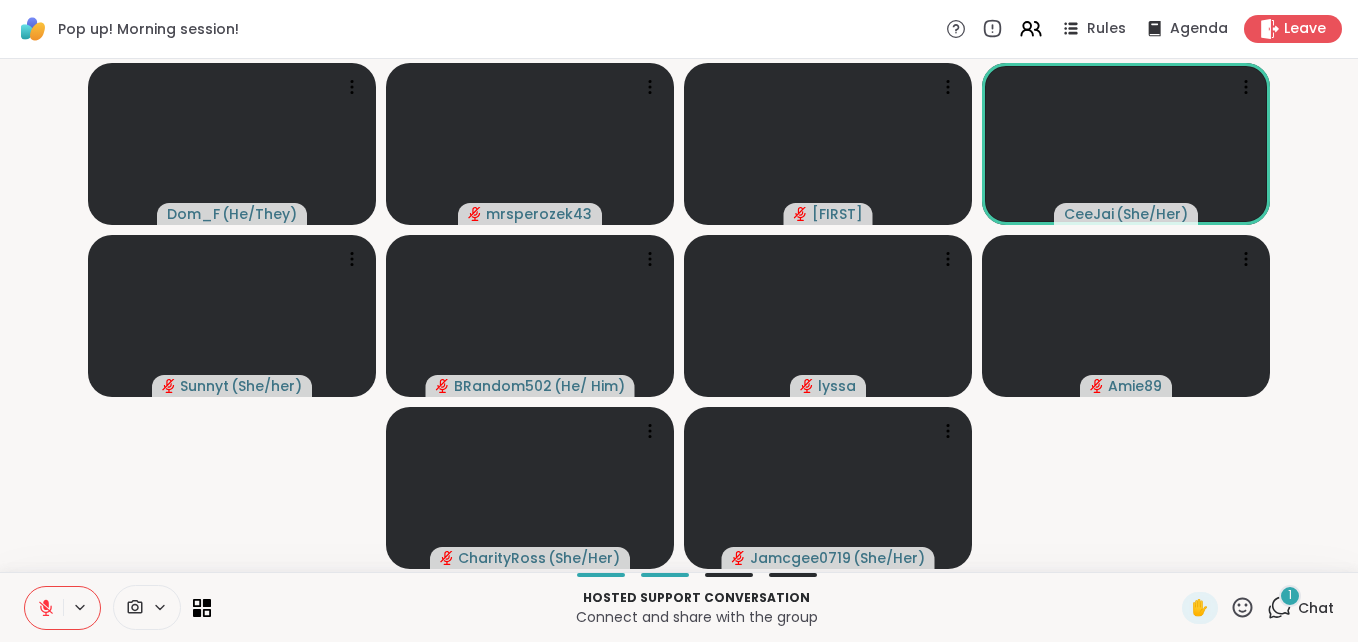 click on "1" at bounding box center [1290, 595] 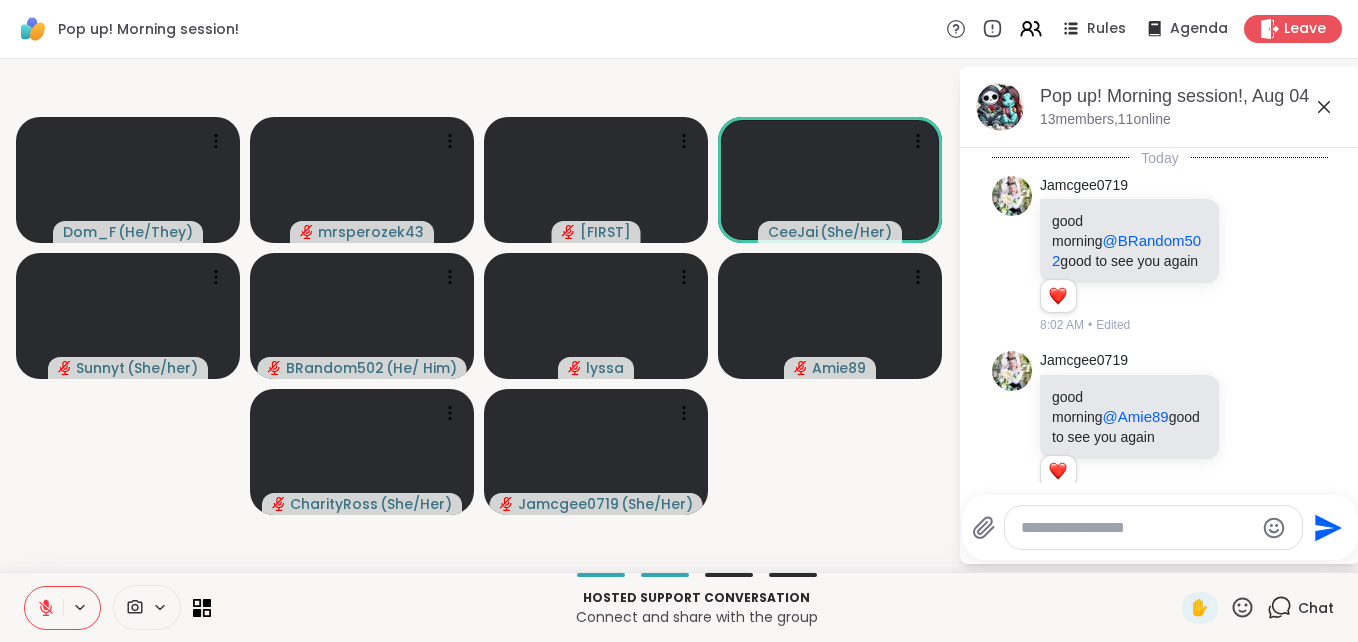 scroll, scrollTop: 9142, scrollLeft: 0, axis: vertical 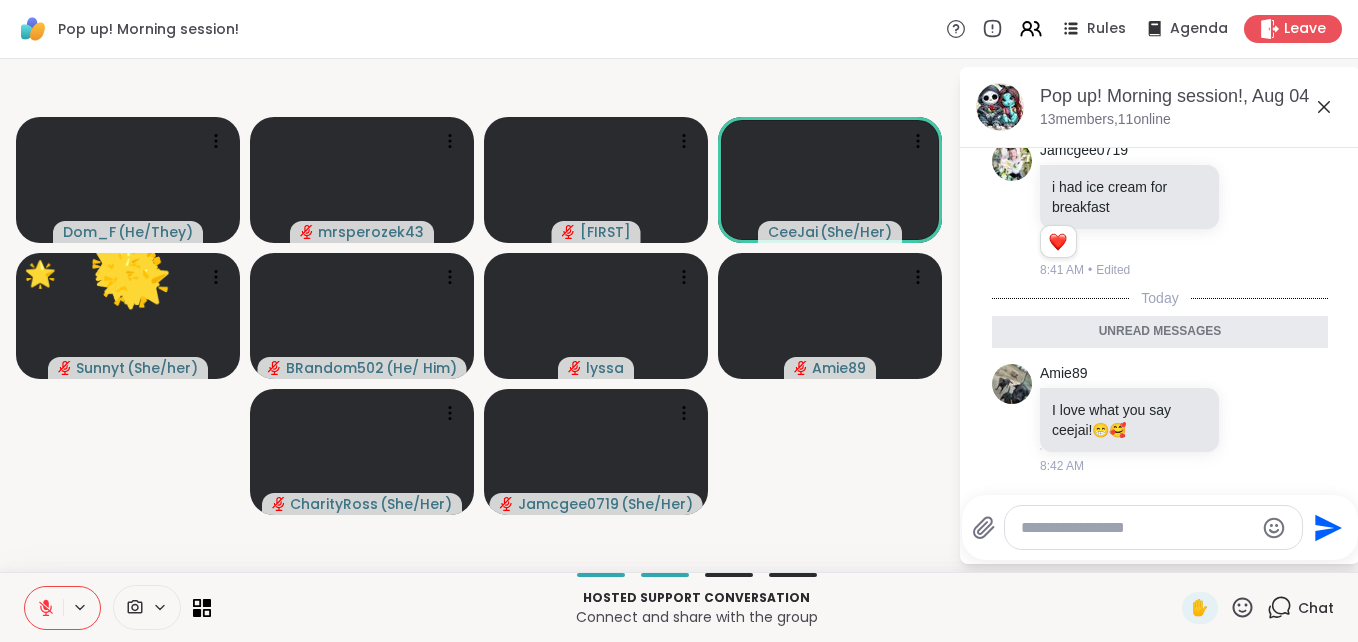 click 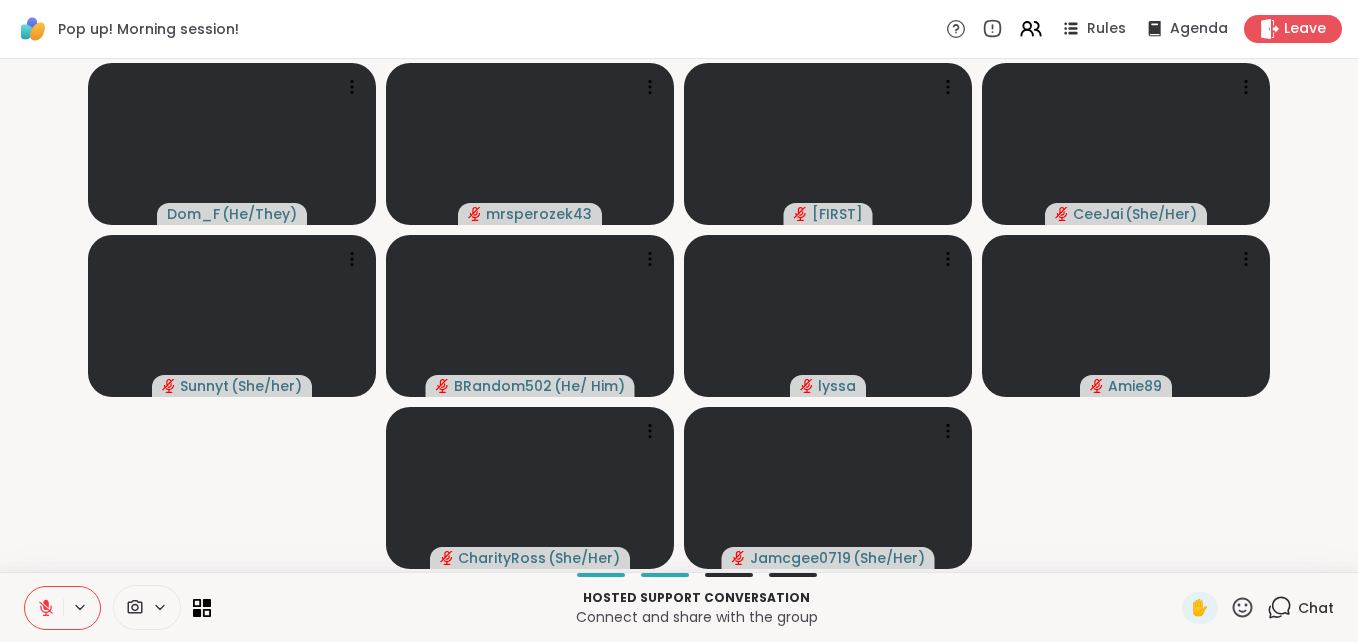 click 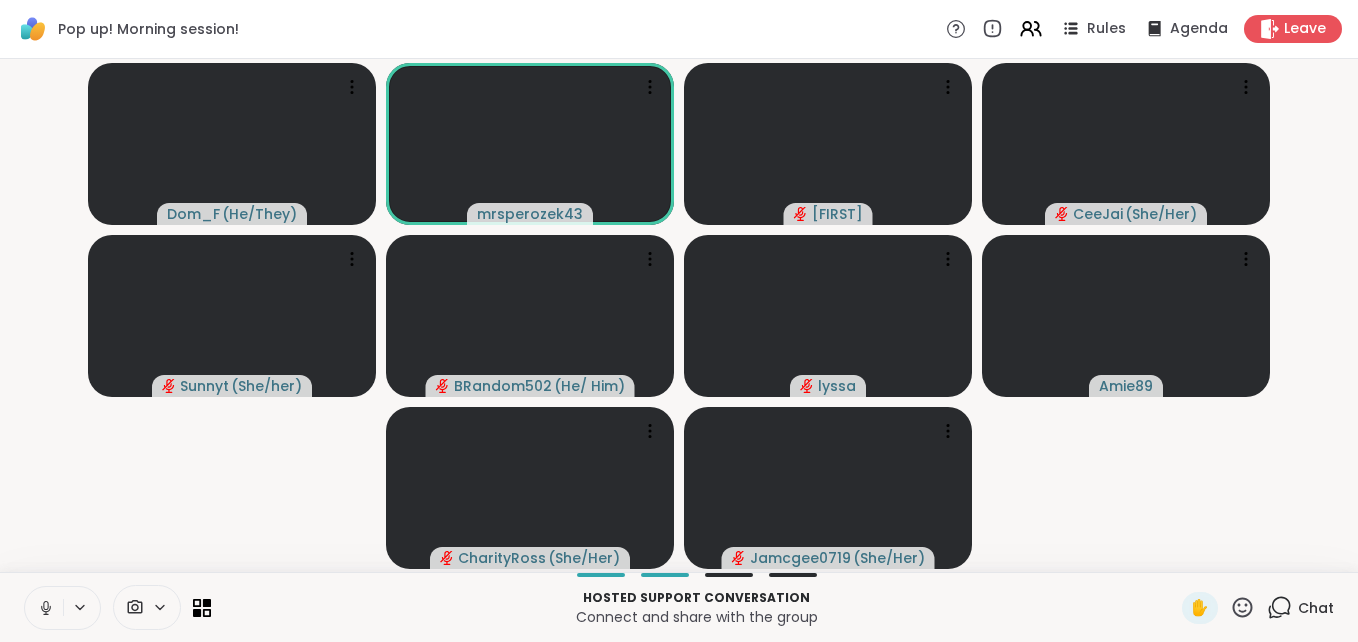 click 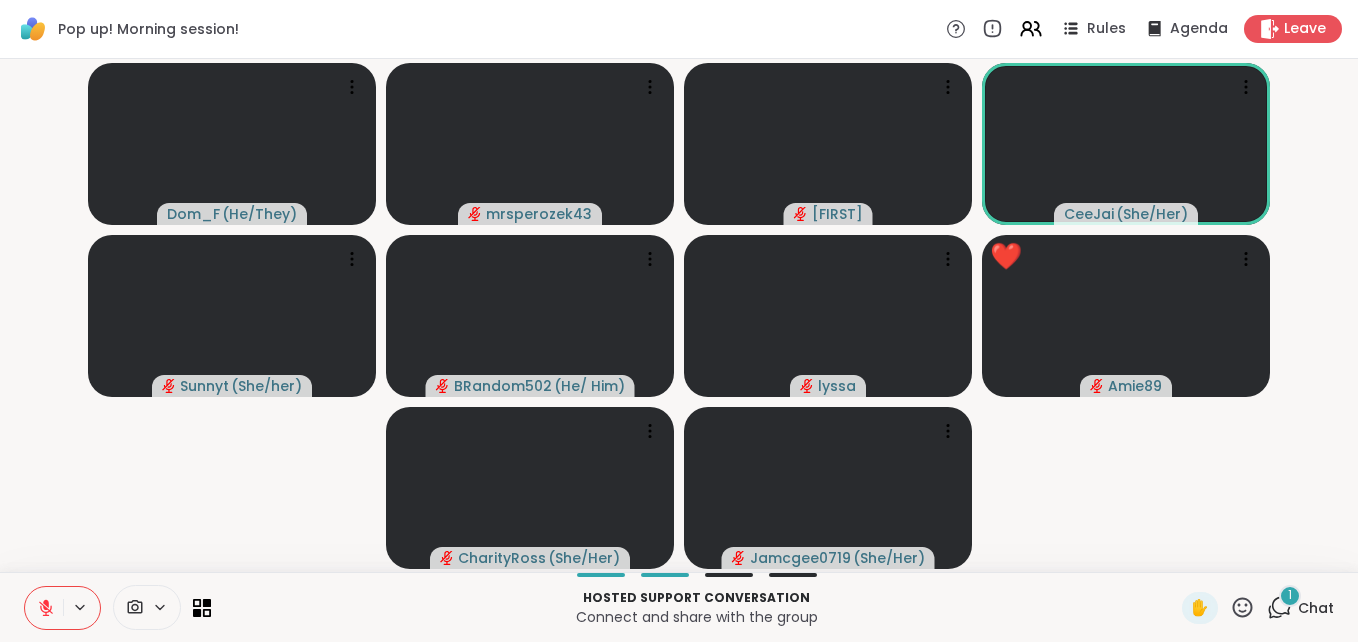 click on "1" at bounding box center [1290, 596] 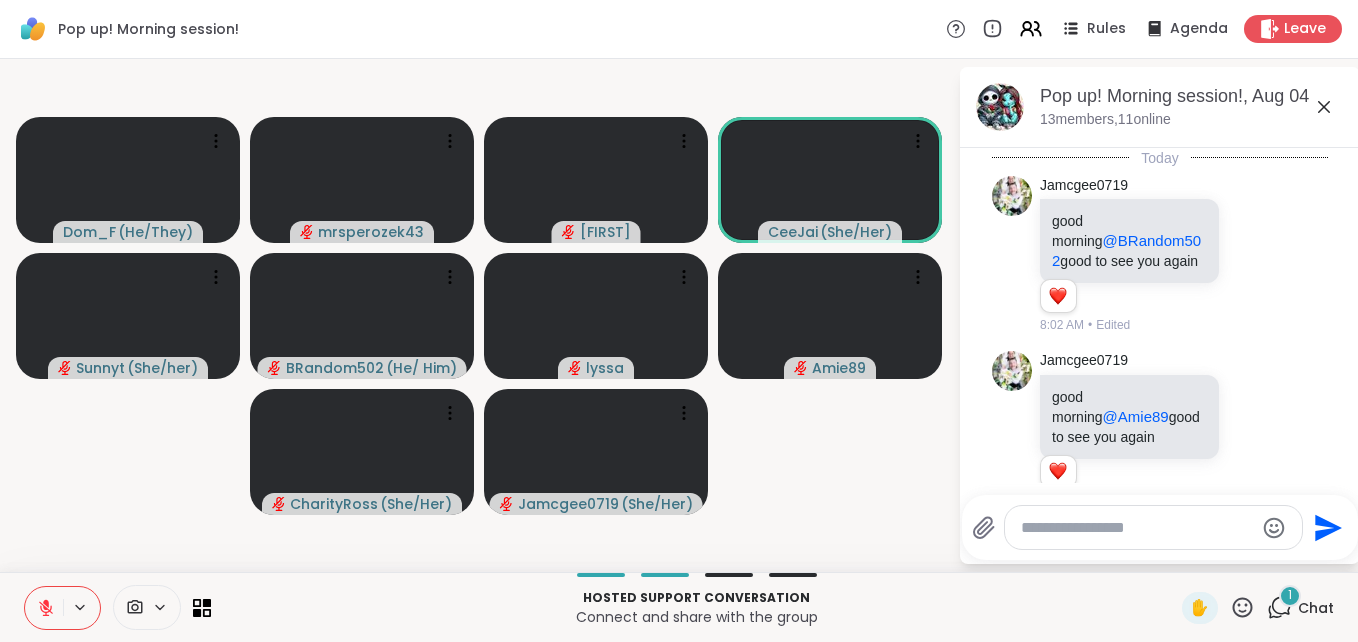 scroll, scrollTop: 9268, scrollLeft: 0, axis: vertical 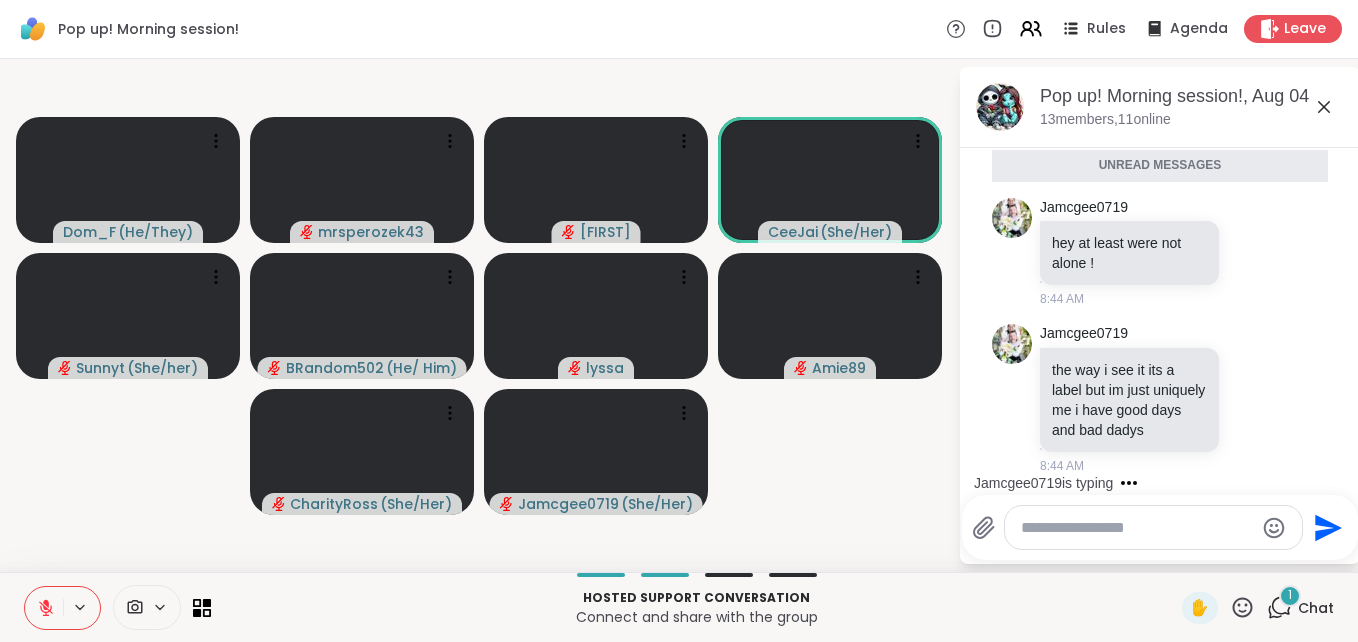 click 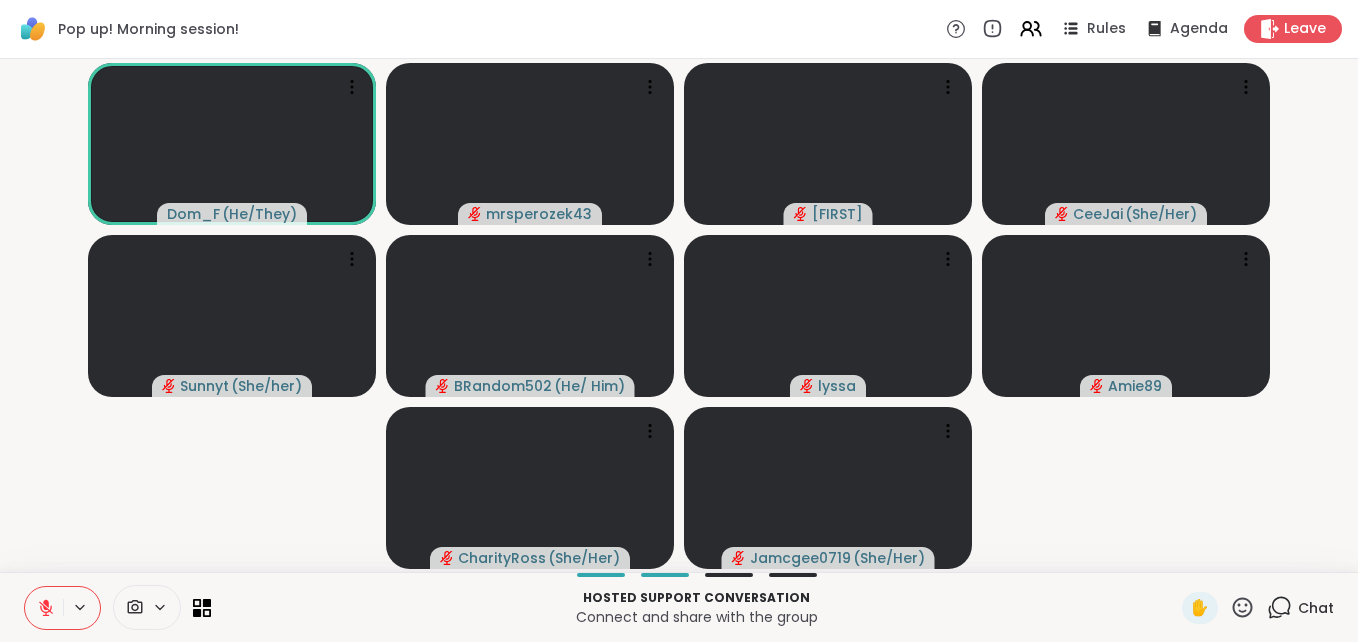 click at bounding box center (44, 608) 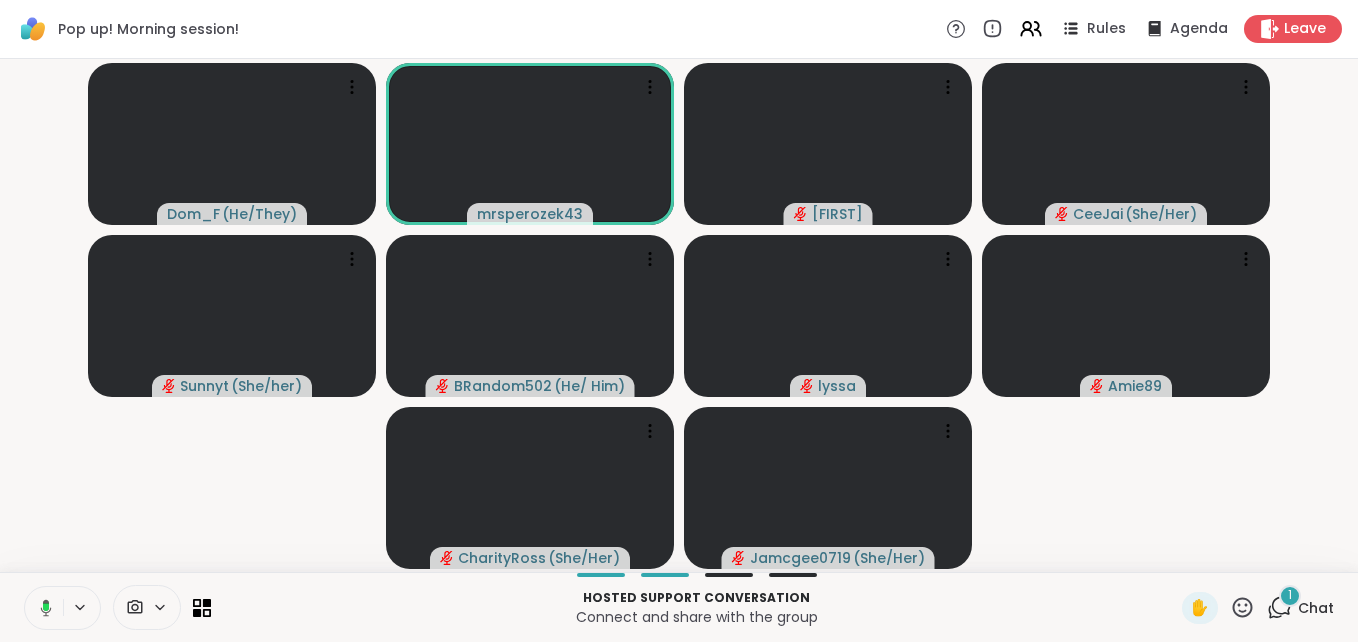 click 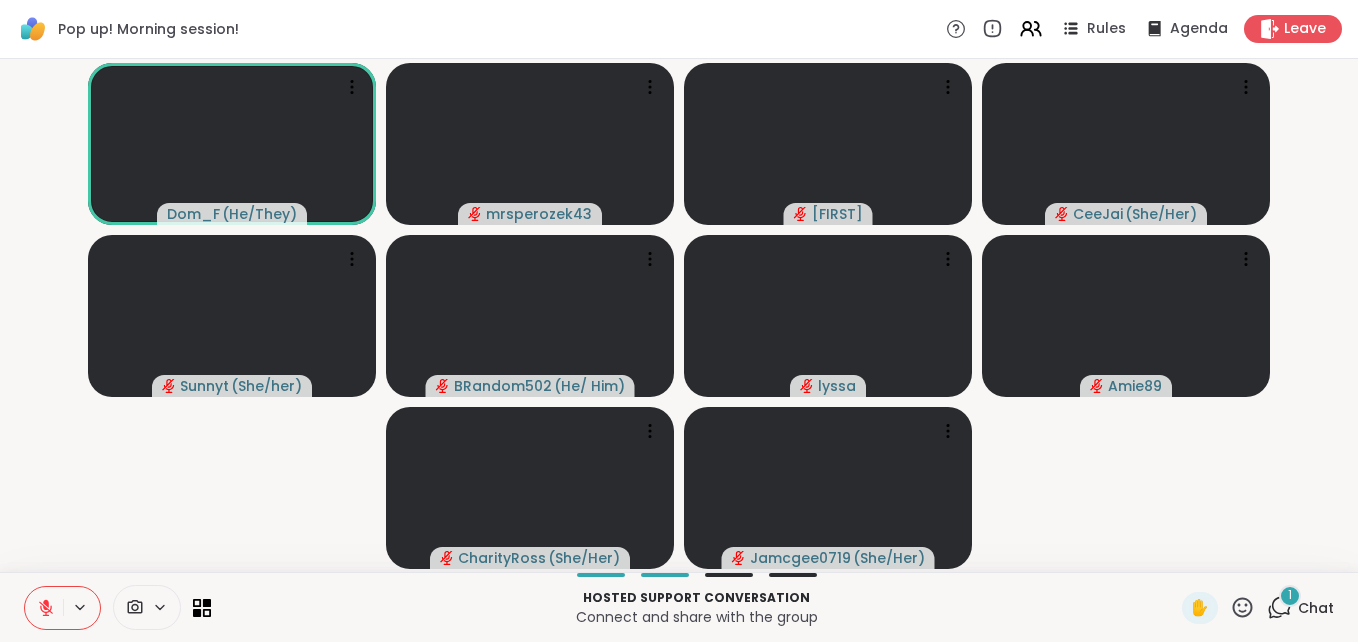click on "1" at bounding box center (1290, 596) 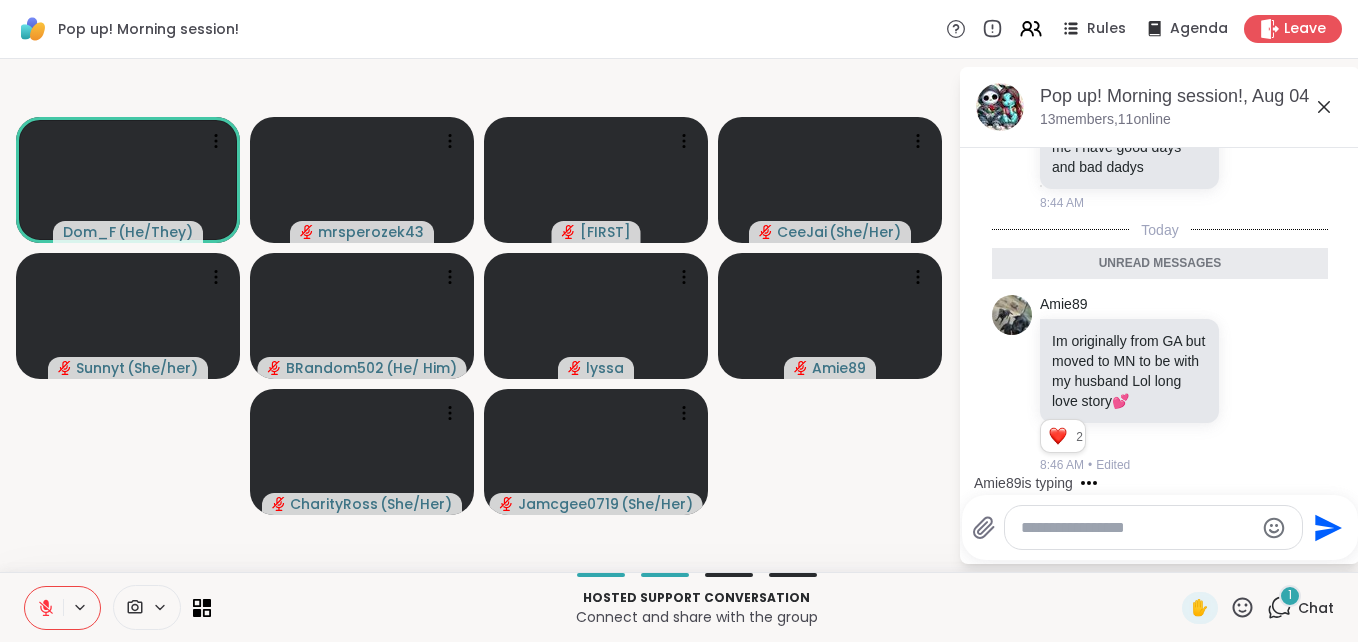 scroll, scrollTop: 9865, scrollLeft: 0, axis: vertical 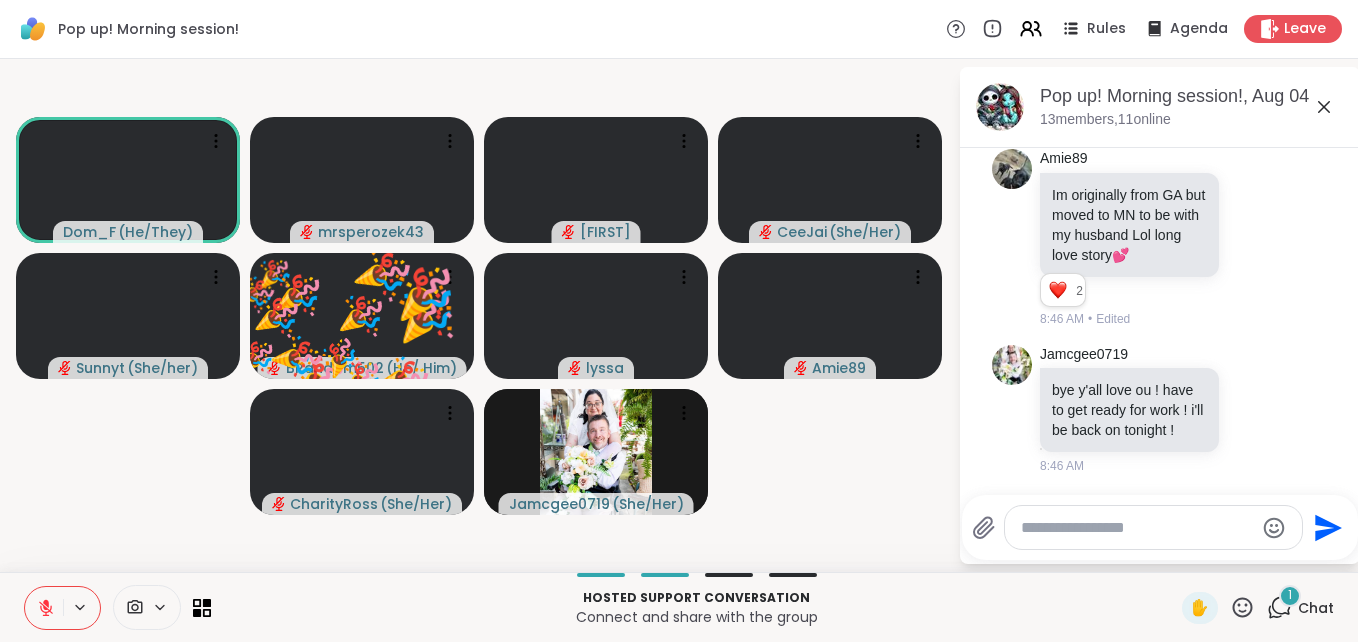 click 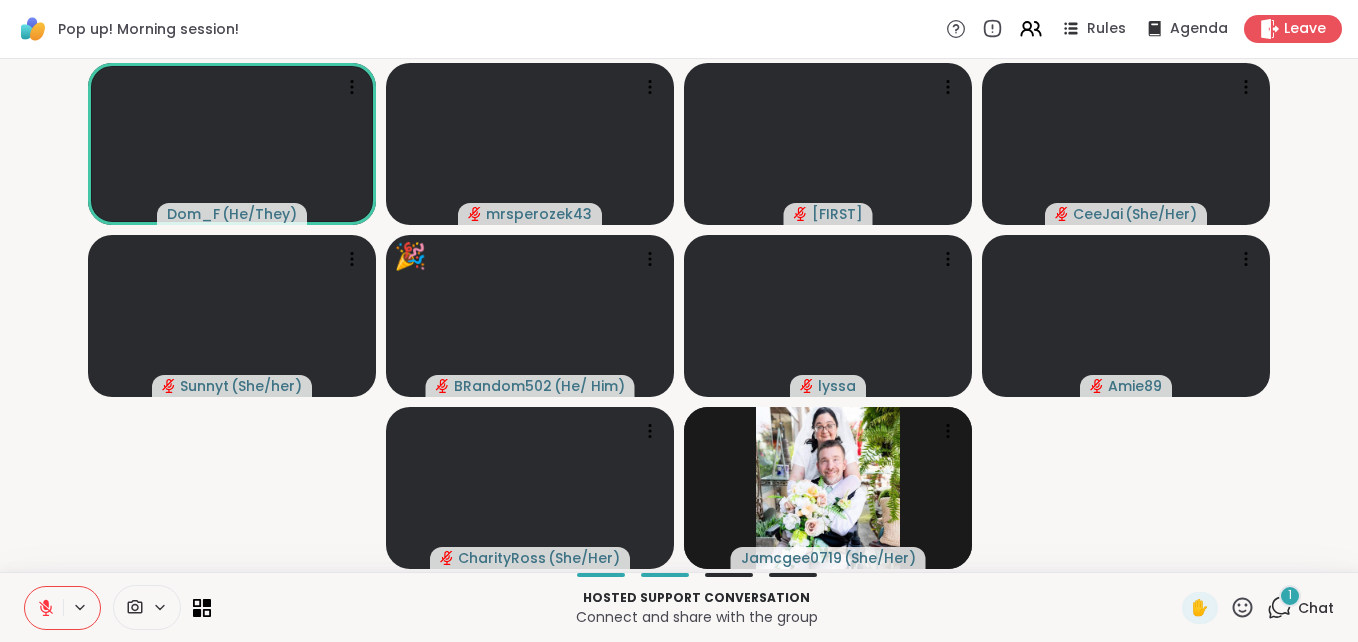 click 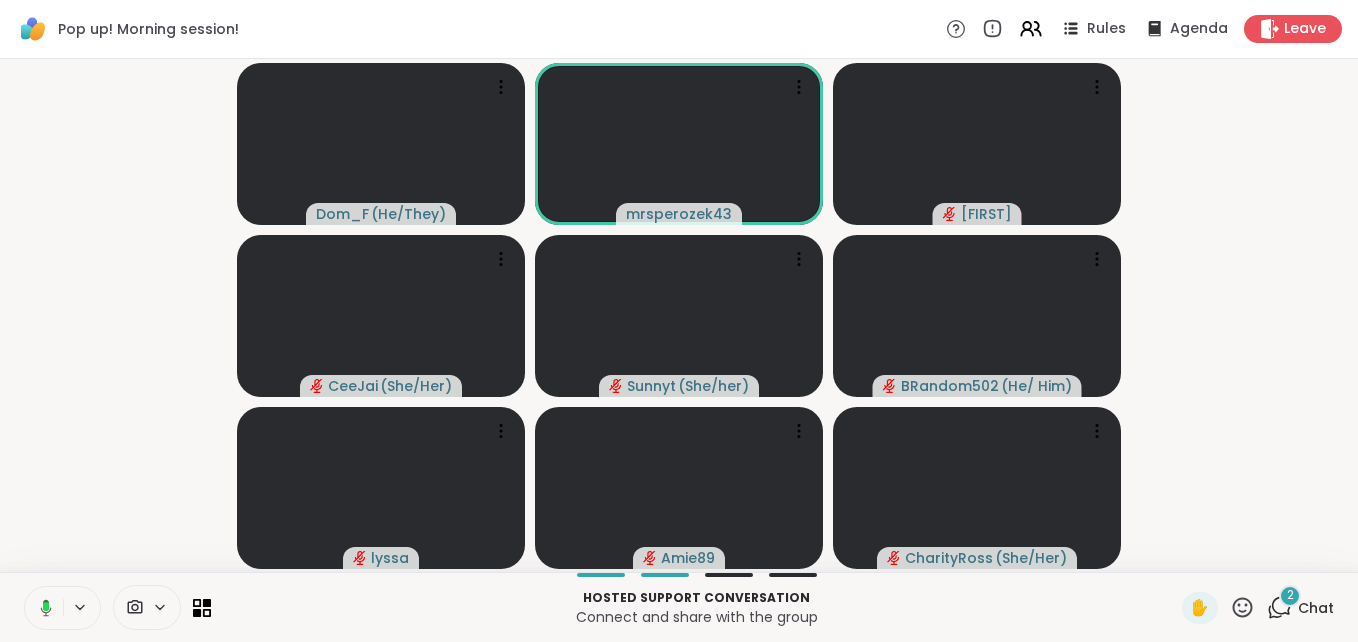 click 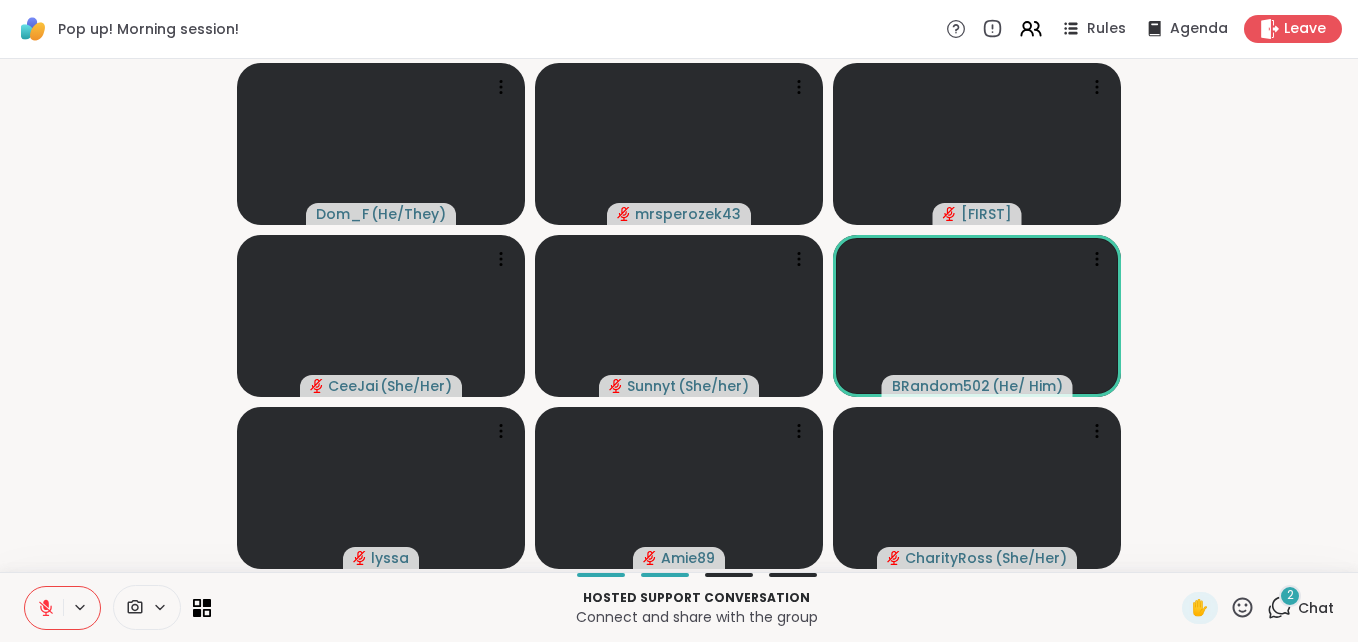 click on "2" at bounding box center [1290, 596] 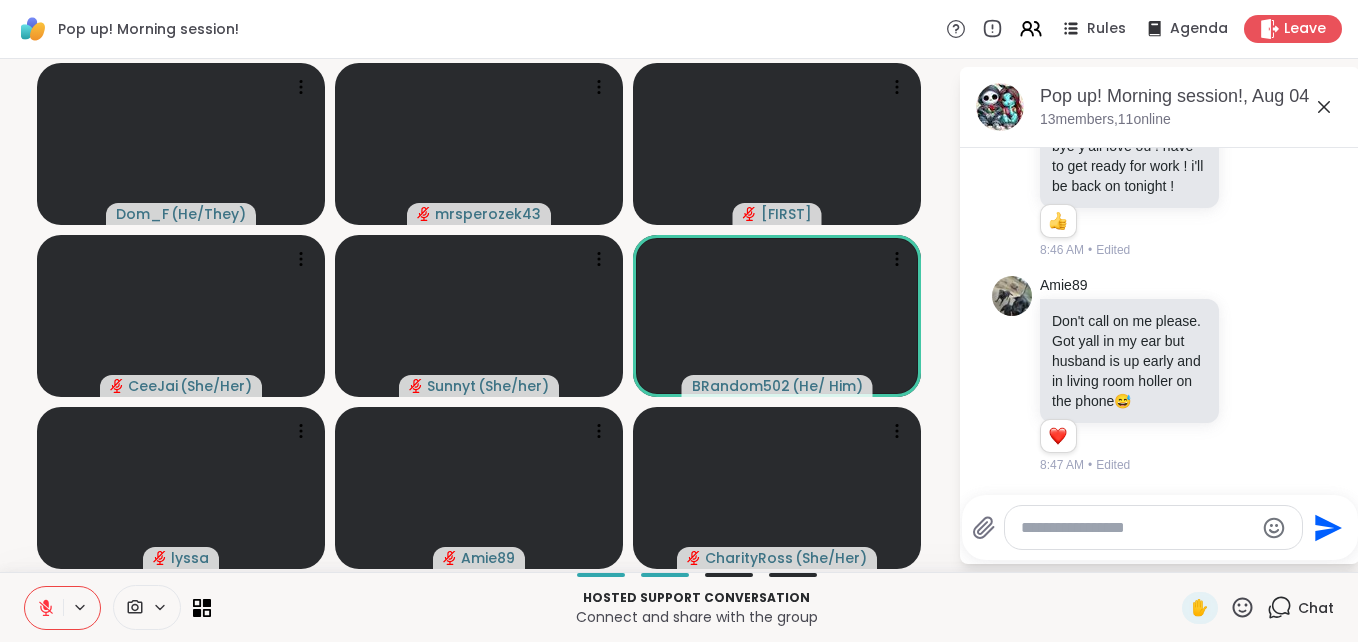 scroll, scrollTop: 10129, scrollLeft: 0, axis: vertical 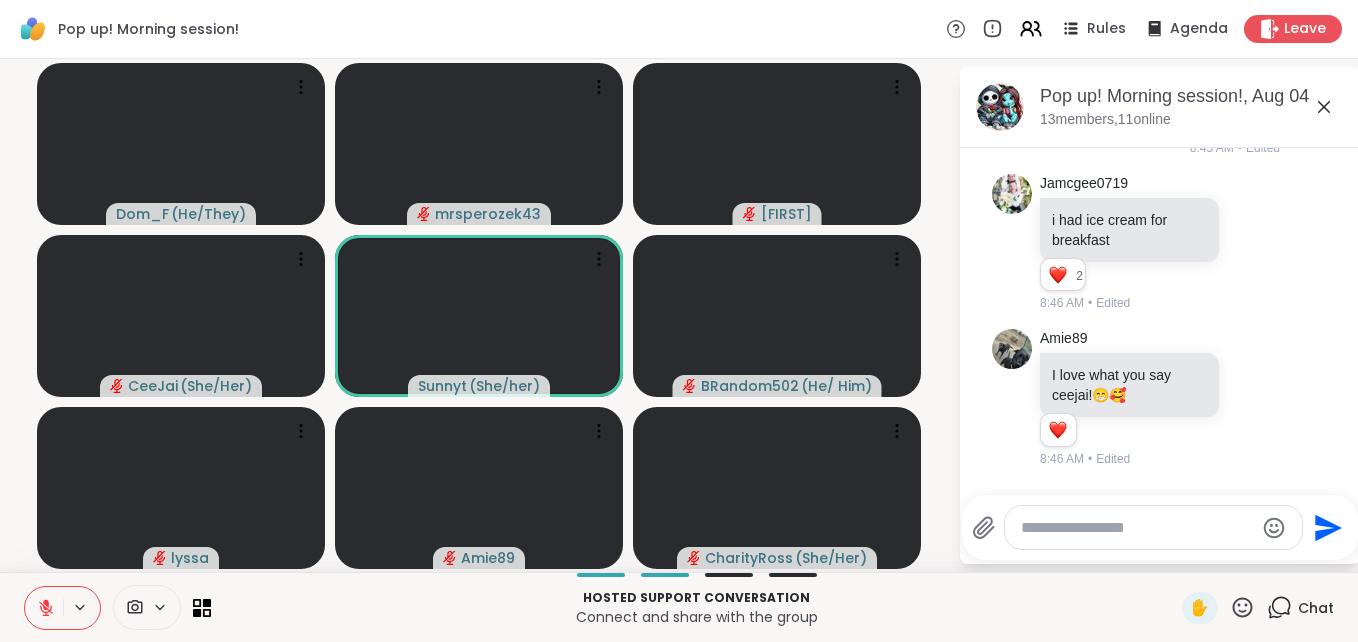 drag, startPoint x: 1321, startPoint y: 106, endPoint x: 1323, endPoint y: 96, distance: 10.198039 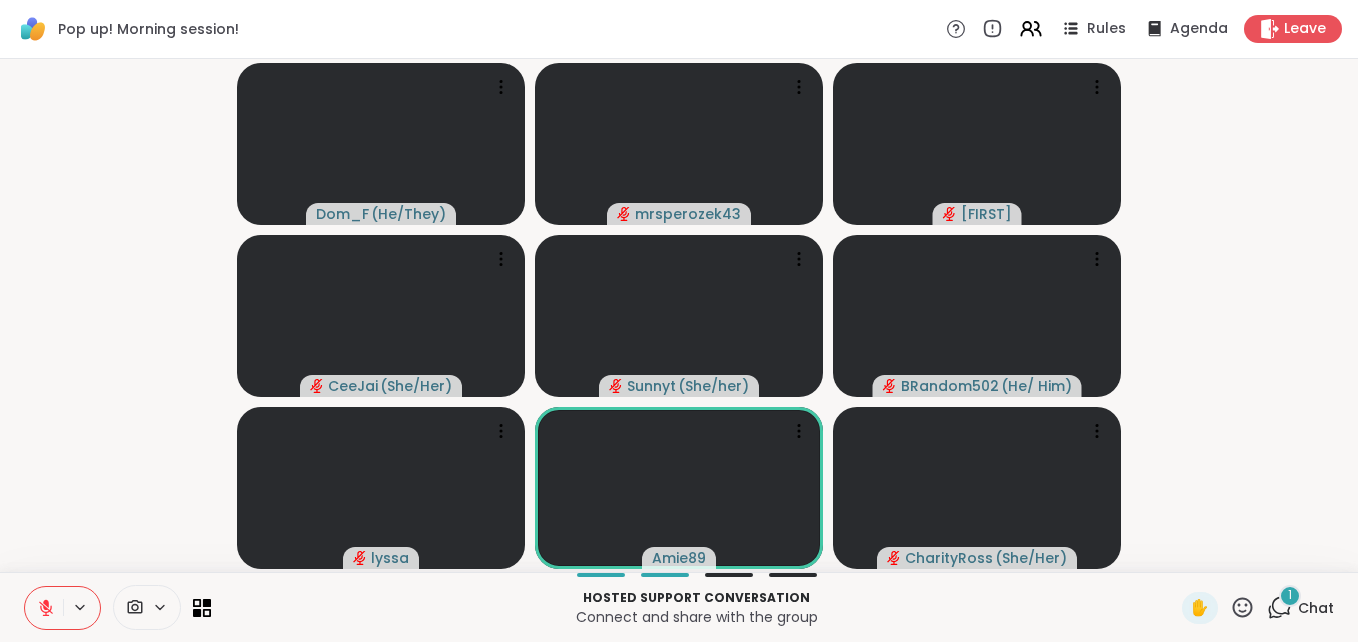click on "1" at bounding box center [1290, 596] 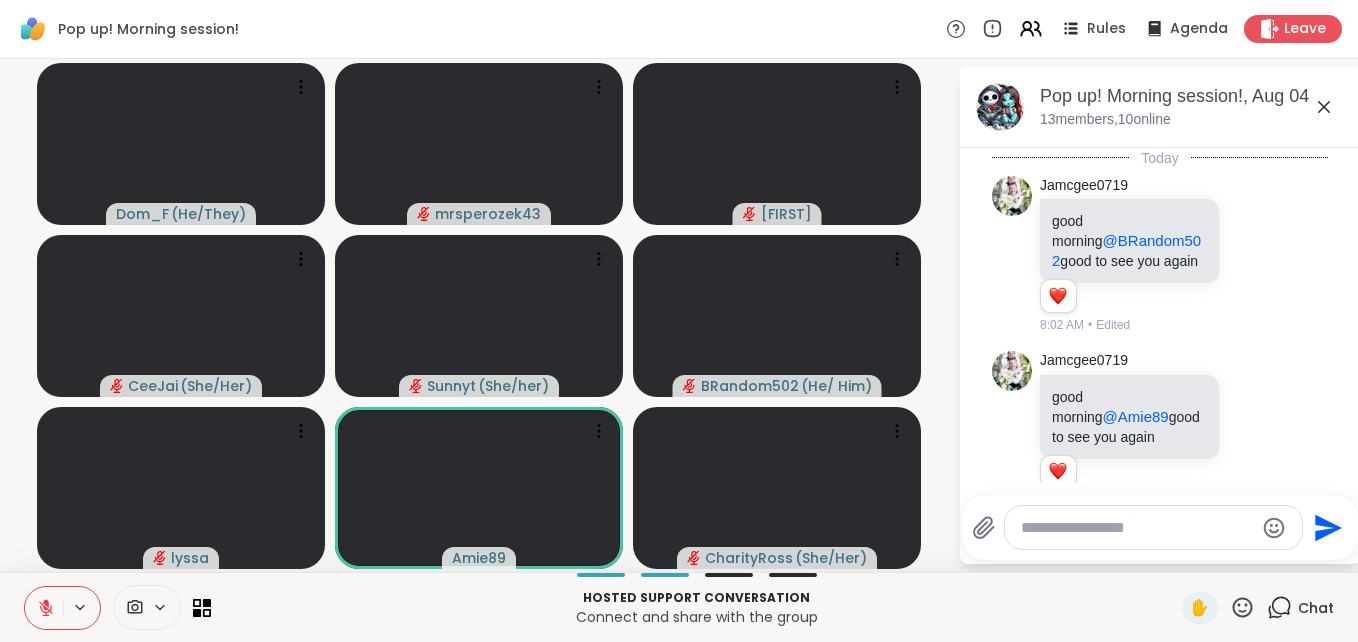 scroll, scrollTop: 10276, scrollLeft: 0, axis: vertical 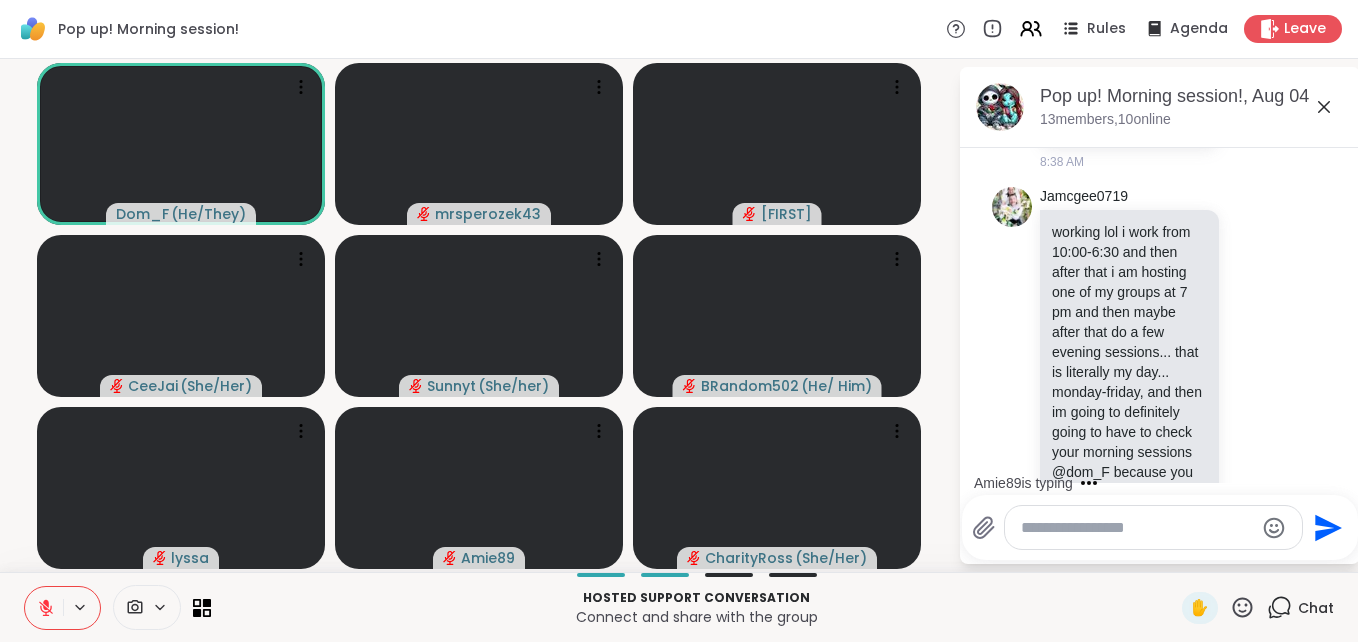 click 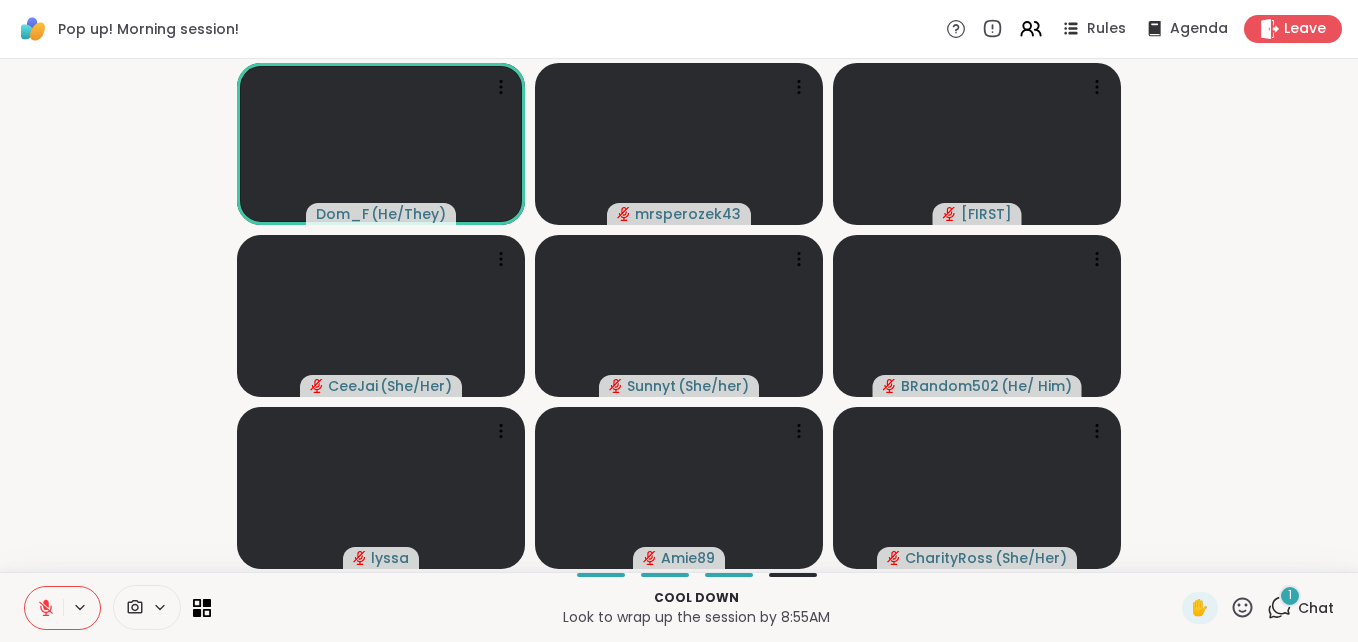 click on "1" at bounding box center (1290, 596) 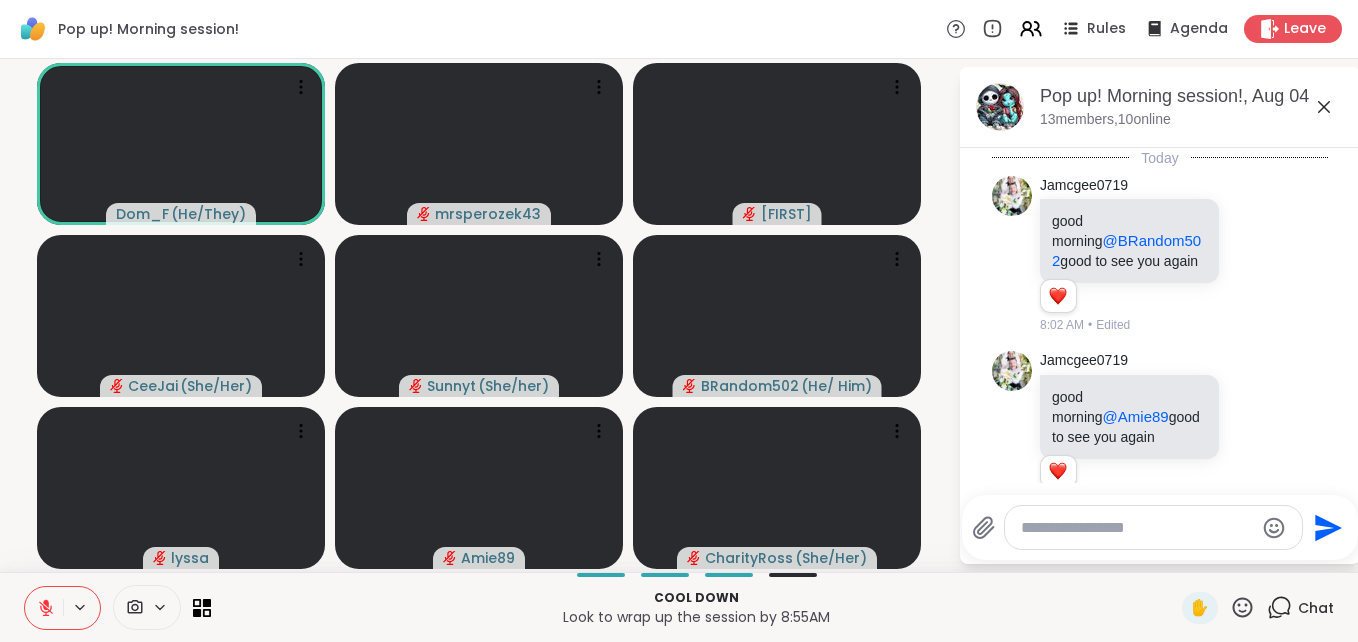 scroll, scrollTop: 10559, scrollLeft: 0, axis: vertical 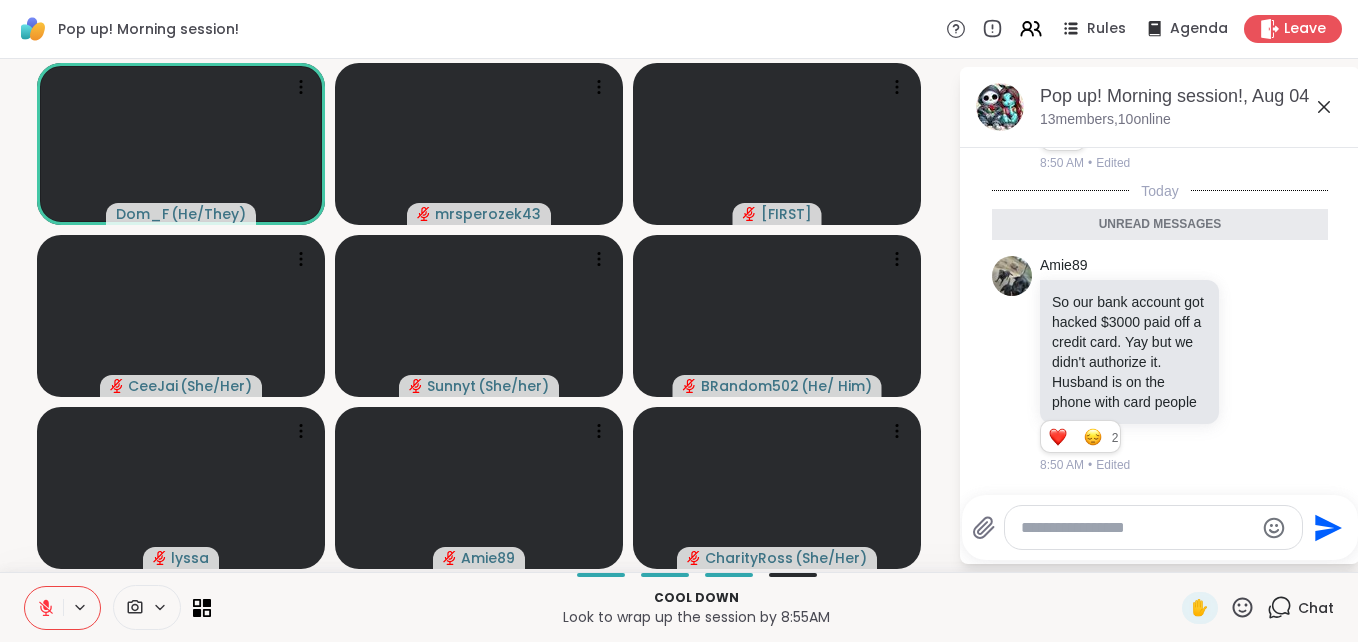 click 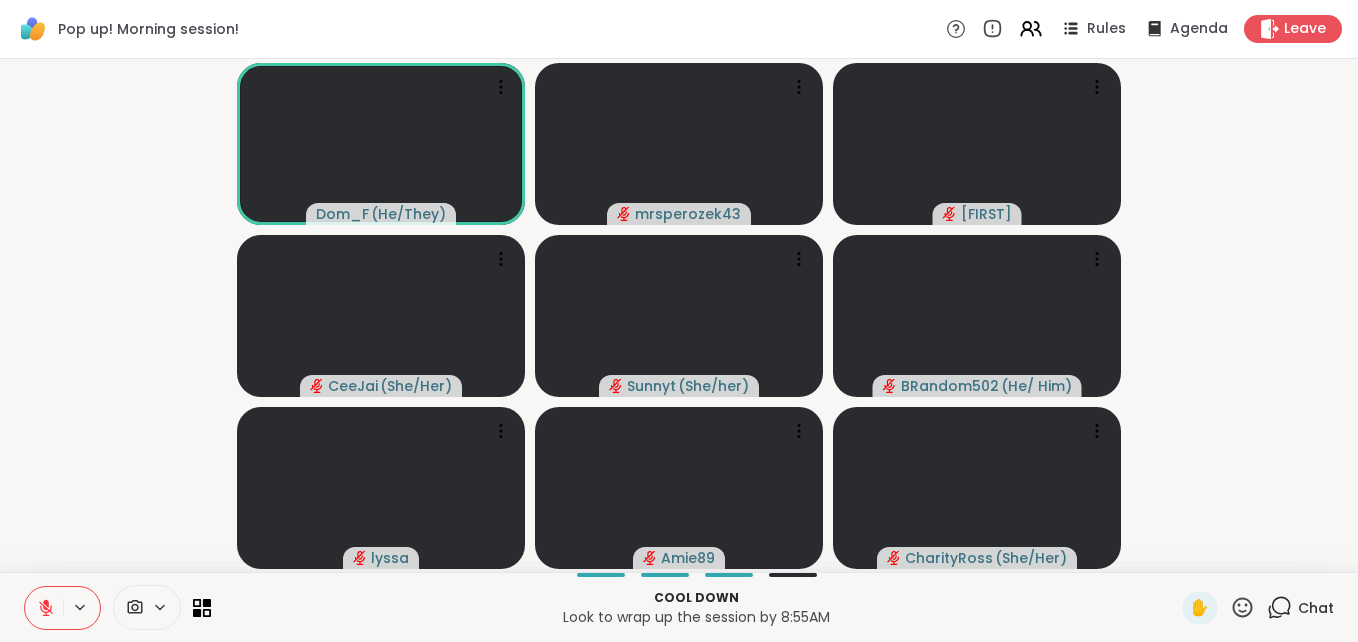 click 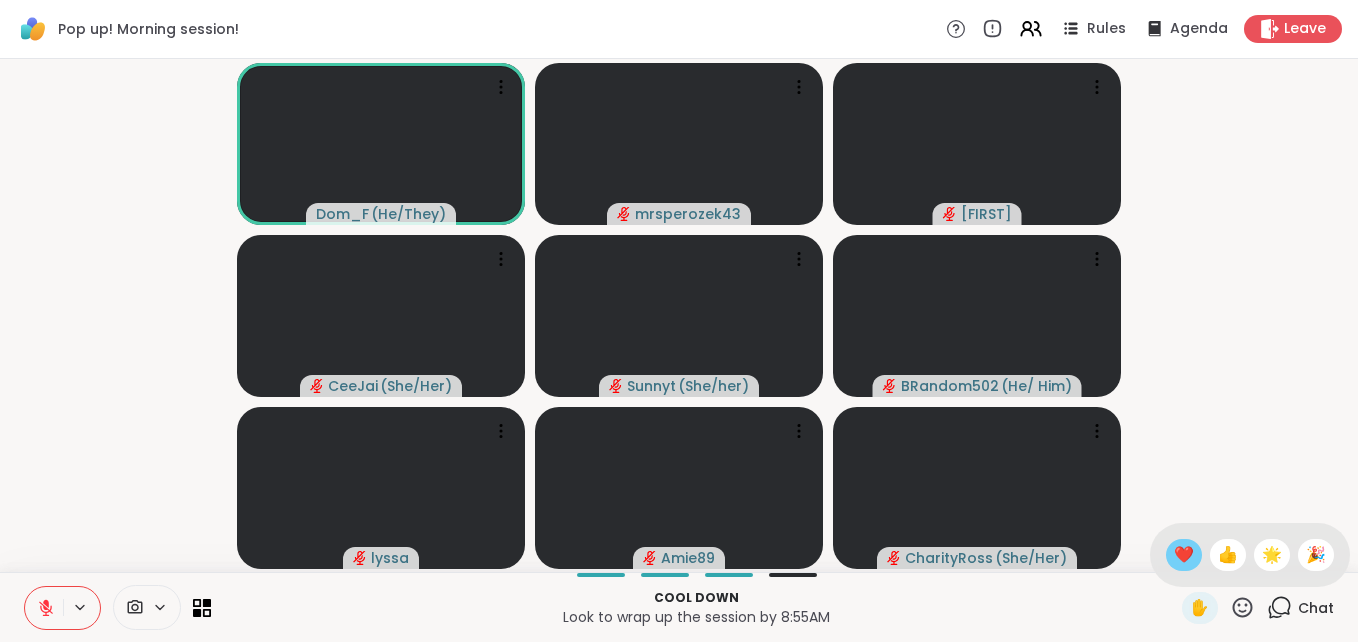 click on "❤️" at bounding box center [1184, 555] 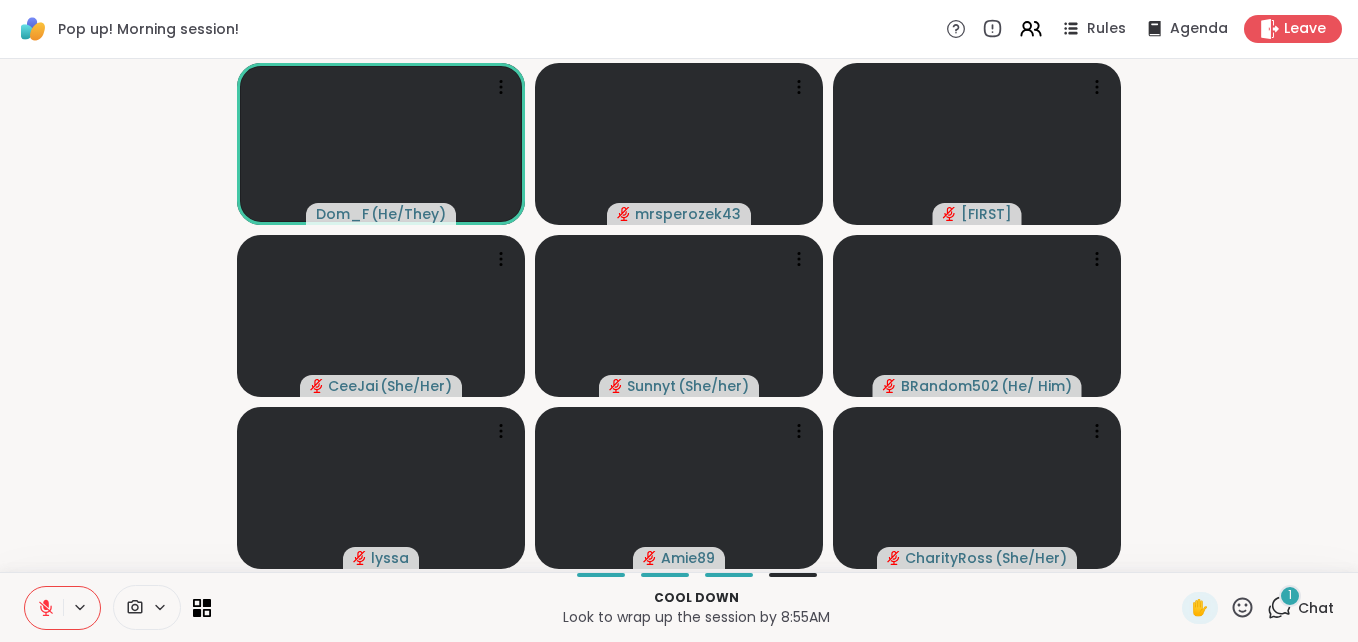 click on "1 Chat" at bounding box center (1300, 608) 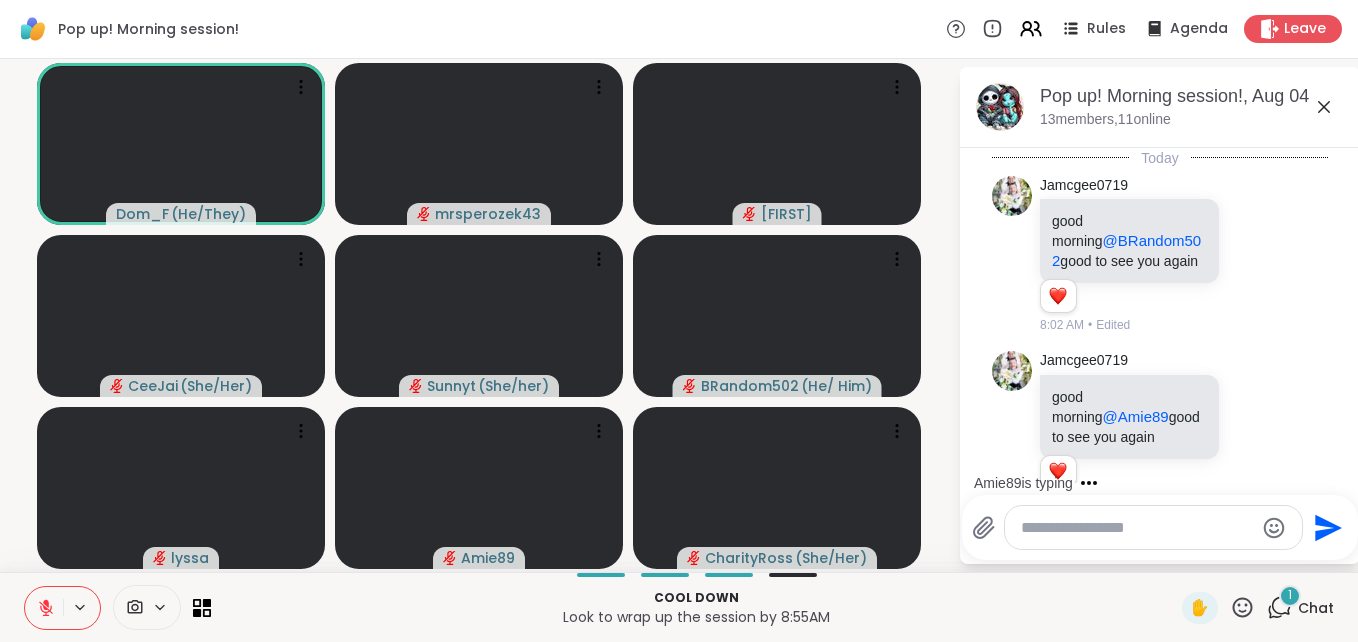 scroll, scrollTop: 10686, scrollLeft: 0, axis: vertical 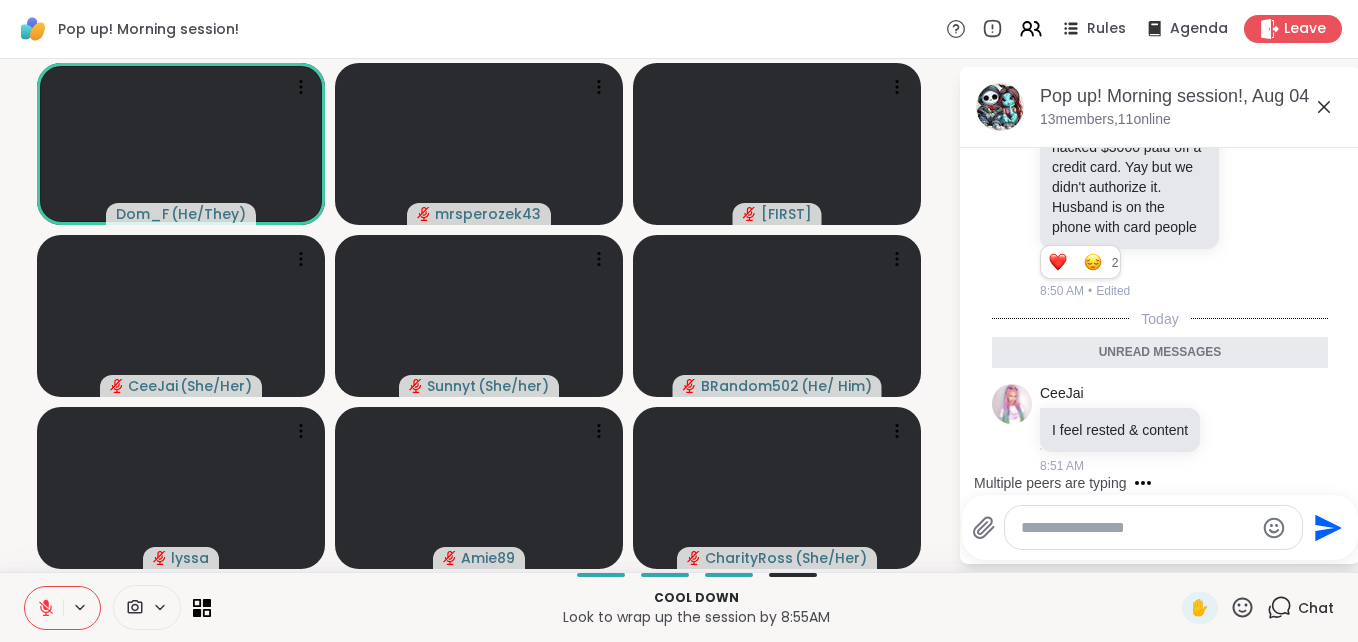 click at bounding box center (1137, 528) 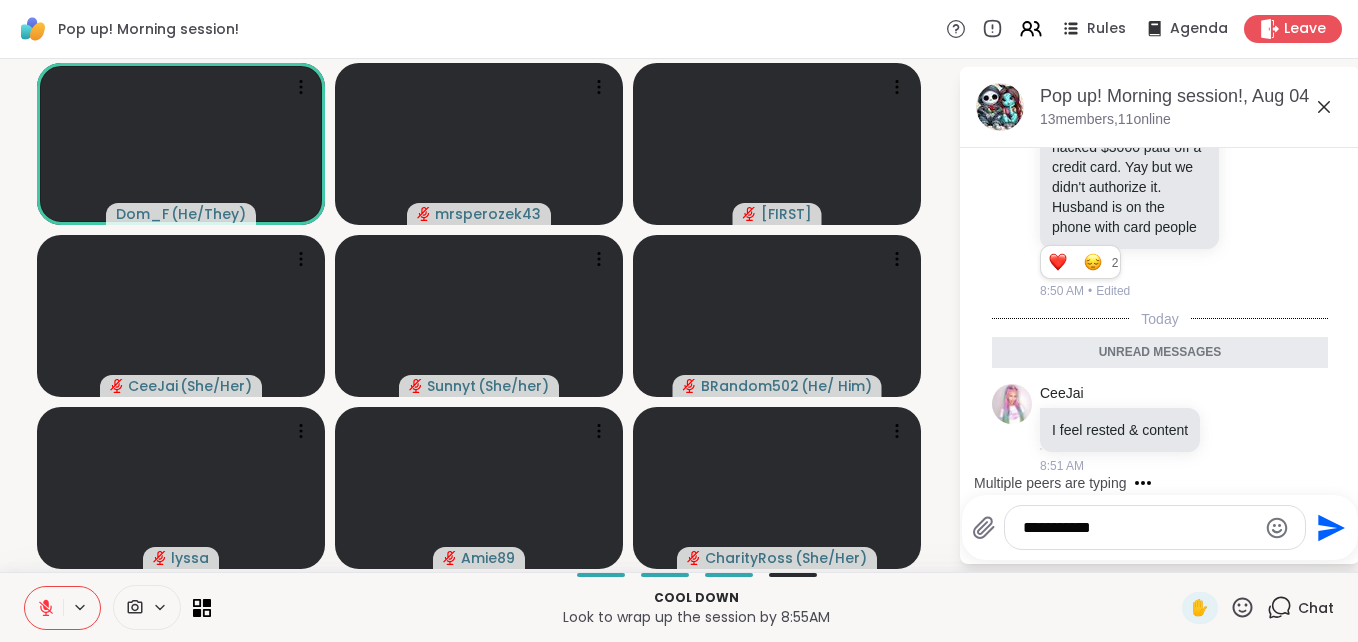 click on "**********" at bounding box center (1139, 528) 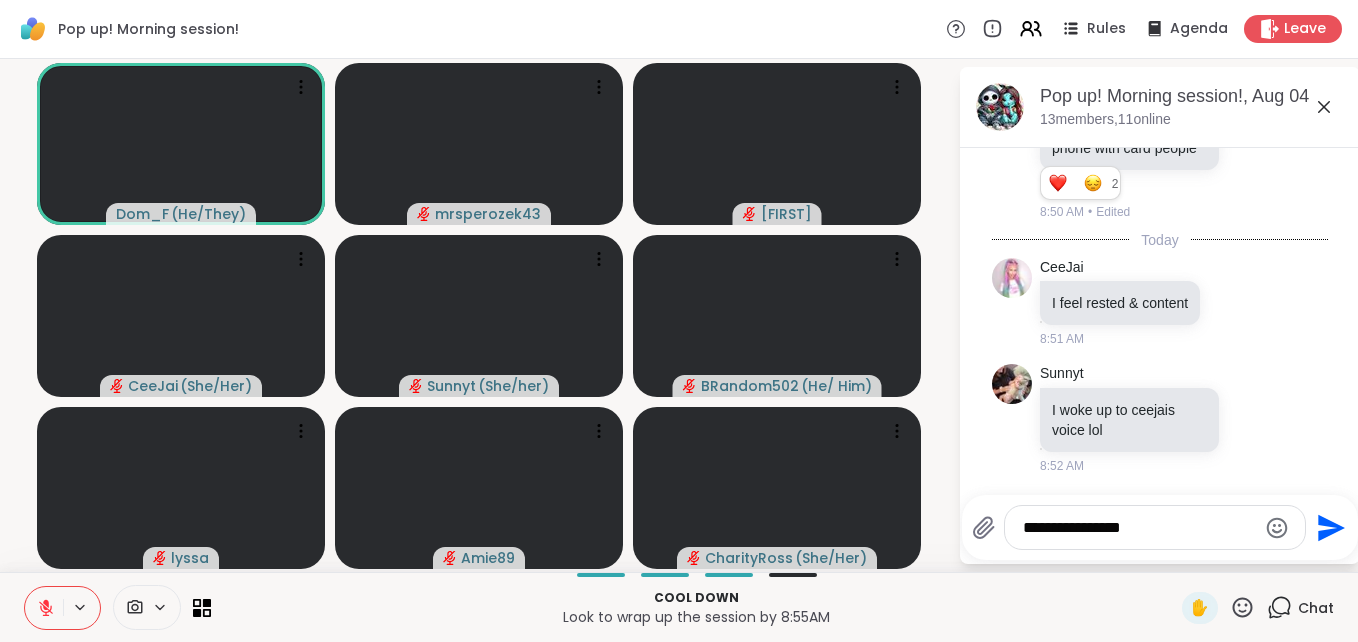 scroll, scrollTop: 10952, scrollLeft: 0, axis: vertical 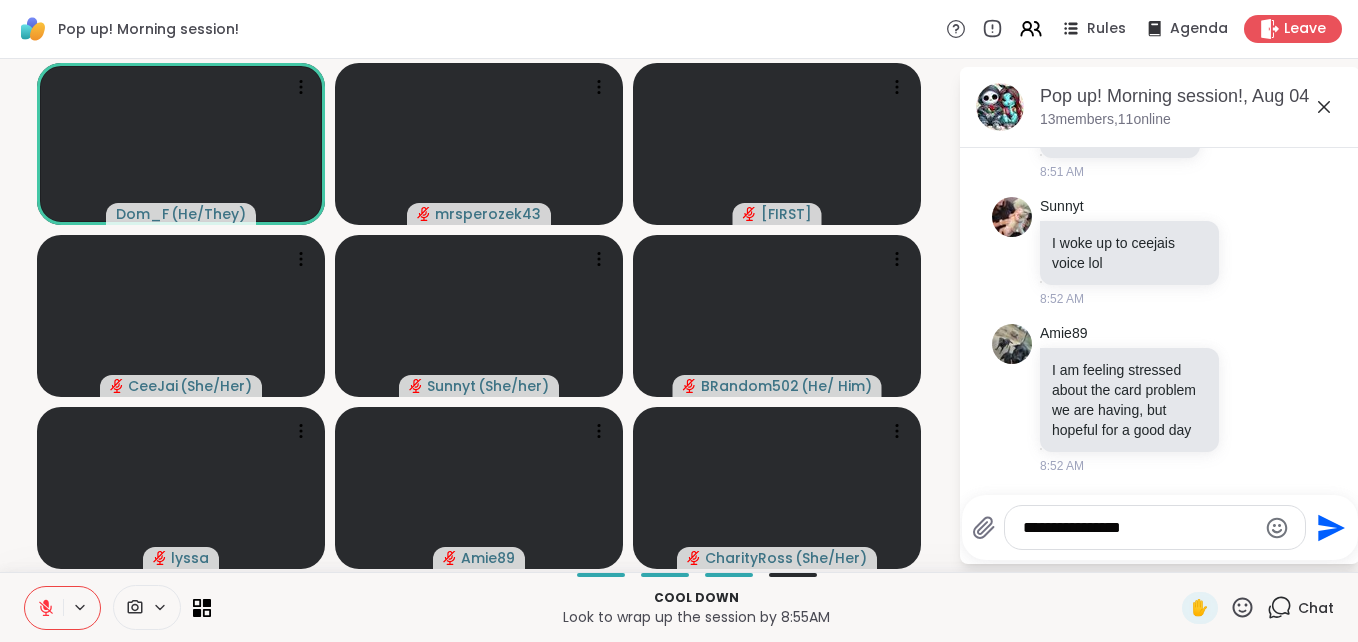 type on "**********" 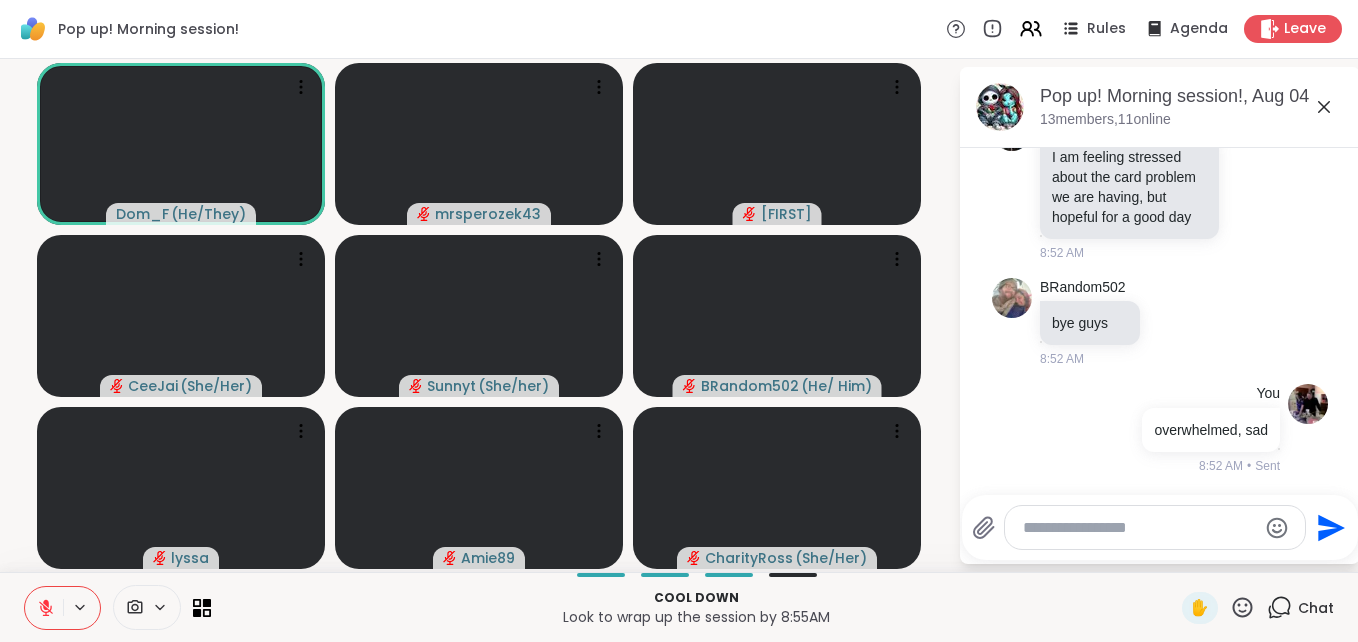 scroll, scrollTop: 11165, scrollLeft: 0, axis: vertical 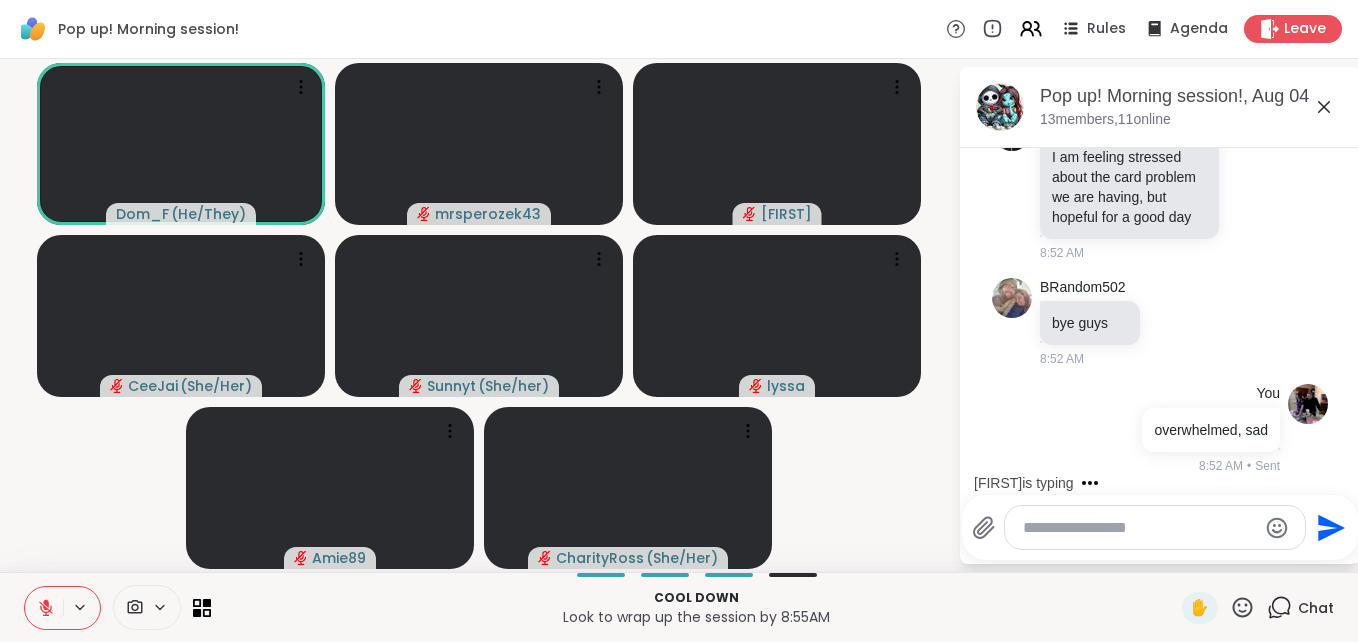 click 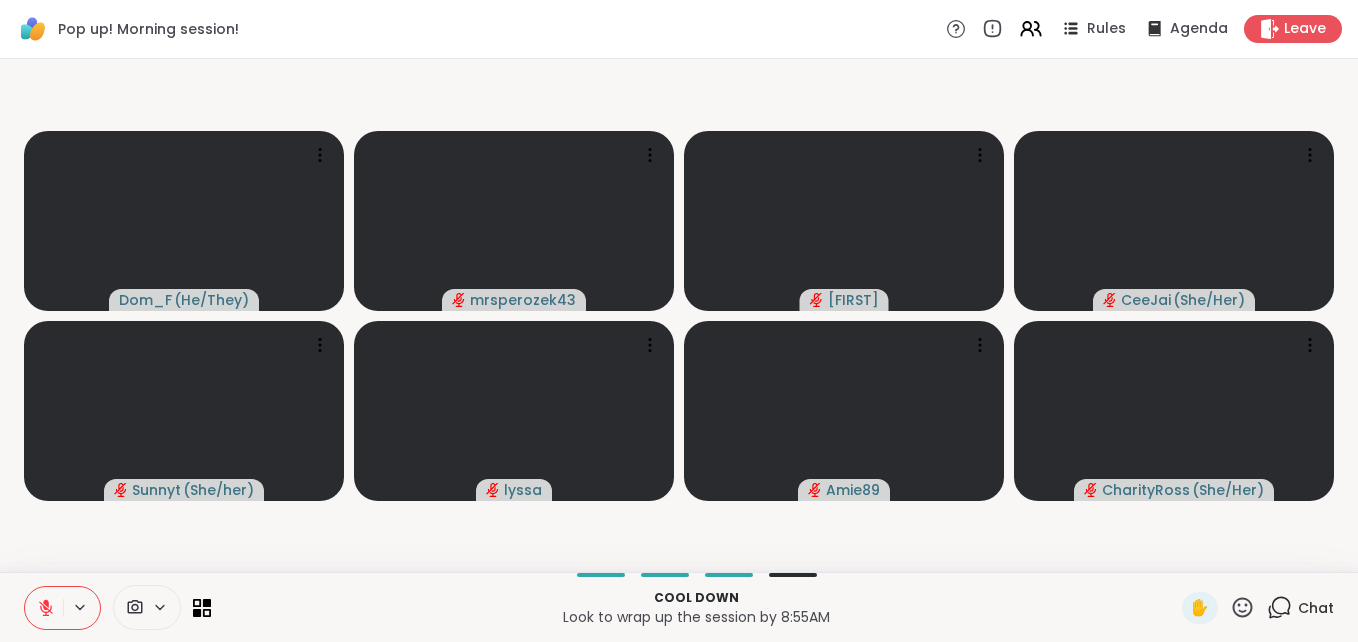click 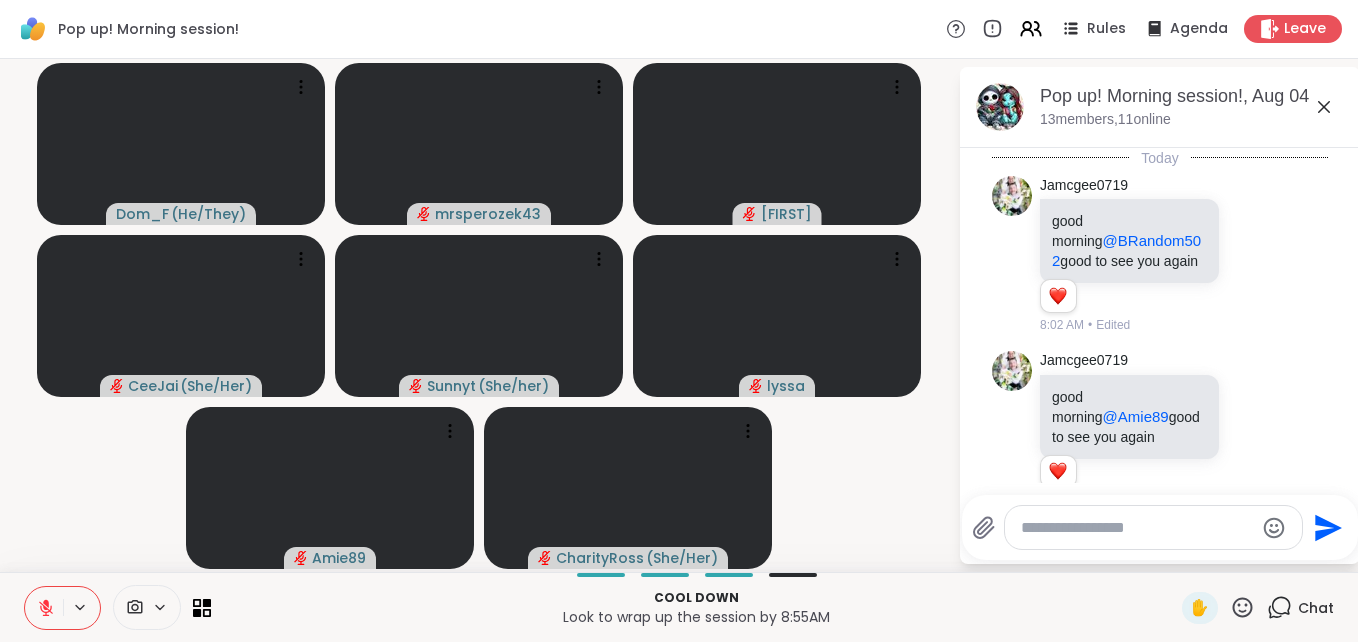 scroll, scrollTop: 11202, scrollLeft: 0, axis: vertical 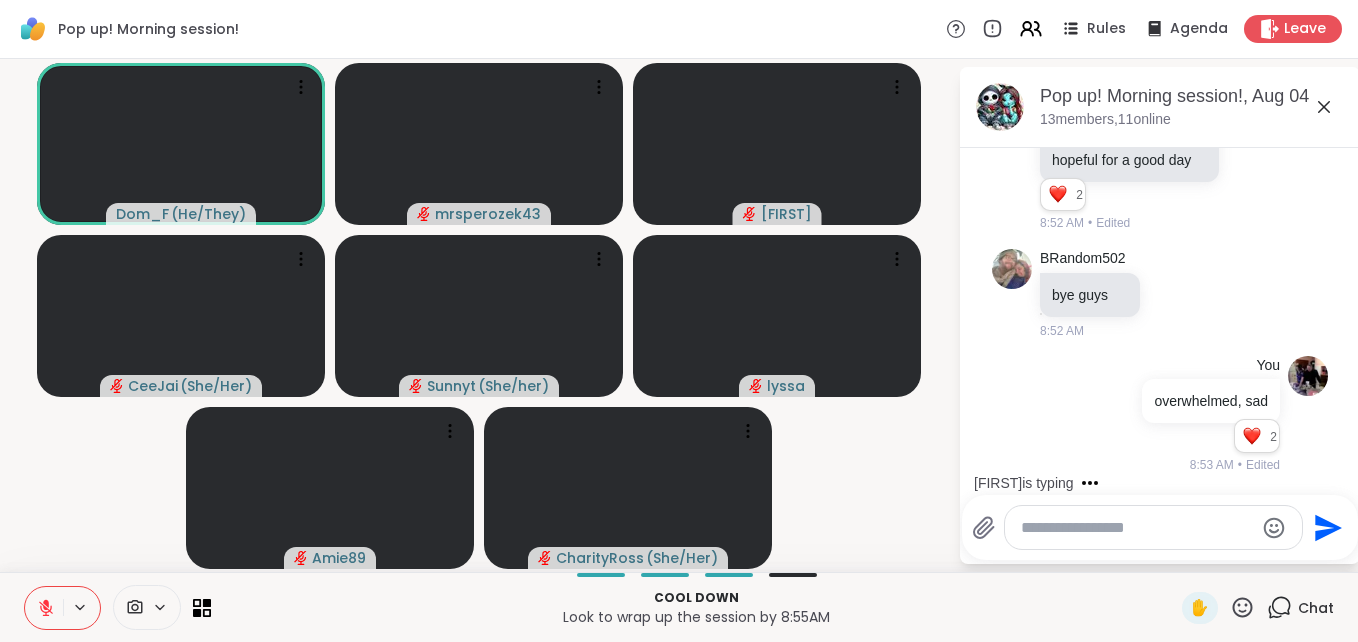 click on "KimR  is typing" at bounding box center [1164, 483] 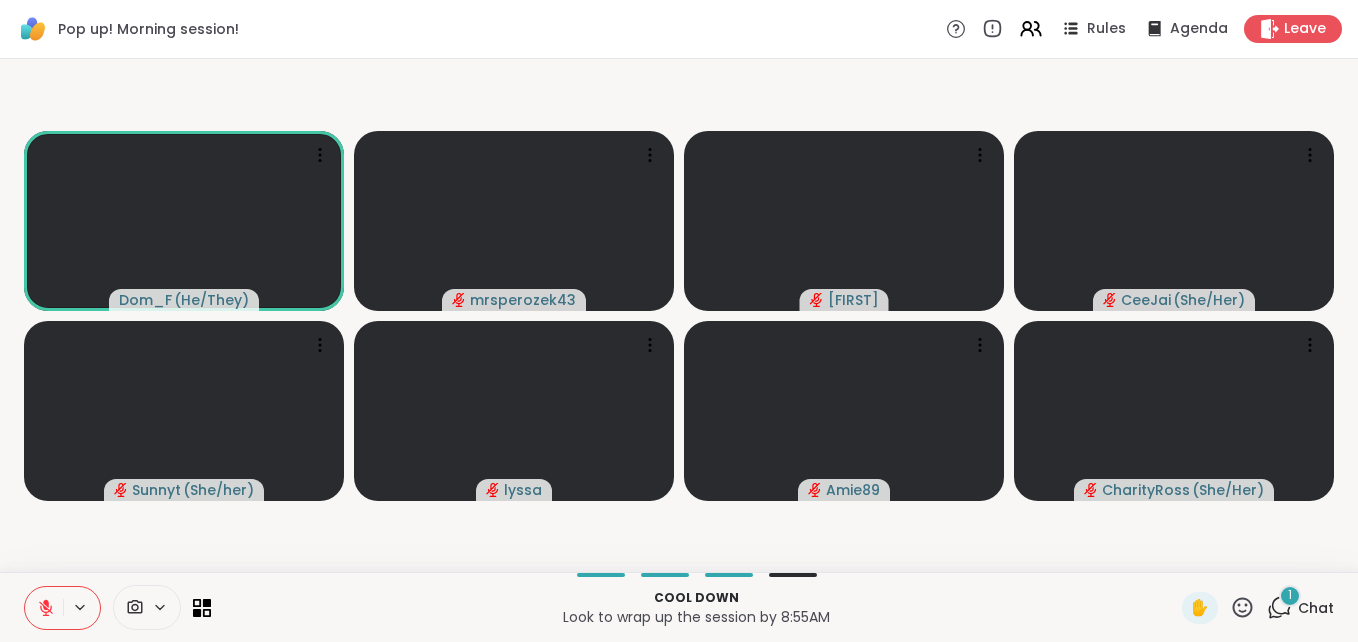click on "1" at bounding box center (1290, 596) 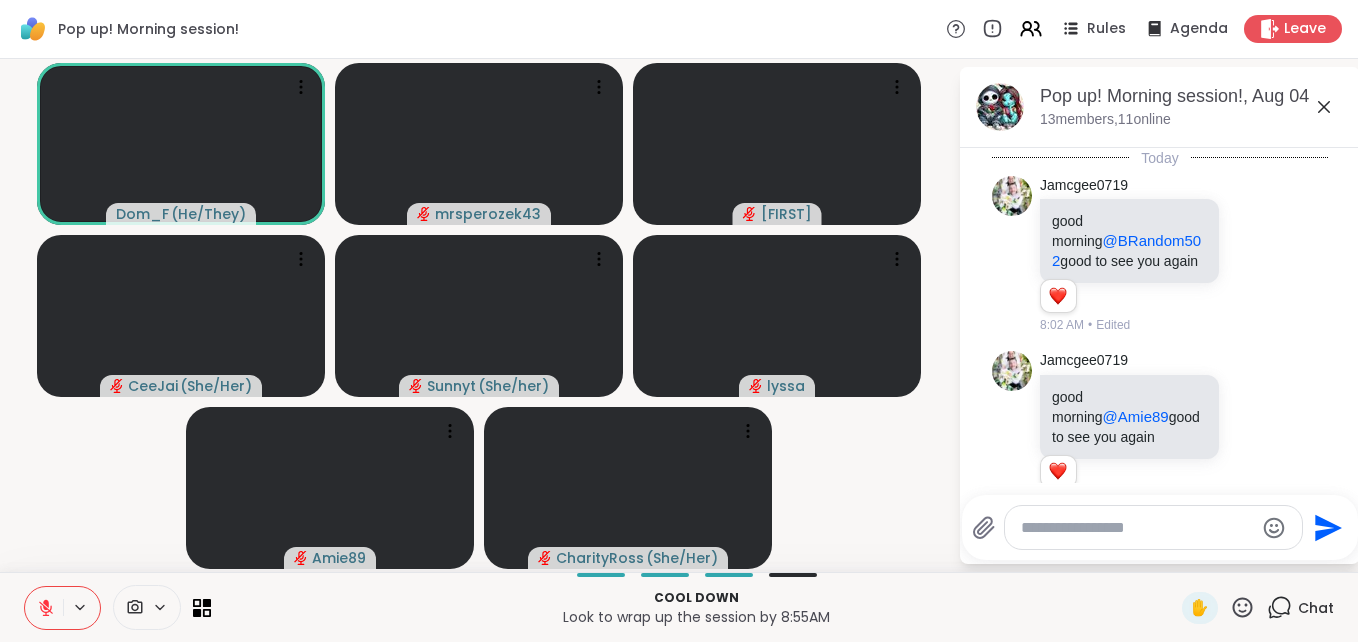 scroll, scrollTop: 11476, scrollLeft: 0, axis: vertical 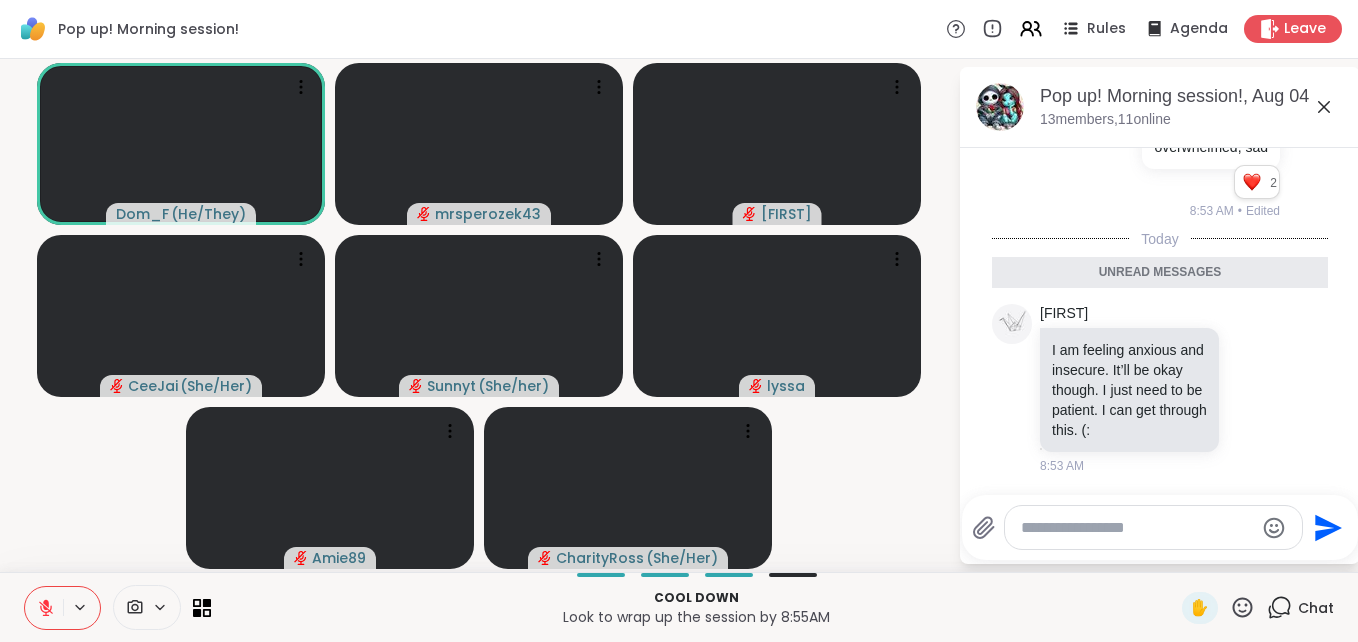 click 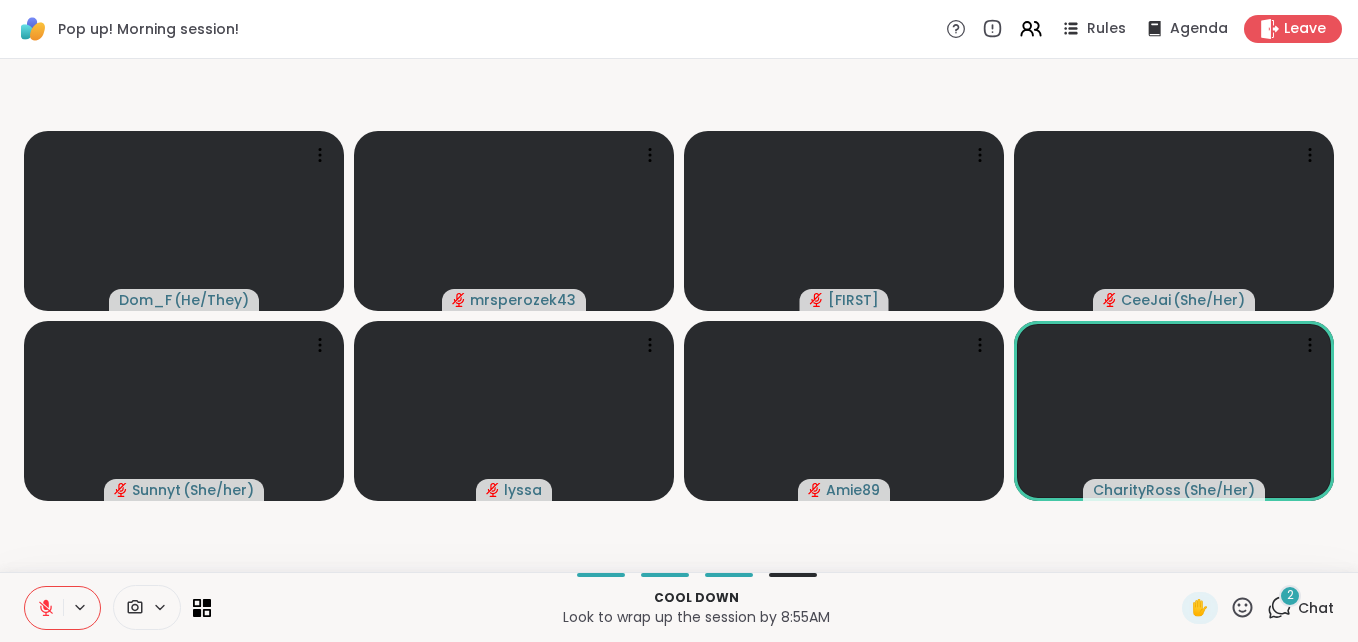 click on "2" at bounding box center (1290, 596) 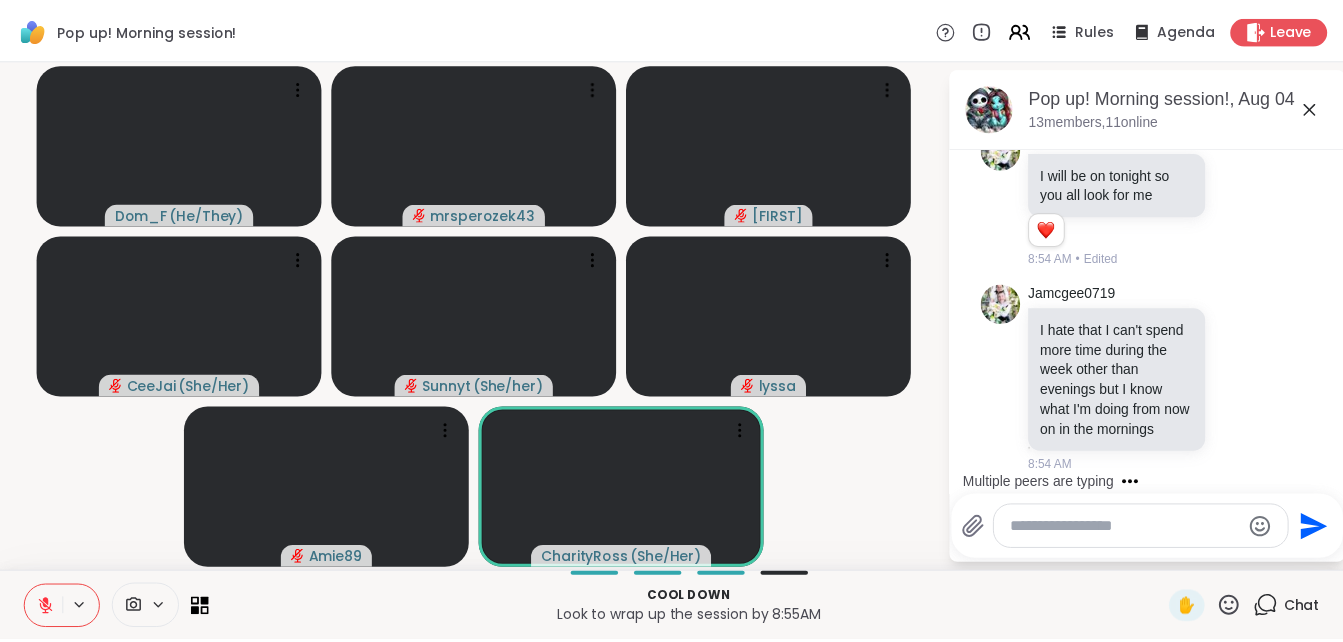scroll, scrollTop: 12082, scrollLeft: 0, axis: vertical 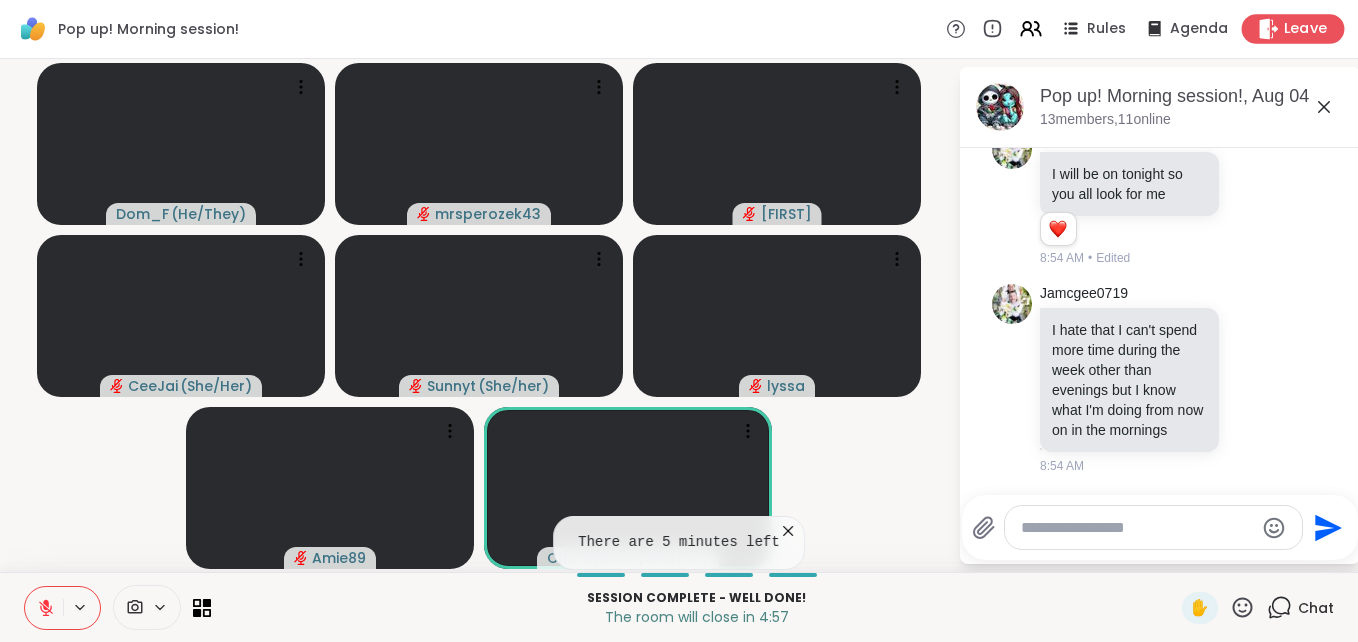 click on "Leave" at bounding box center [1293, 28] 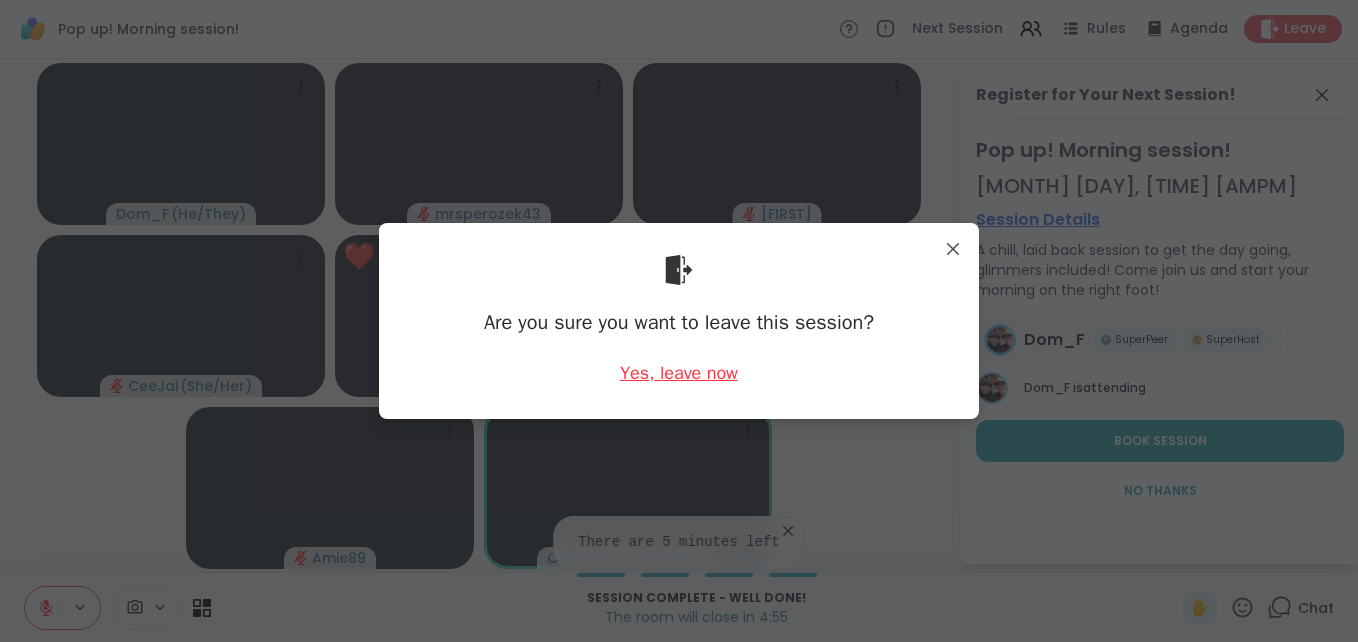 click on "Yes, leave now" at bounding box center [679, 373] 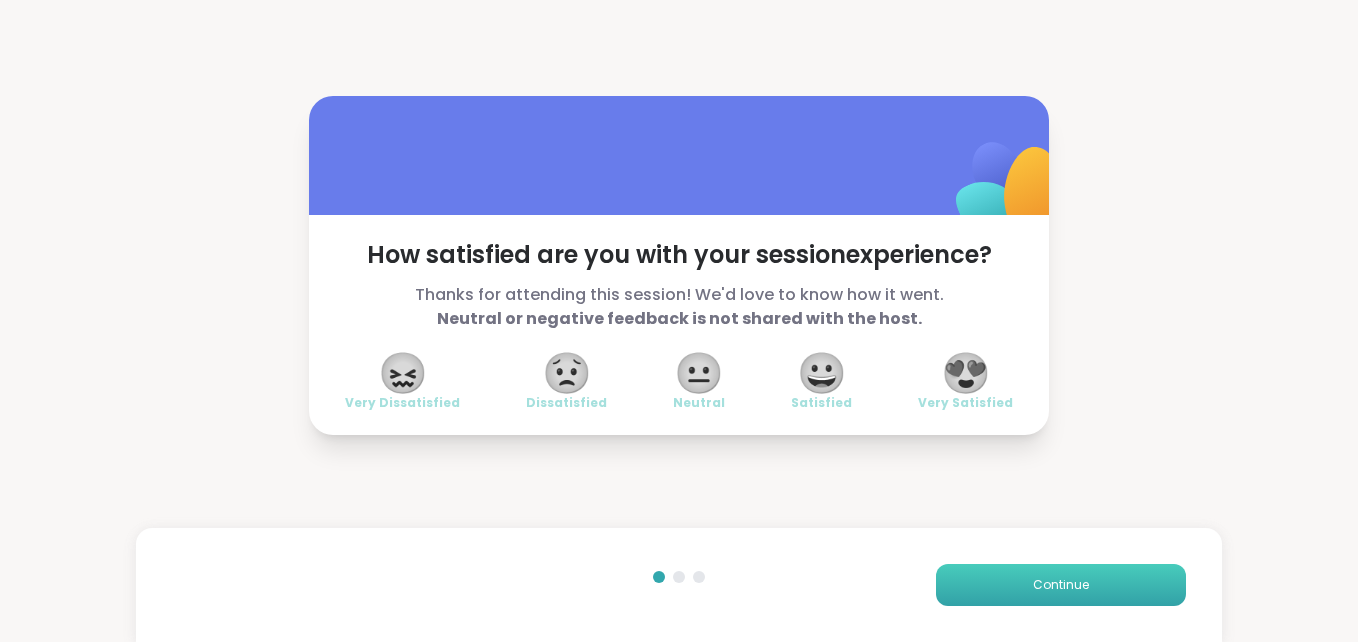 click on "Continue" at bounding box center [1061, 585] 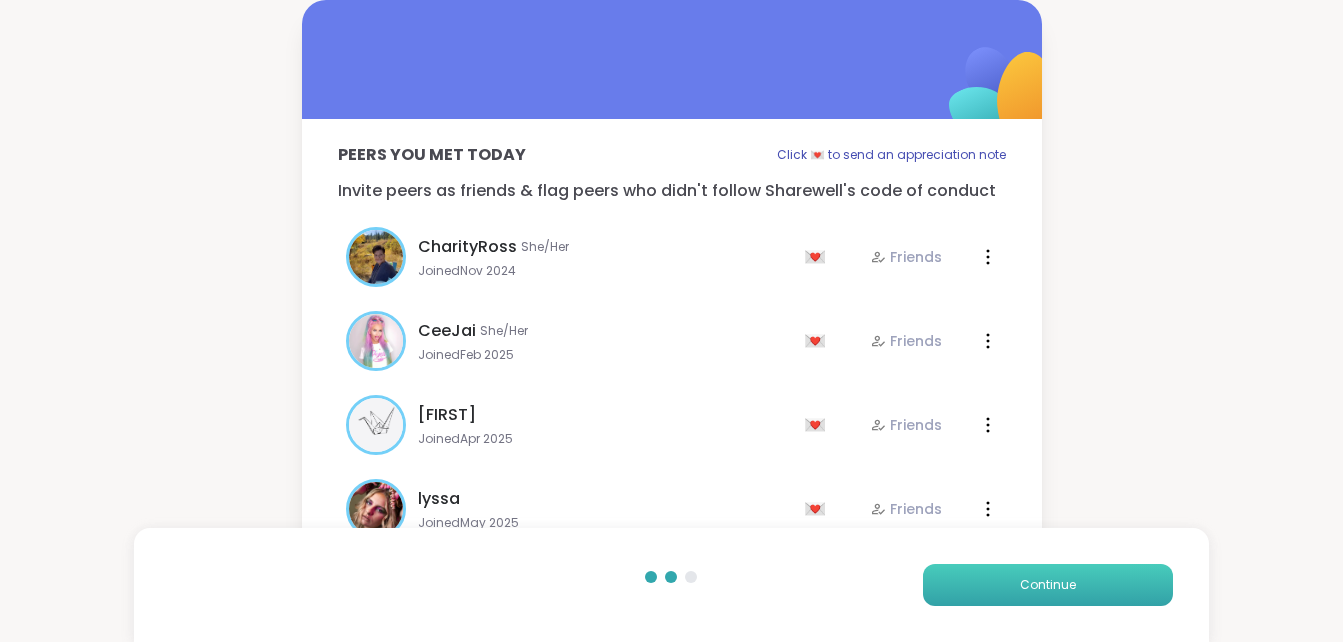 click on "Continue" at bounding box center (1048, 585) 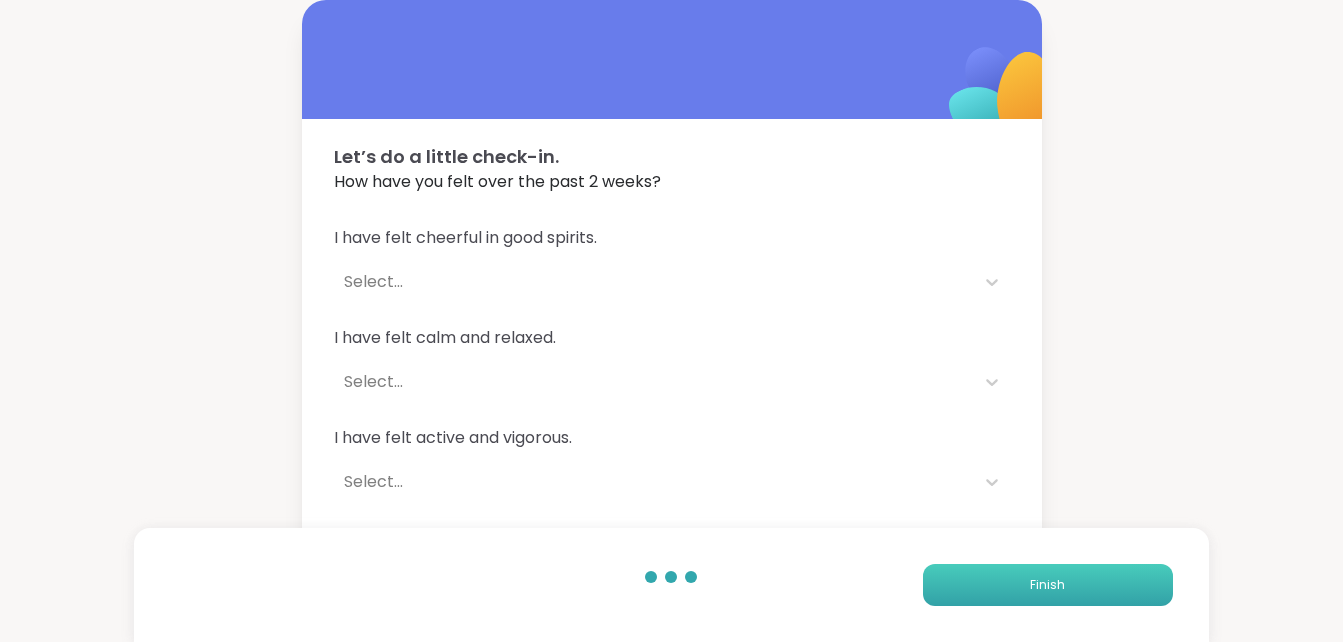 click on "Finish" at bounding box center (1048, 585) 